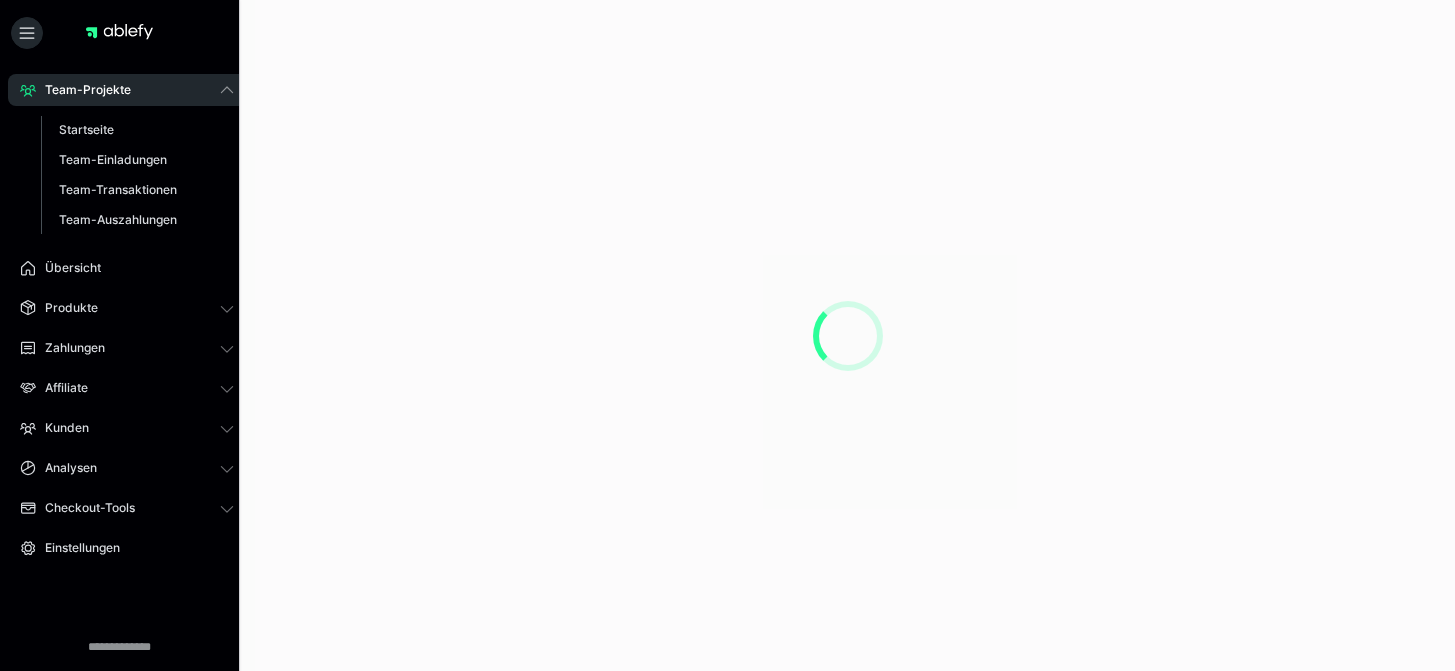 scroll, scrollTop: 0, scrollLeft: 0, axis: both 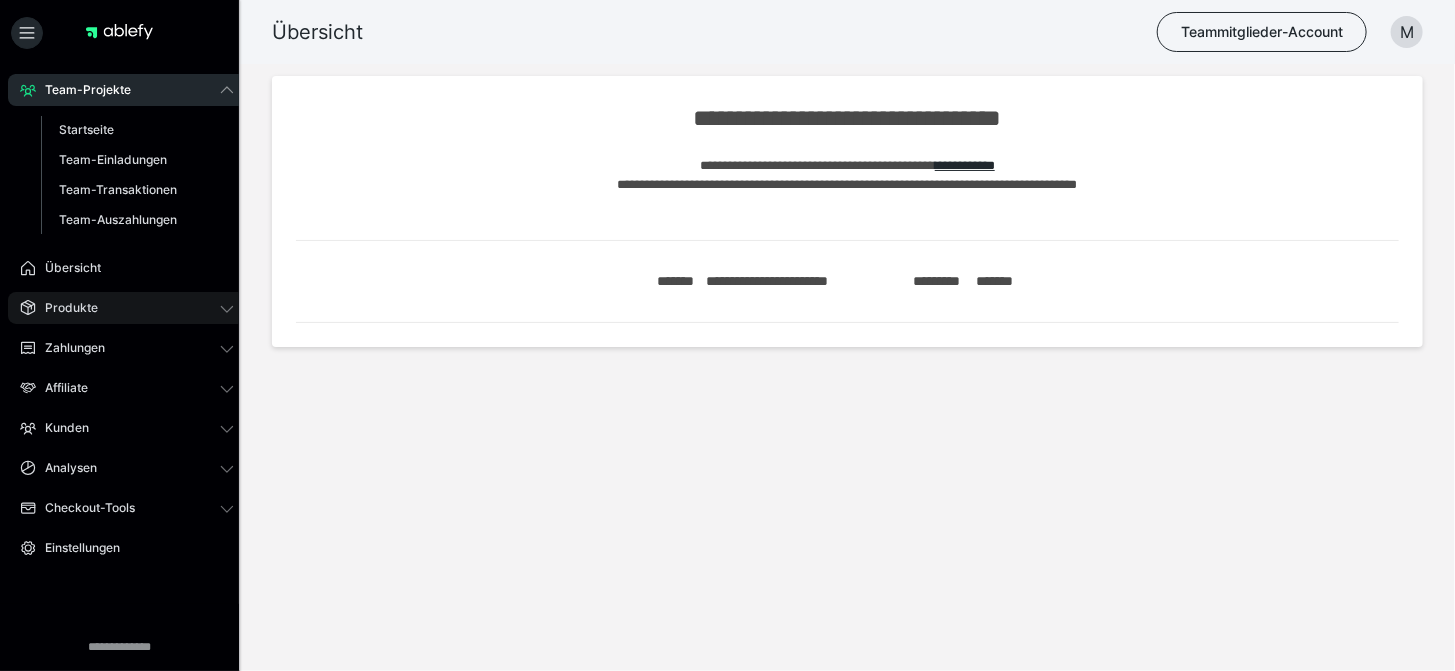 click on "Produkte" at bounding box center (127, 308) 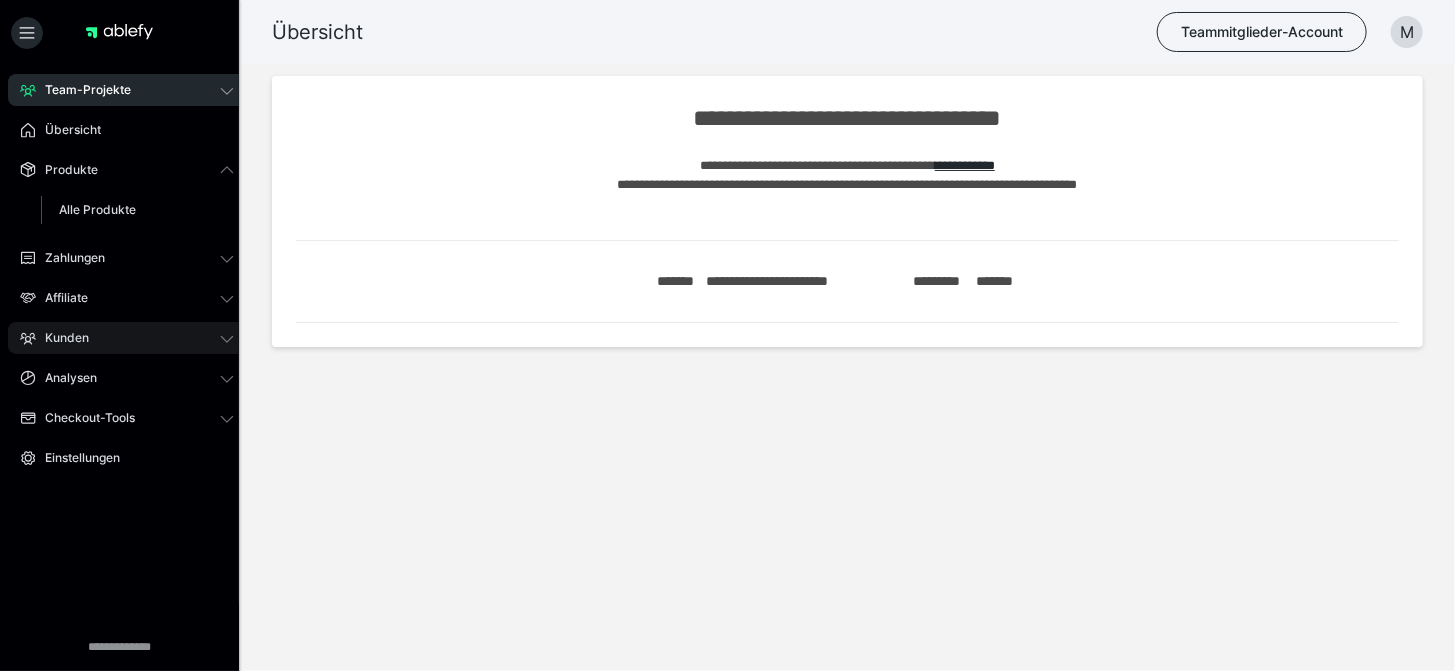 click on "Kunden" at bounding box center [60, 338] 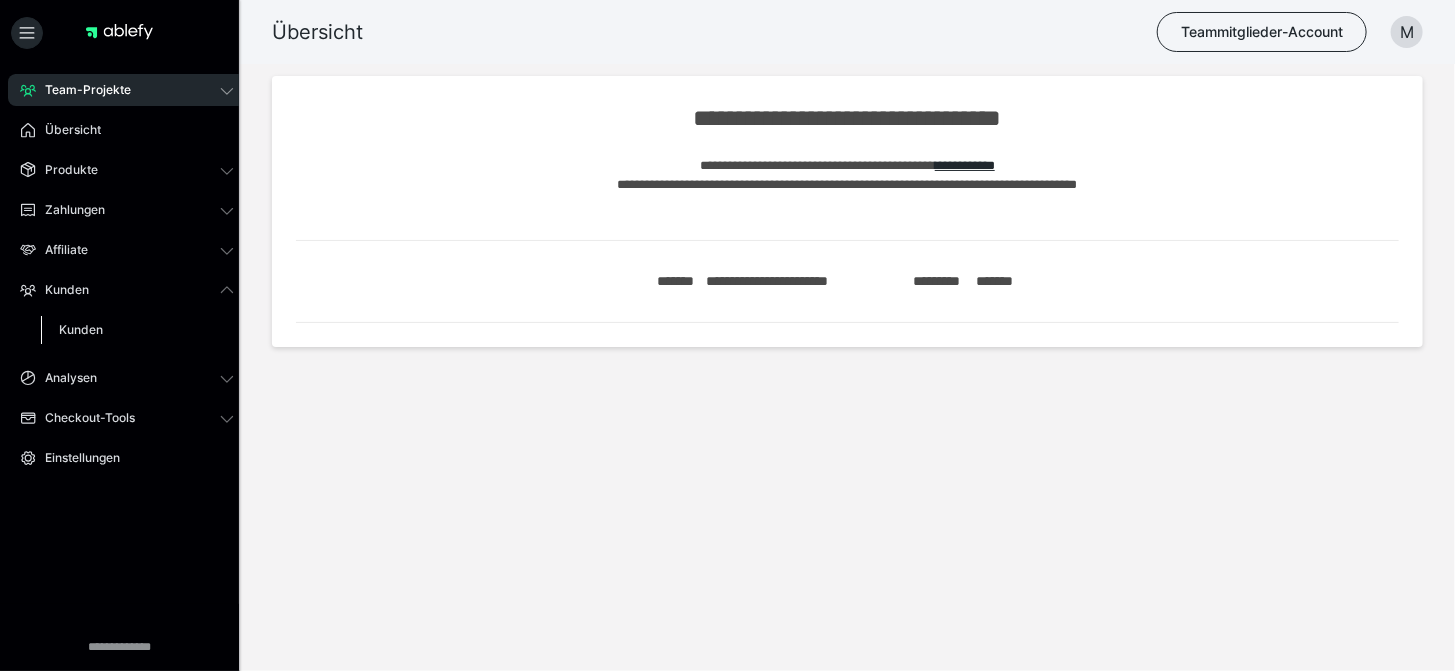 click on "Kunden" at bounding box center (137, 330) 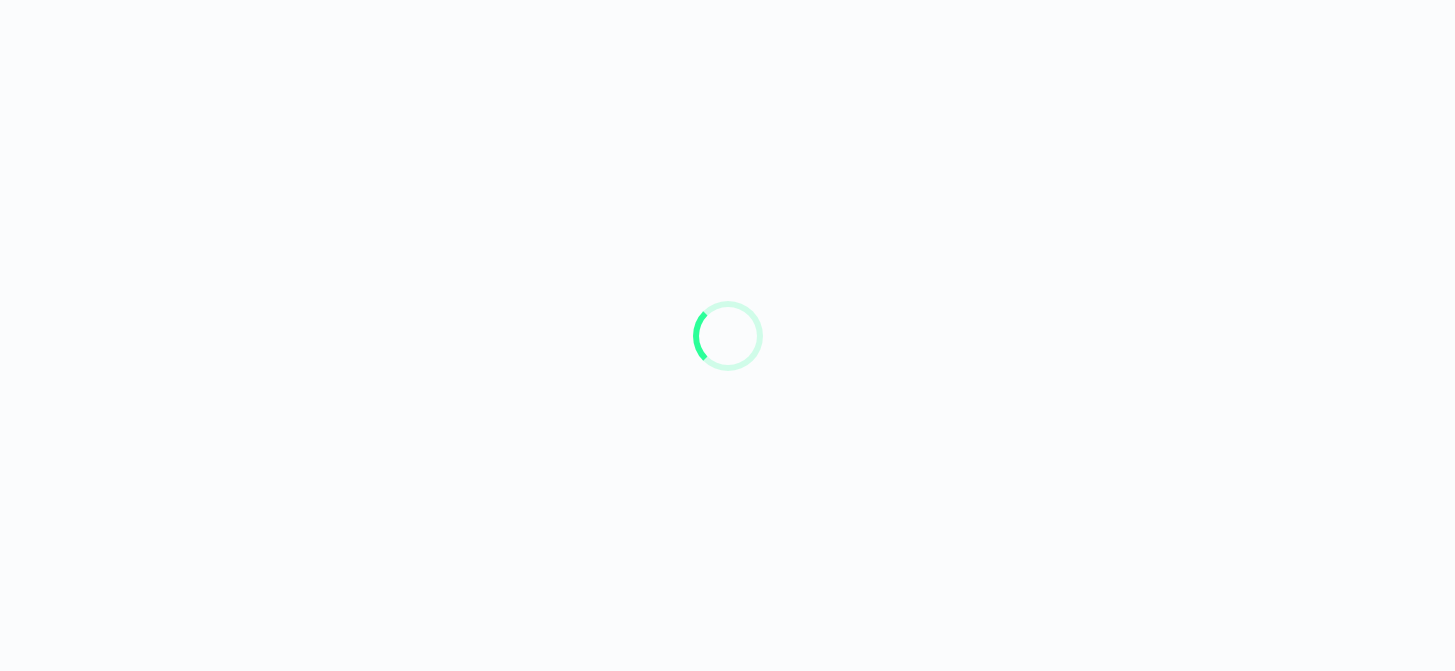 scroll, scrollTop: 0, scrollLeft: 0, axis: both 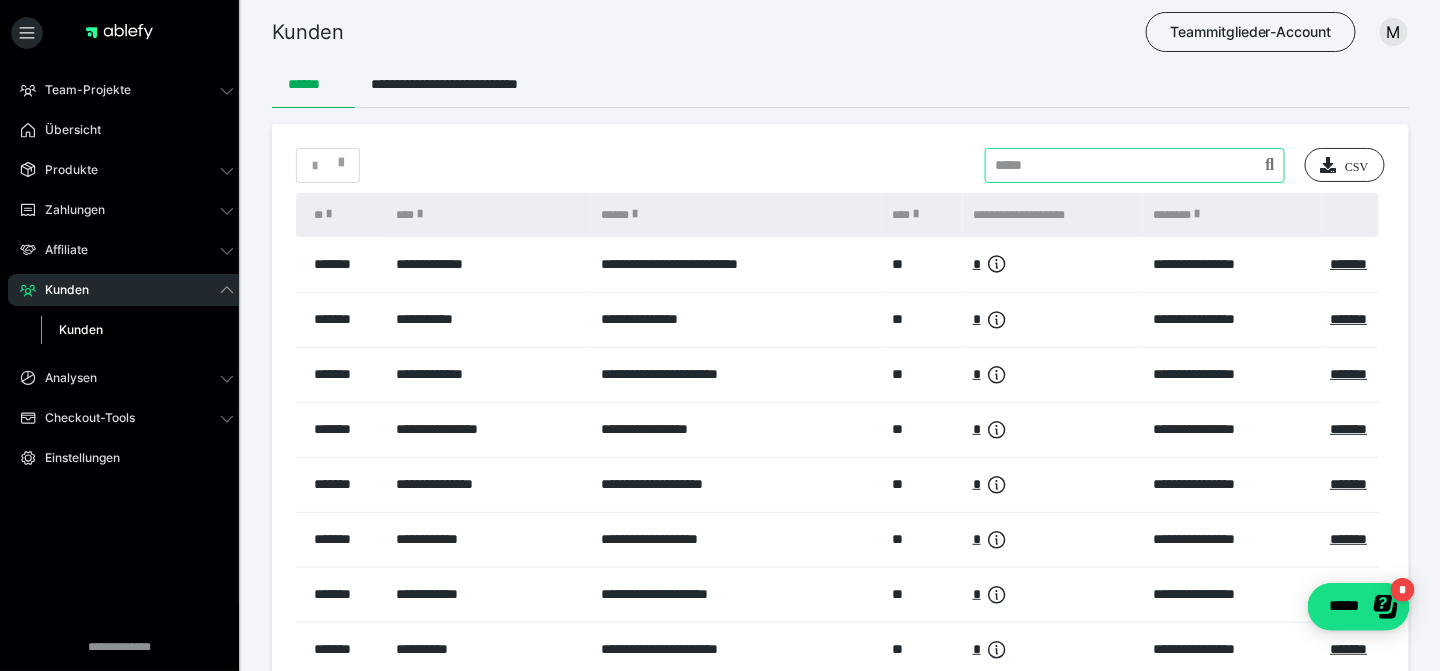click at bounding box center (1135, 165) 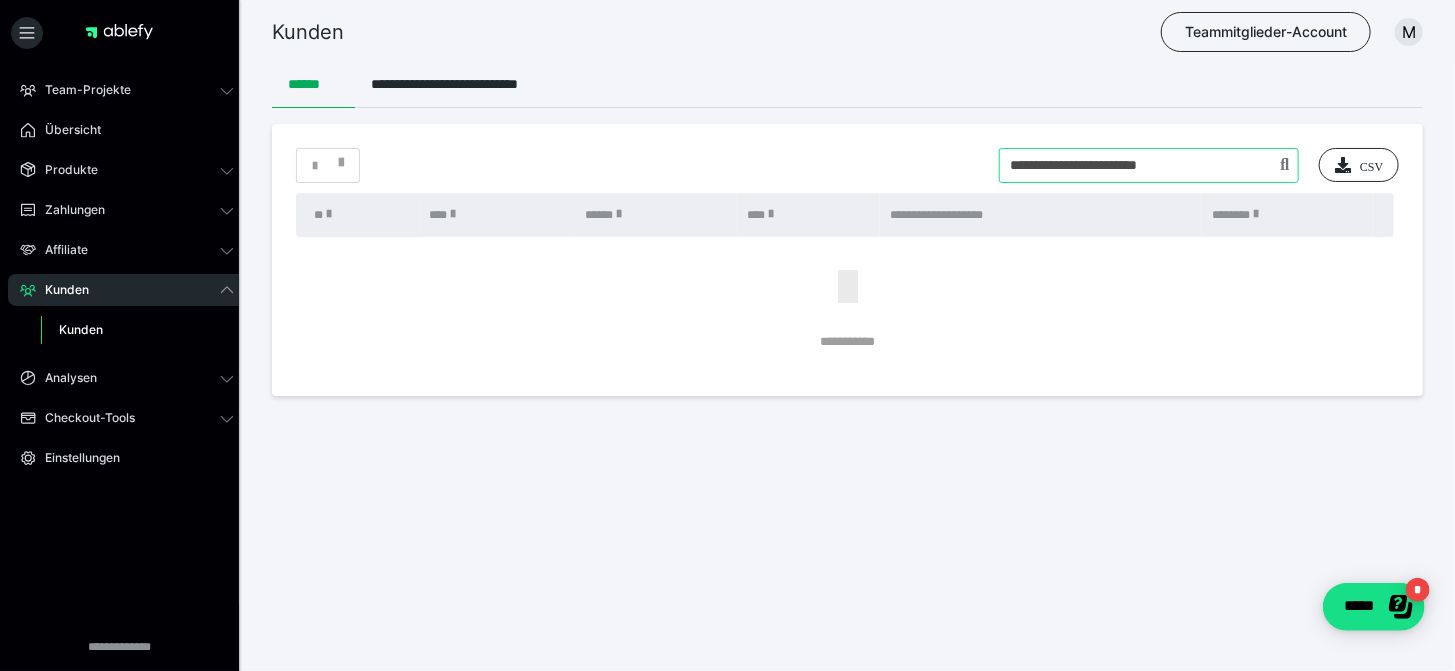 drag, startPoint x: 1212, startPoint y: 186, endPoint x: 572, endPoint y: 142, distance: 641.51074 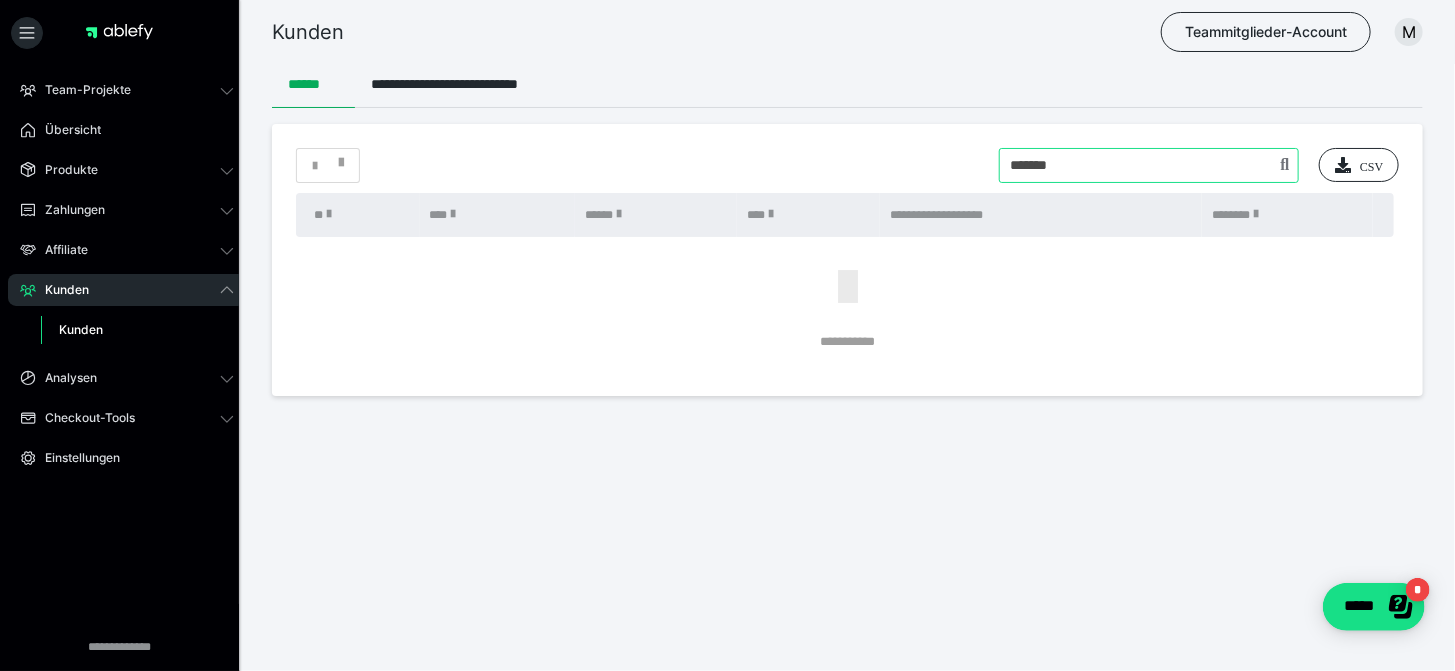 drag, startPoint x: 1078, startPoint y: 186, endPoint x: 654, endPoint y: 148, distance: 425.69943 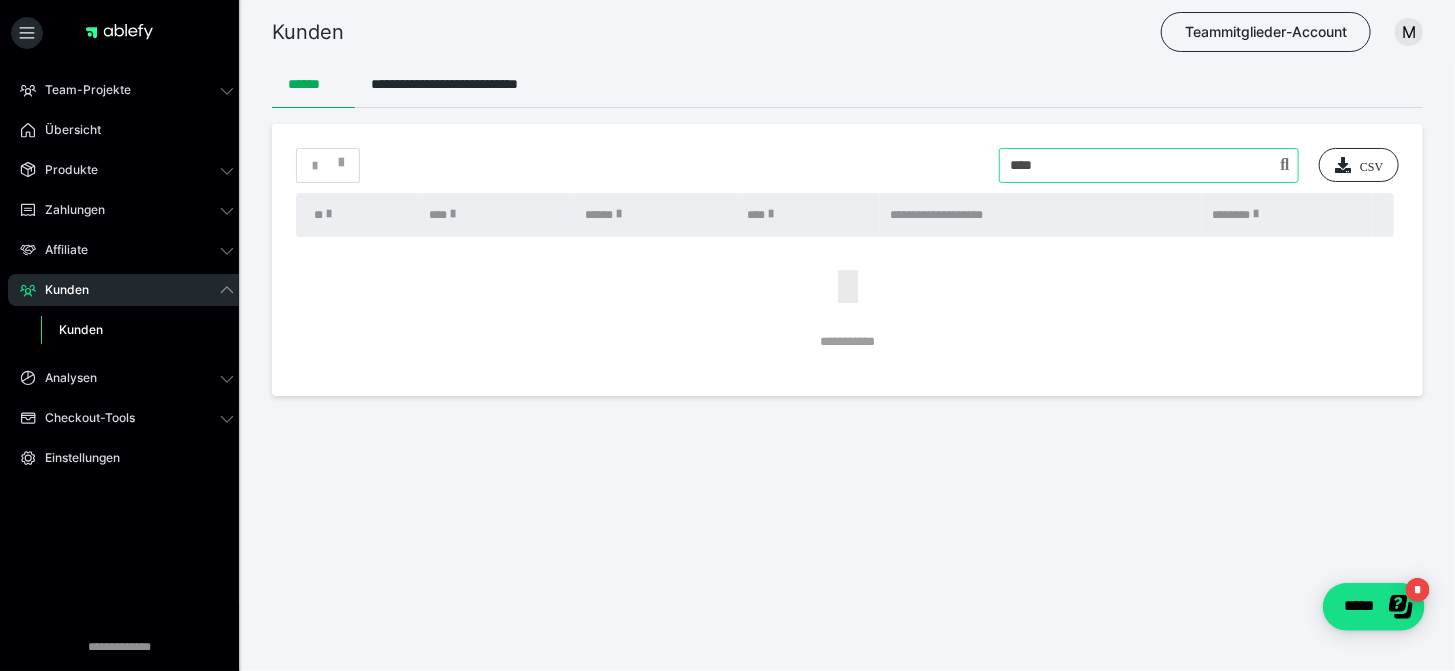 type on "****" 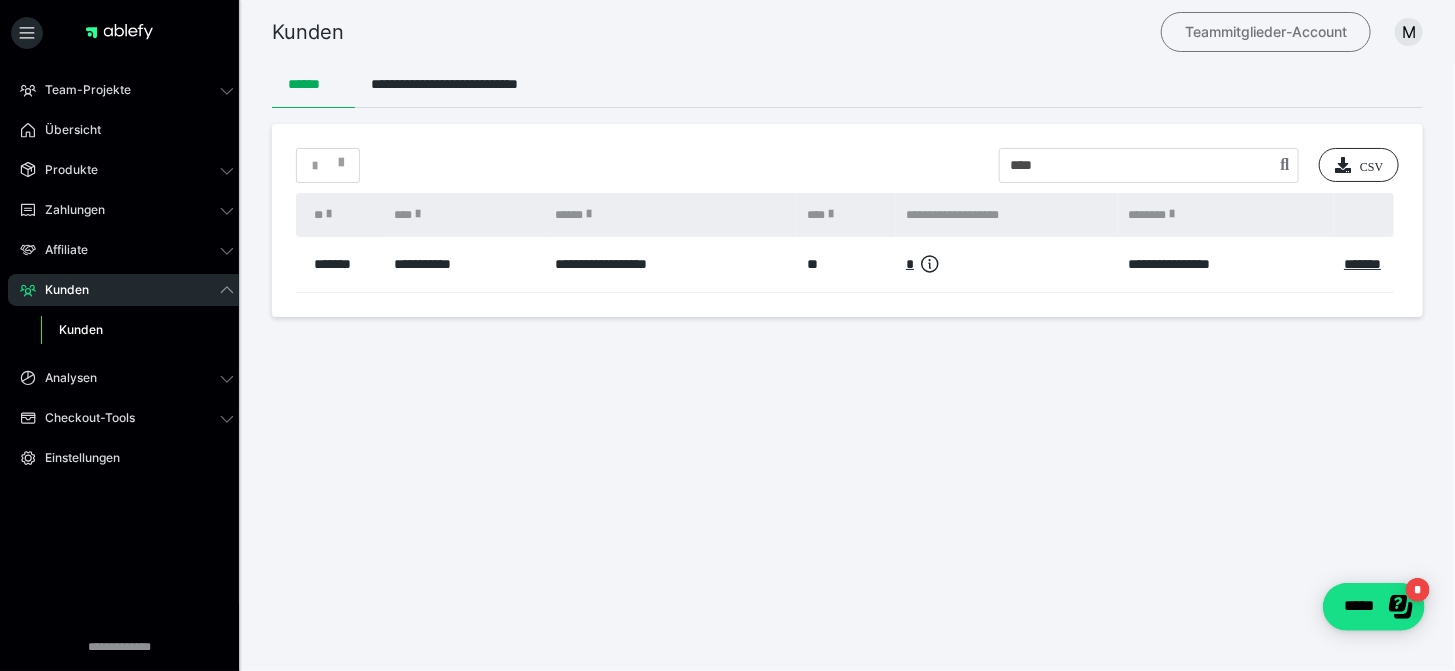 click on "Teammitglieder-Account" at bounding box center [1266, 32] 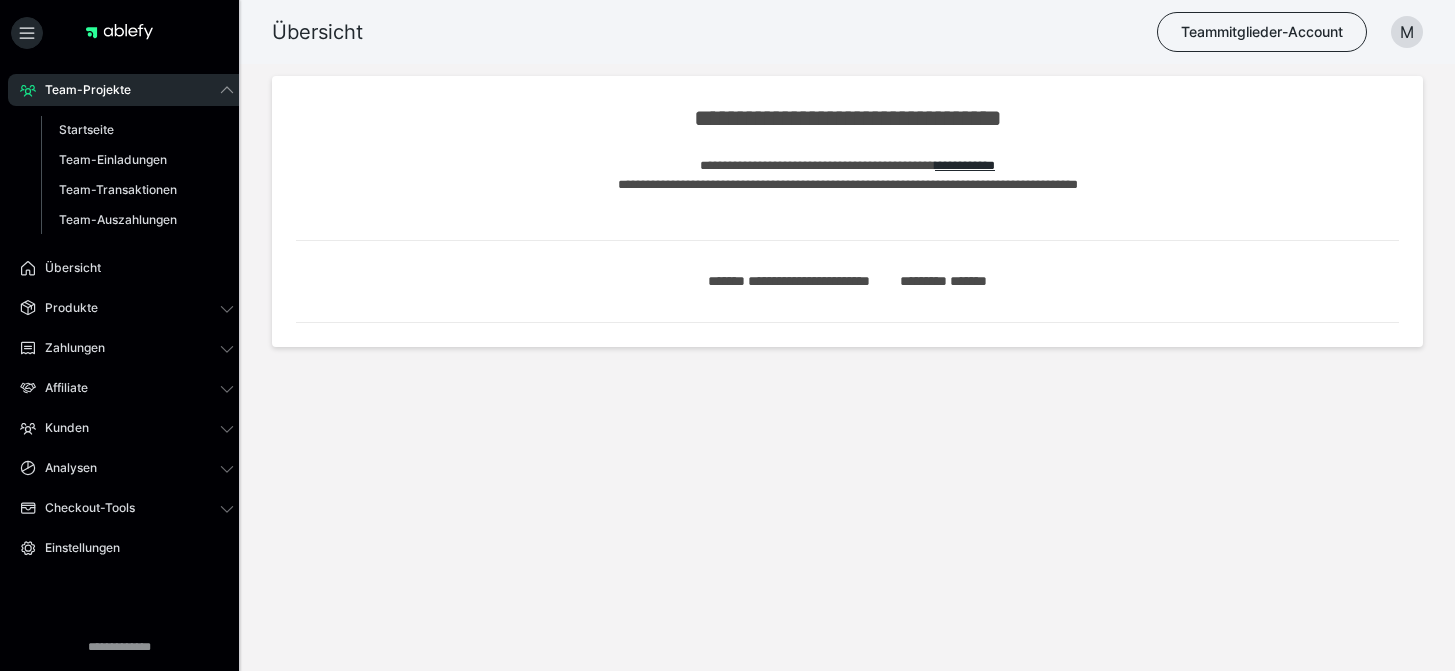 scroll, scrollTop: 0, scrollLeft: 0, axis: both 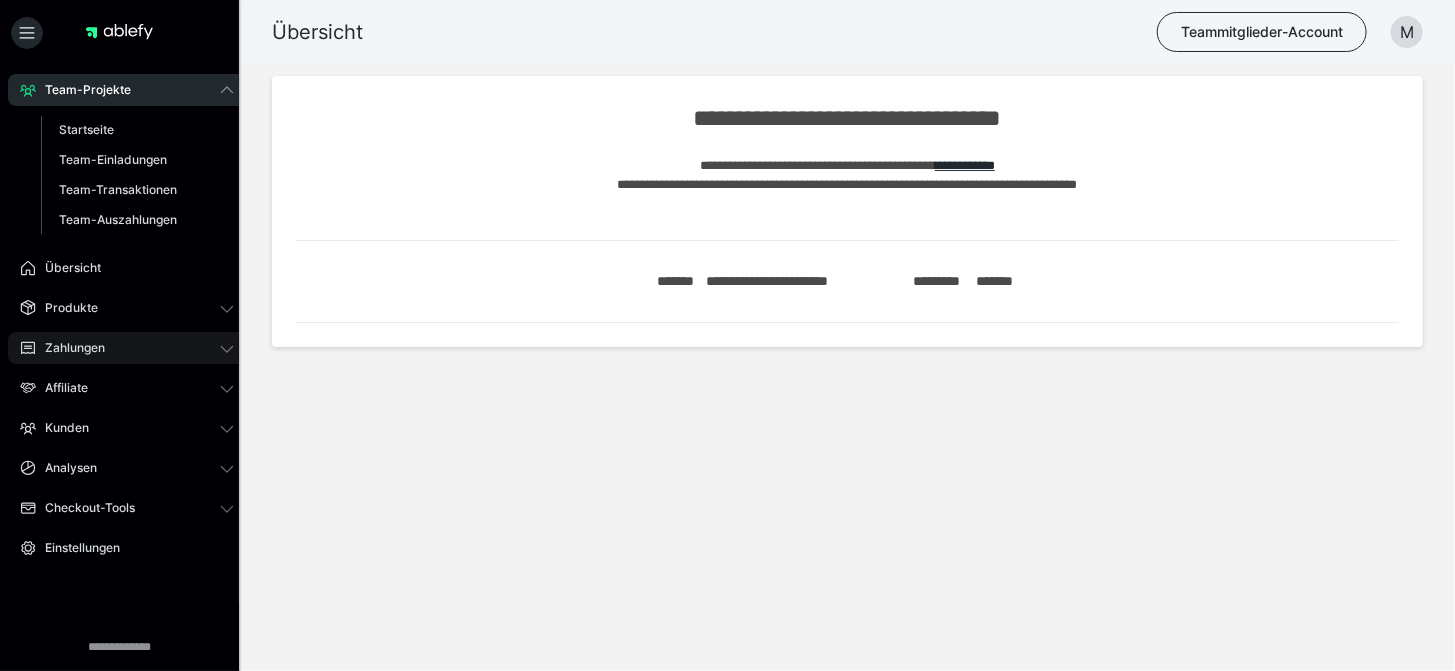 click on "Zahlungen" at bounding box center [68, 348] 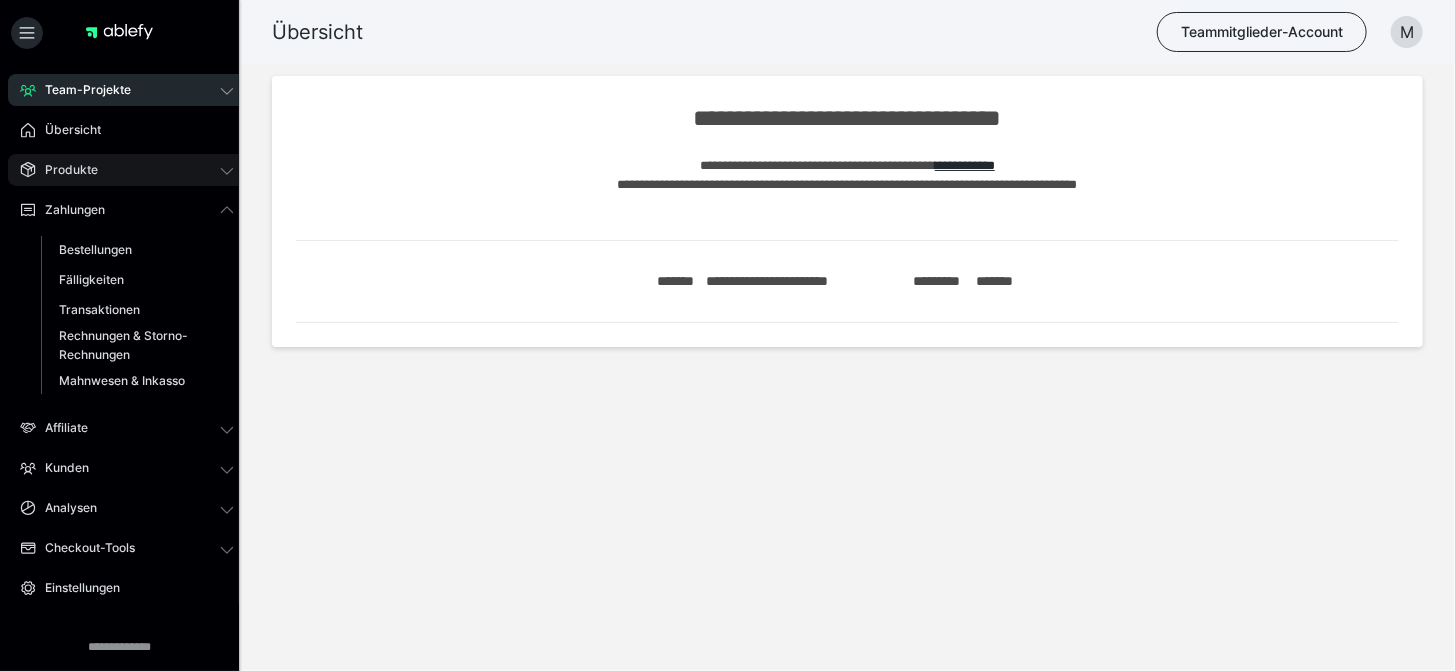 click on "Produkte" at bounding box center [64, 170] 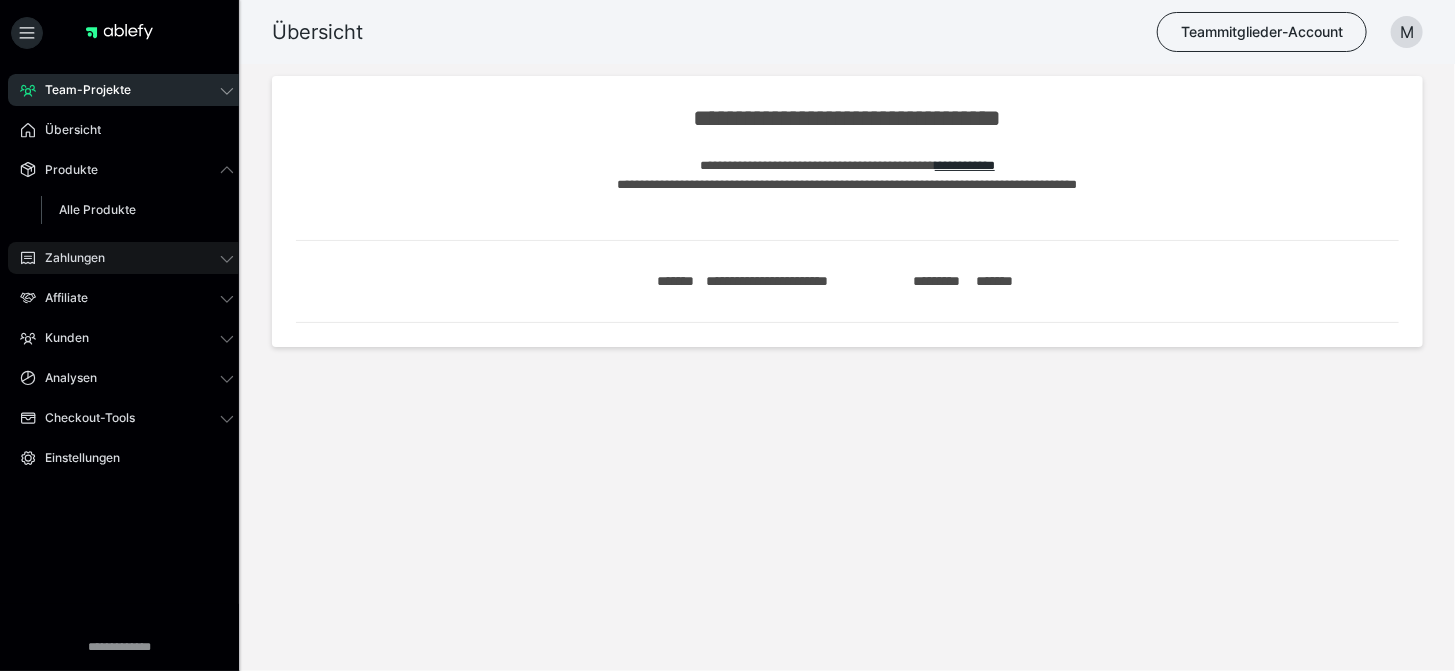 click on "Zahlungen" at bounding box center [68, 258] 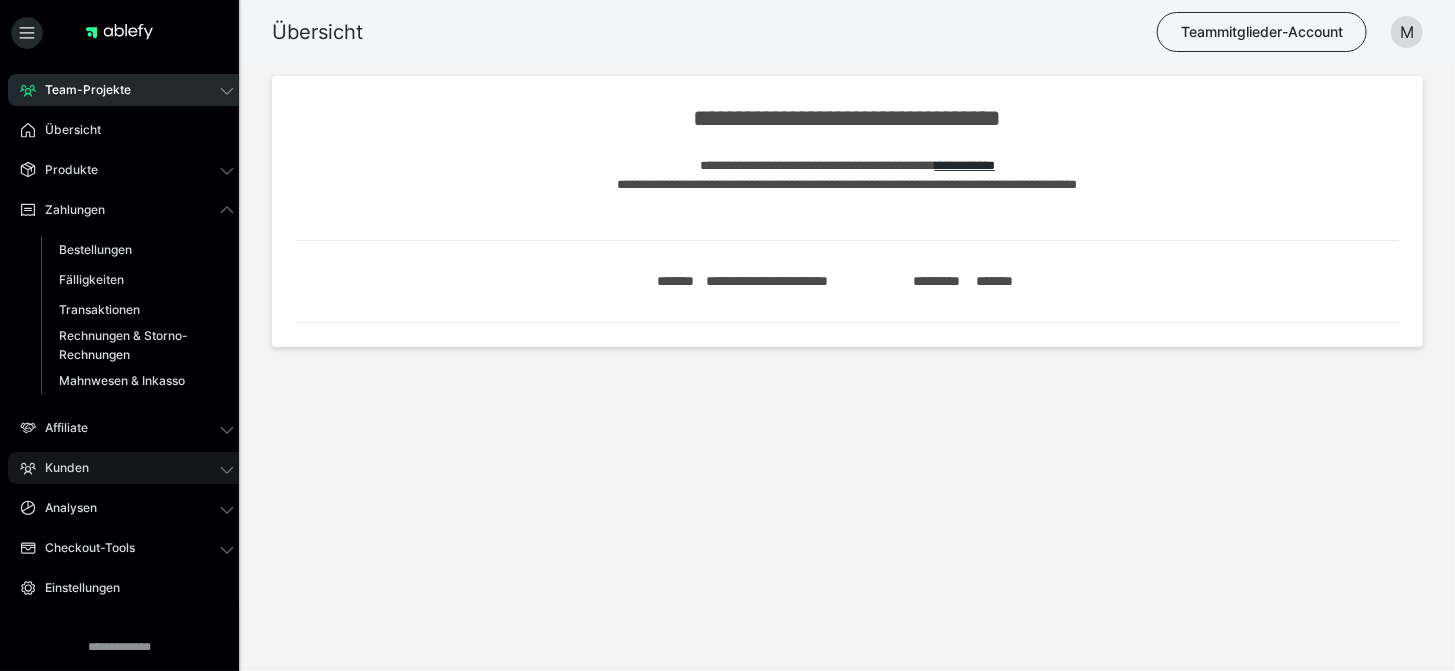 click on "Kunden" at bounding box center [127, 468] 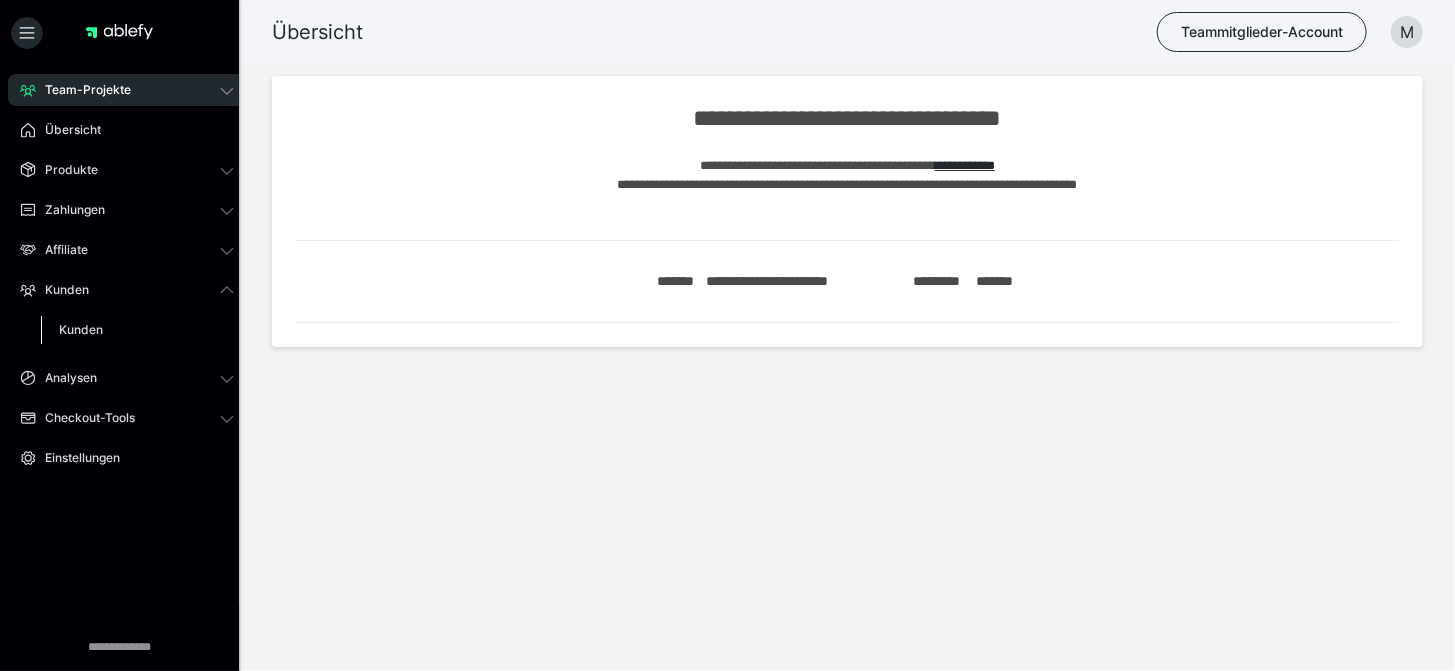 click on "Kunden" at bounding box center [81, 329] 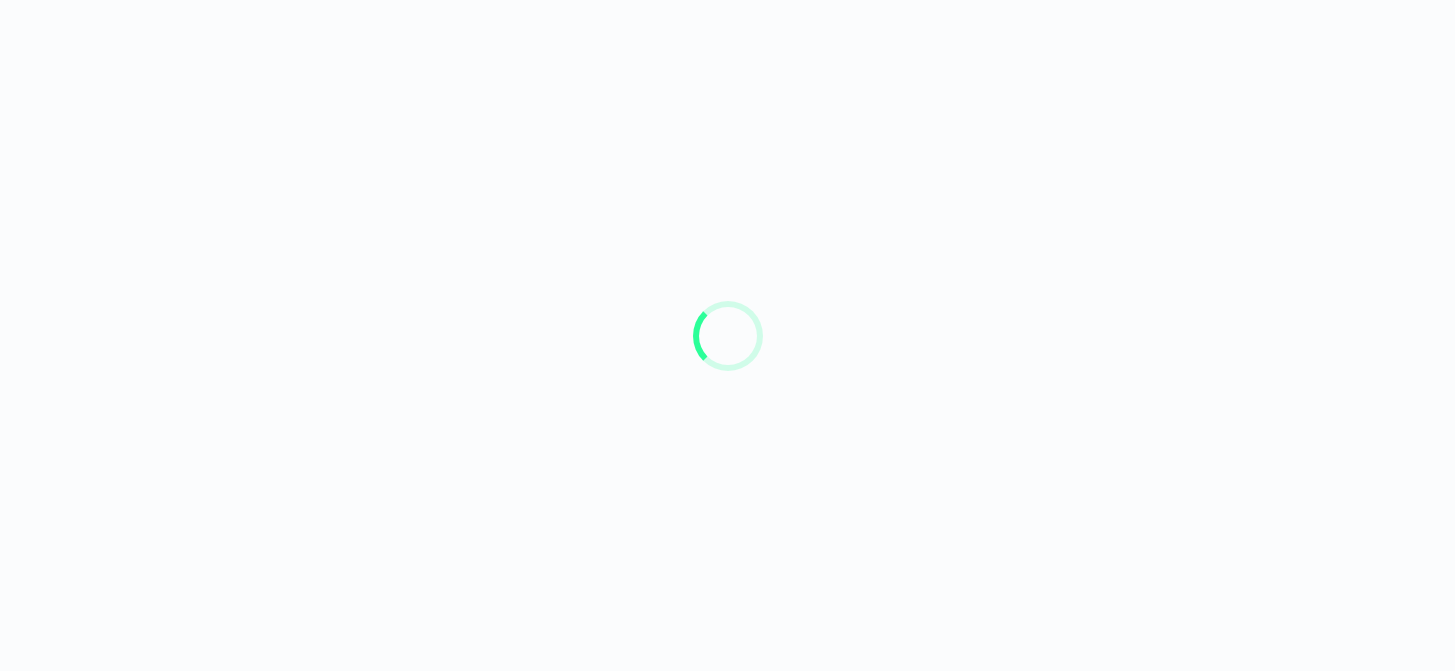 scroll, scrollTop: 0, scrollLeft: 0, axis: both 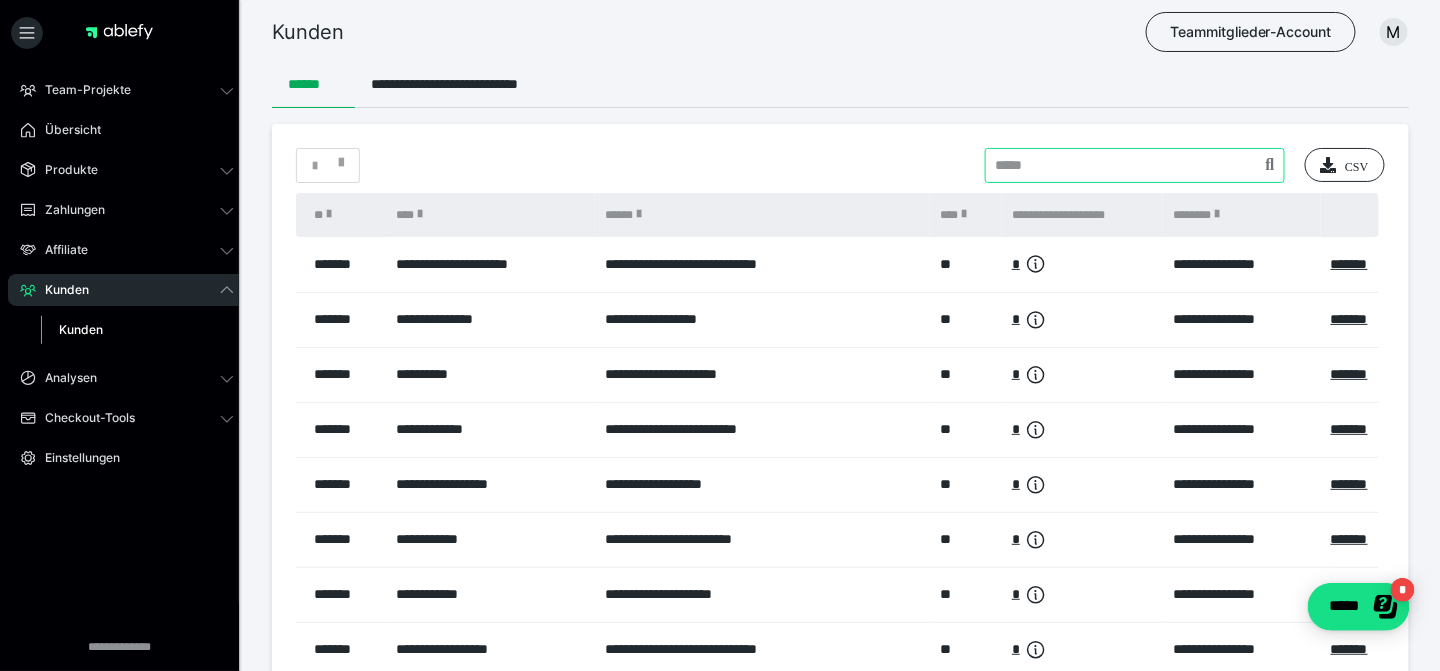 click at bounding box center [1135, 165] 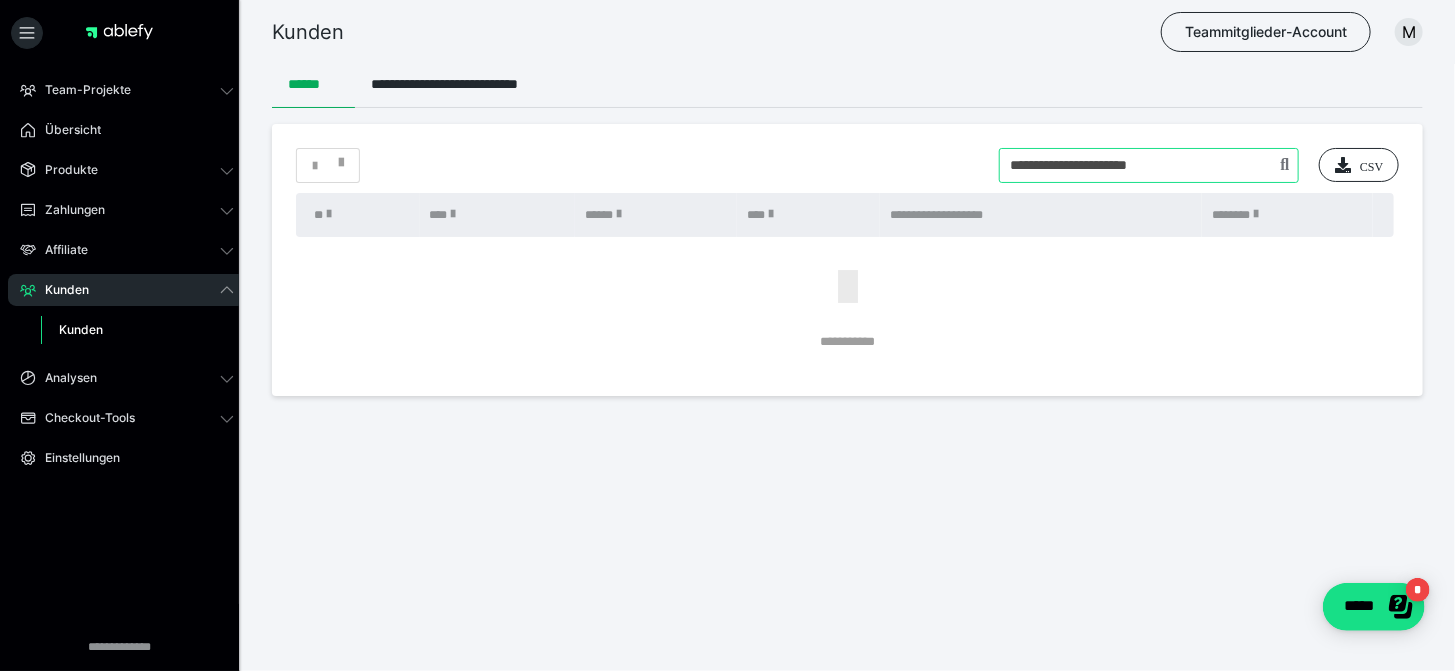 drag, startPoint x: 1176, startPoint y: 194, endPoint x: 674, endPoint y: 177, distance: 502.28778 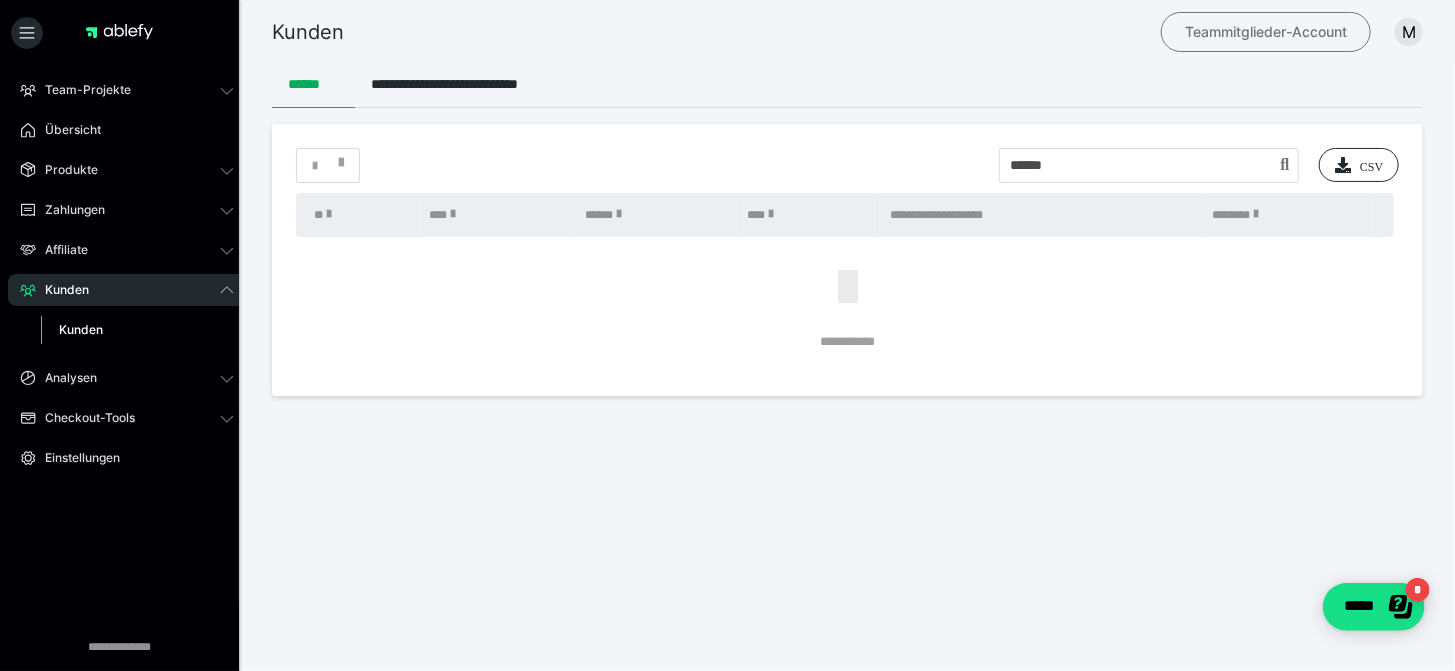 click on "Teammitglieder-Account" at bounding box center [1266, 32] 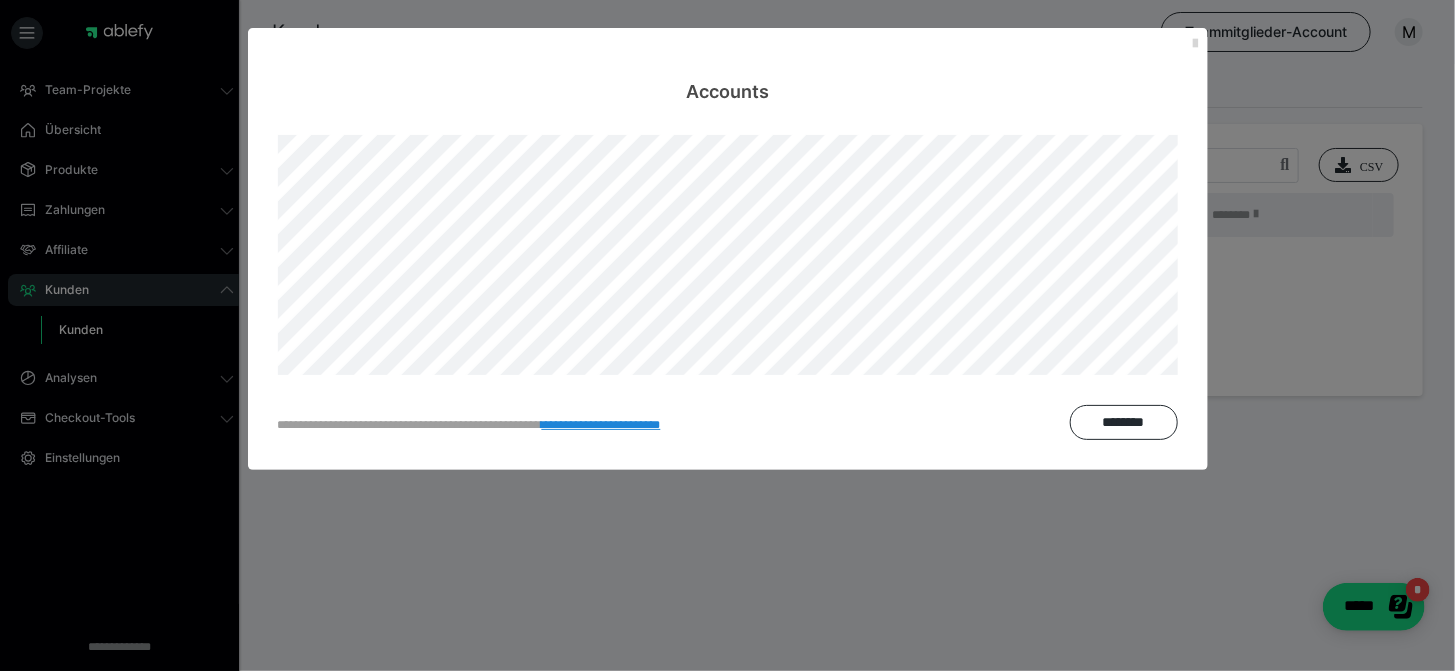 click at bounding box center (1196, 44) 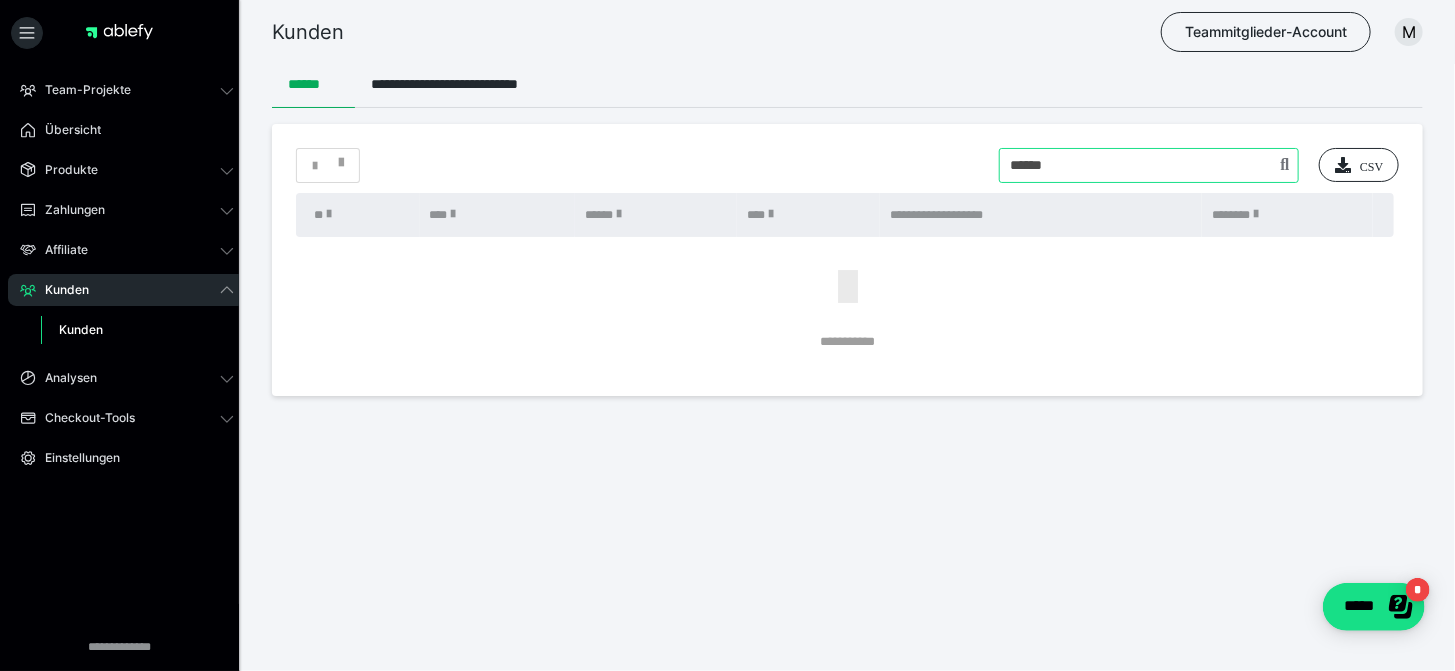 drag, startPoint x: 1061, startPoint y: 192, endPoint x: 812, endPoint y: 273, distance: 261.84348 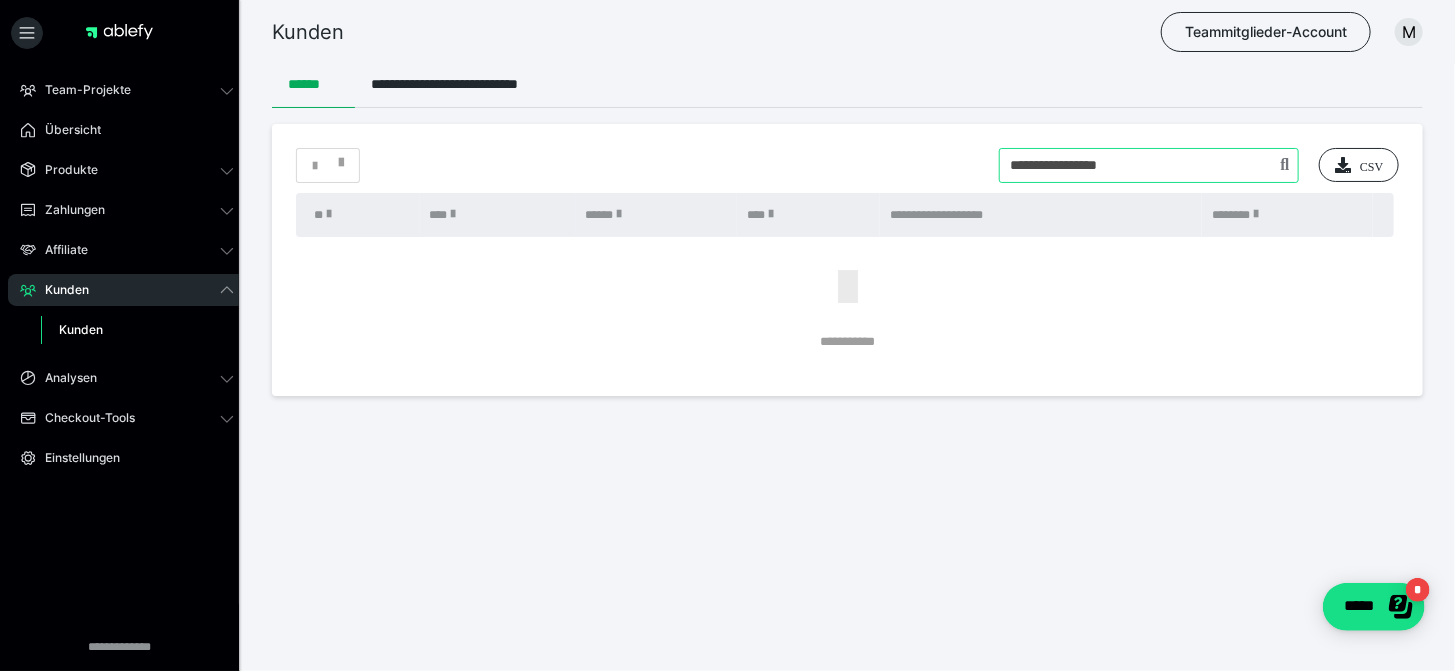 type on "**********" 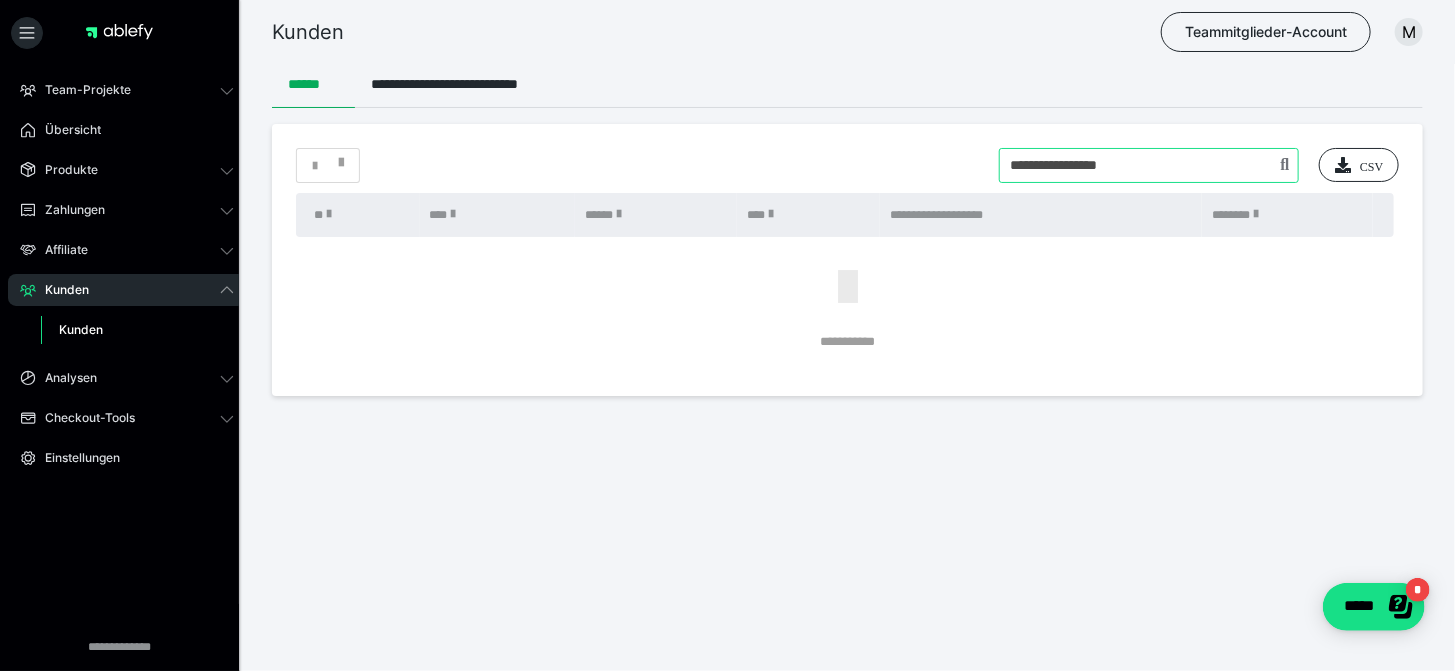 drag, startPoint x: 1132, startPoint y: 179, endPoint x: 644, endPoint y: 166, distance: 488.17313 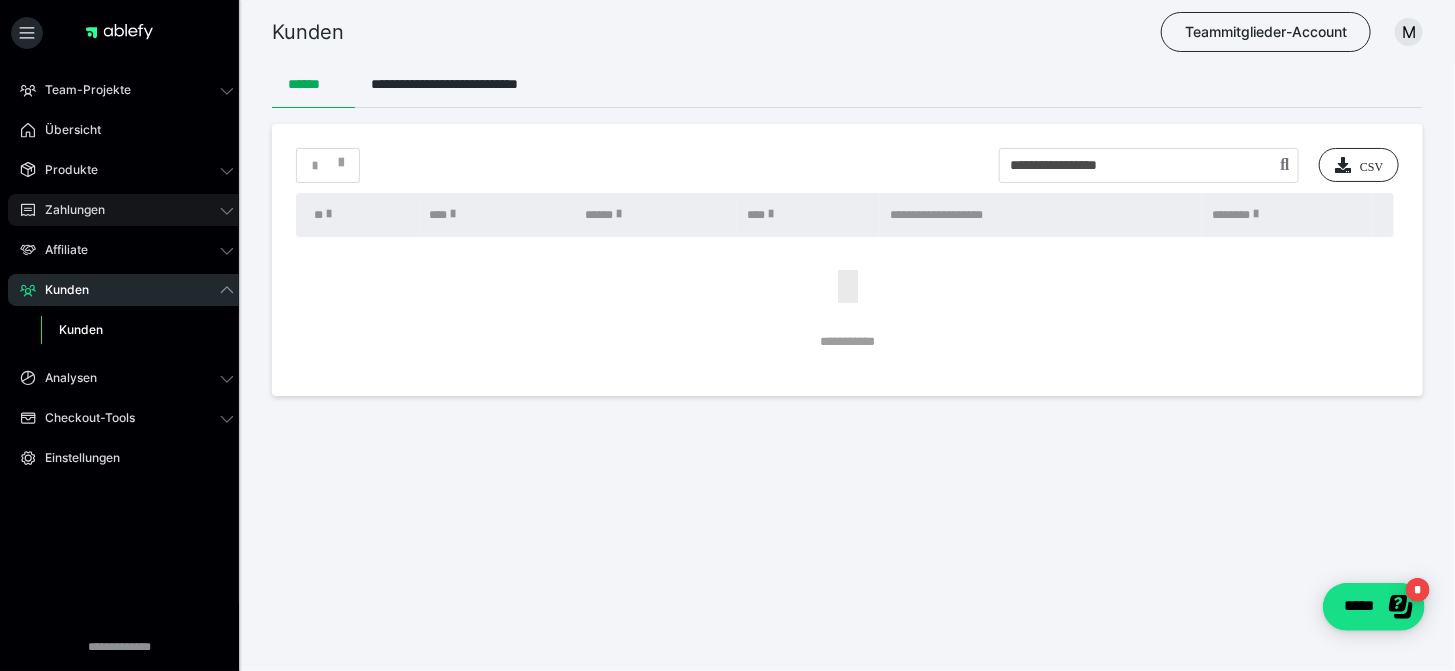 click on "Zahlungen" at bounding box center (68, 210) 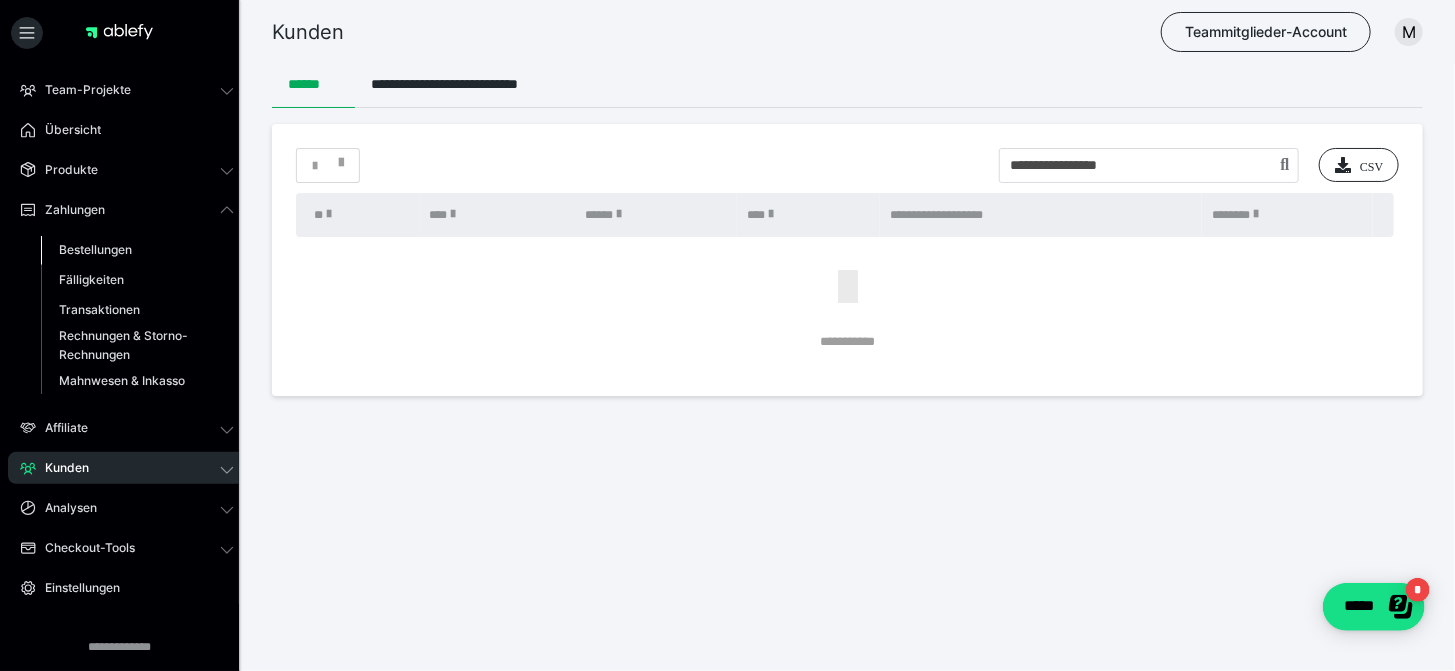 click on "Bestellungen" at bounding box center (95, 249) 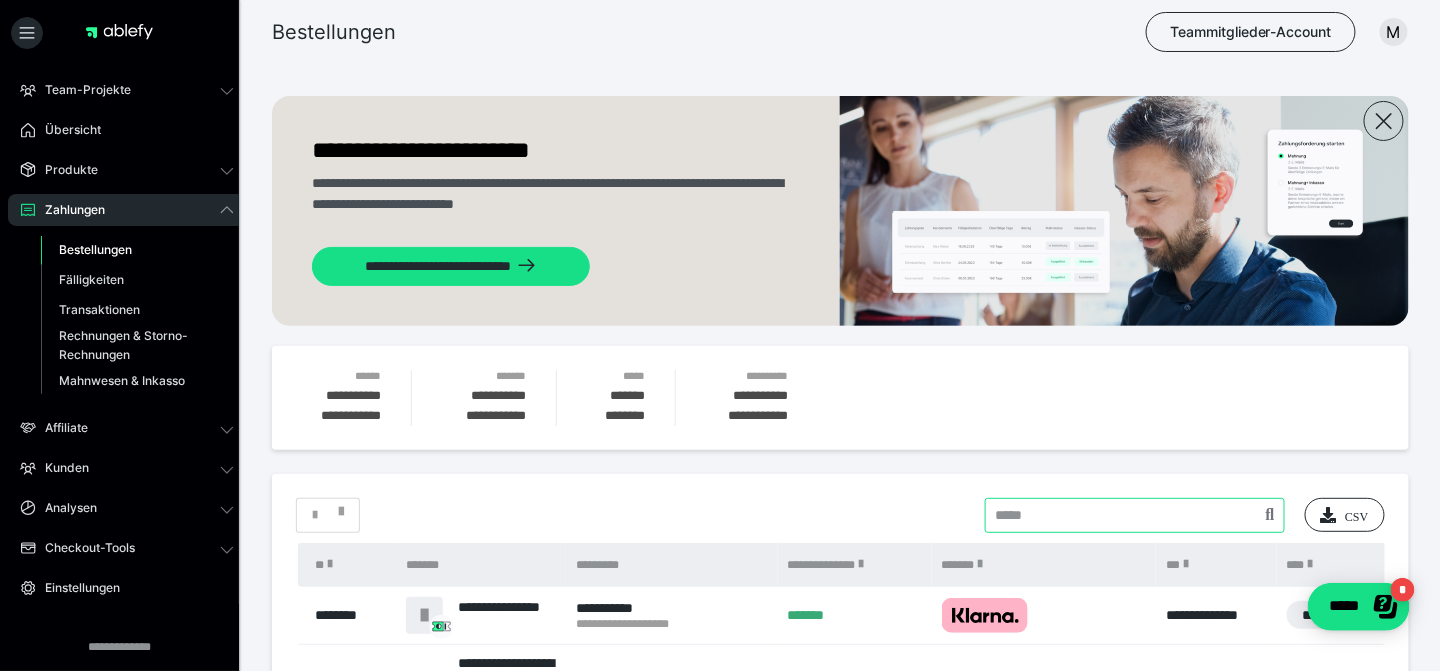click at bounding box center [1135, 515] 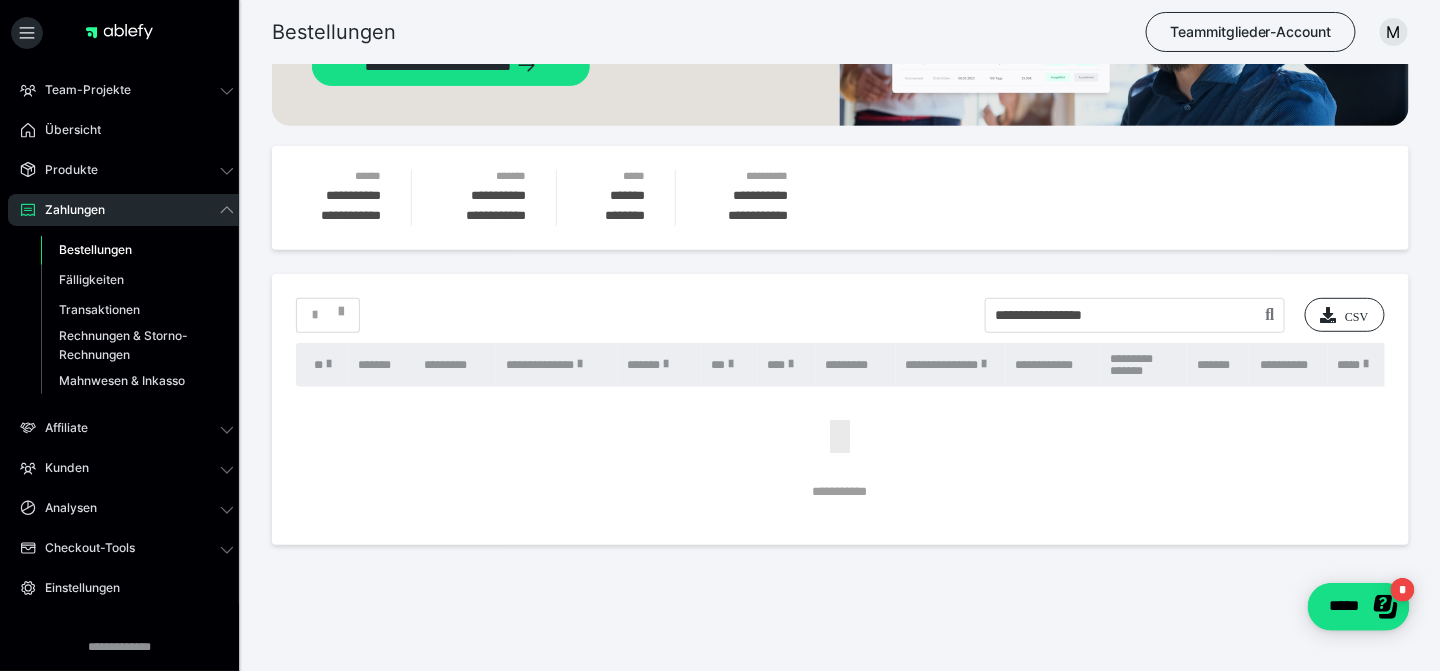 scroll, scrollTop: 205, scrollLeft: 0, axis: vertical 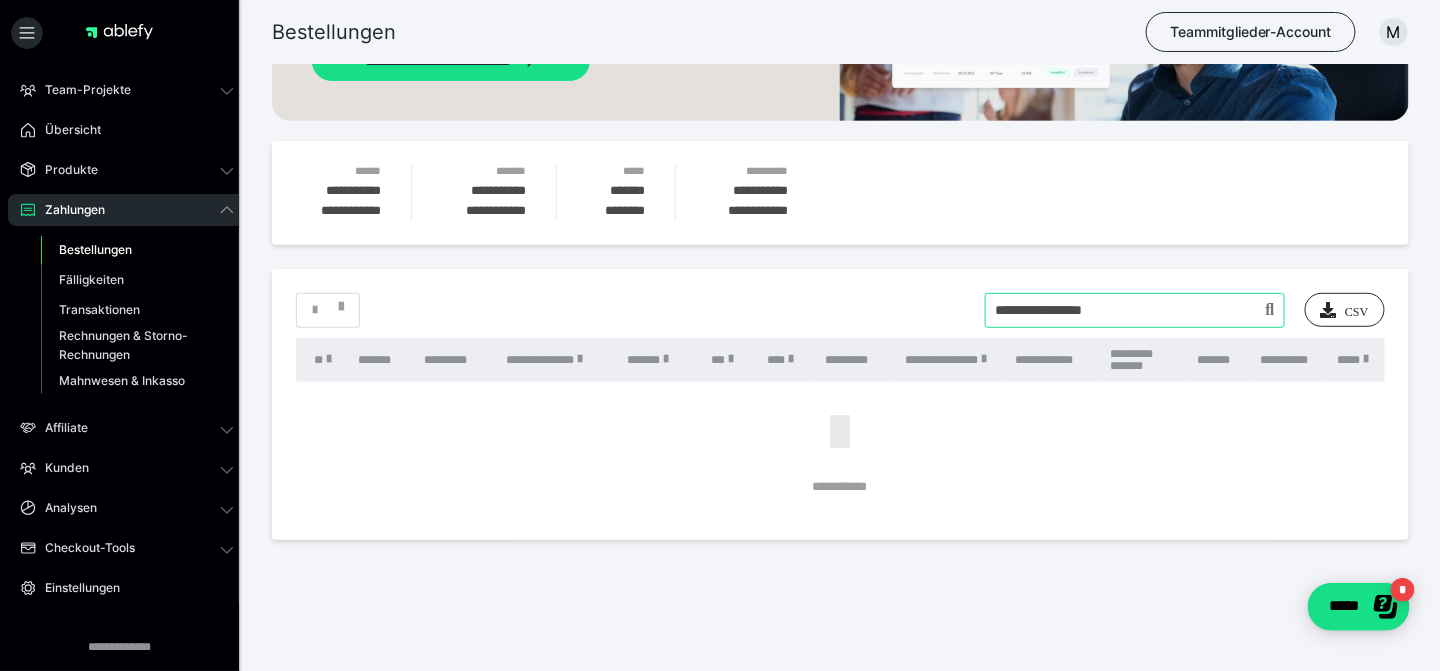 drag, startPoint x: 1140, startPoint y: 308, endPoint x: 783, endPoint y: 288, distance: 357.55978 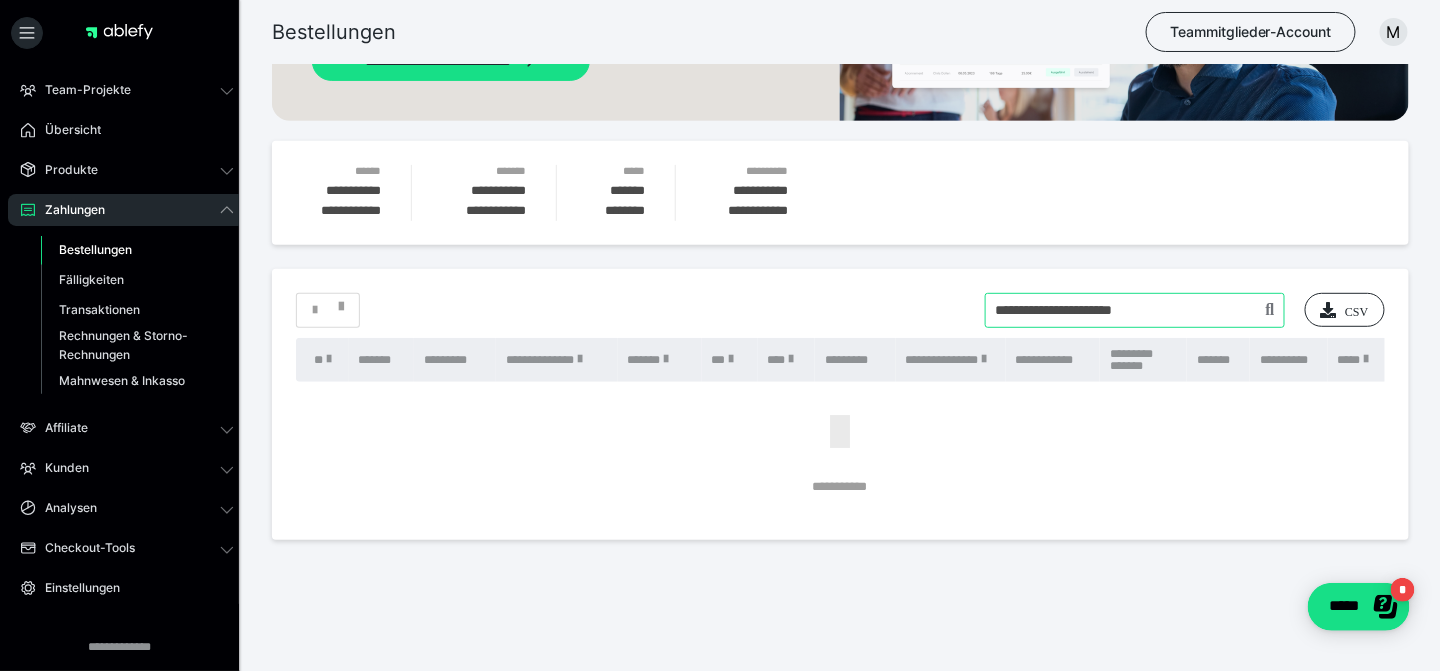 type on "**********" 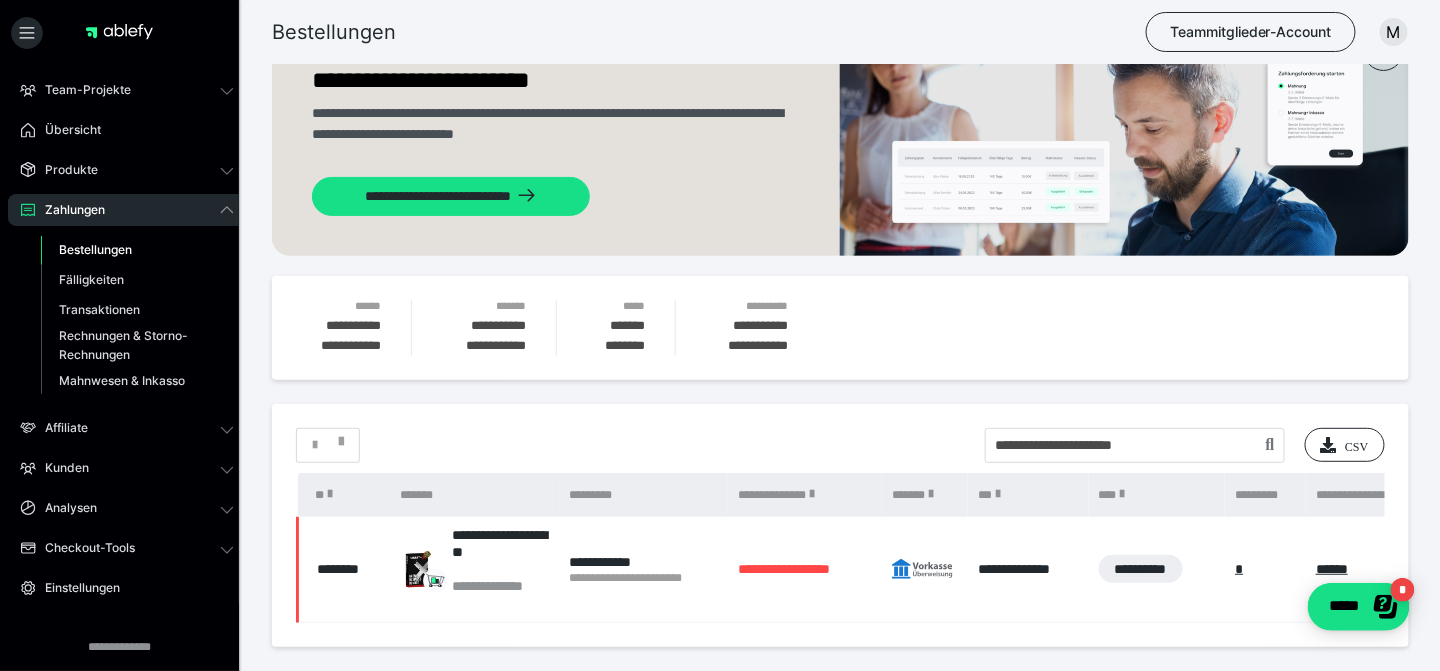 scroll, scrollTop: 176, scrollLeft: 0, axis: vertical 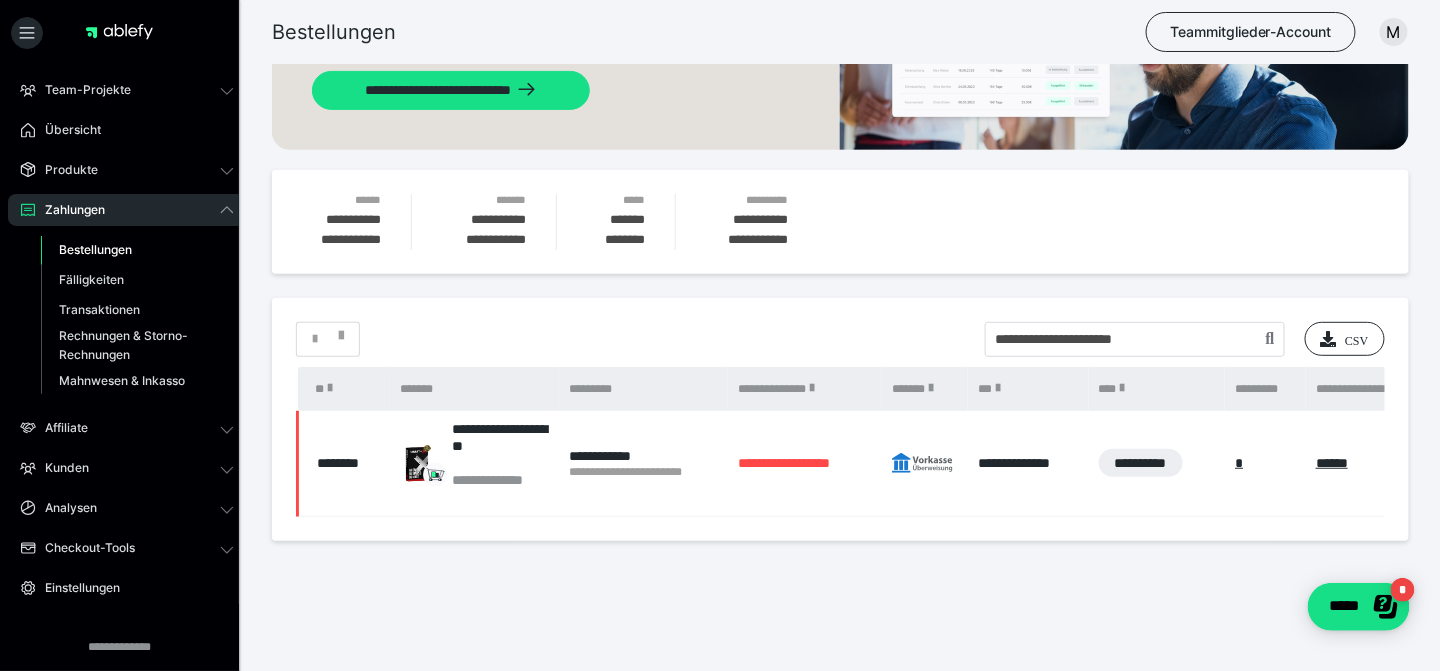 click on "********" at bounding box center [344, 463] 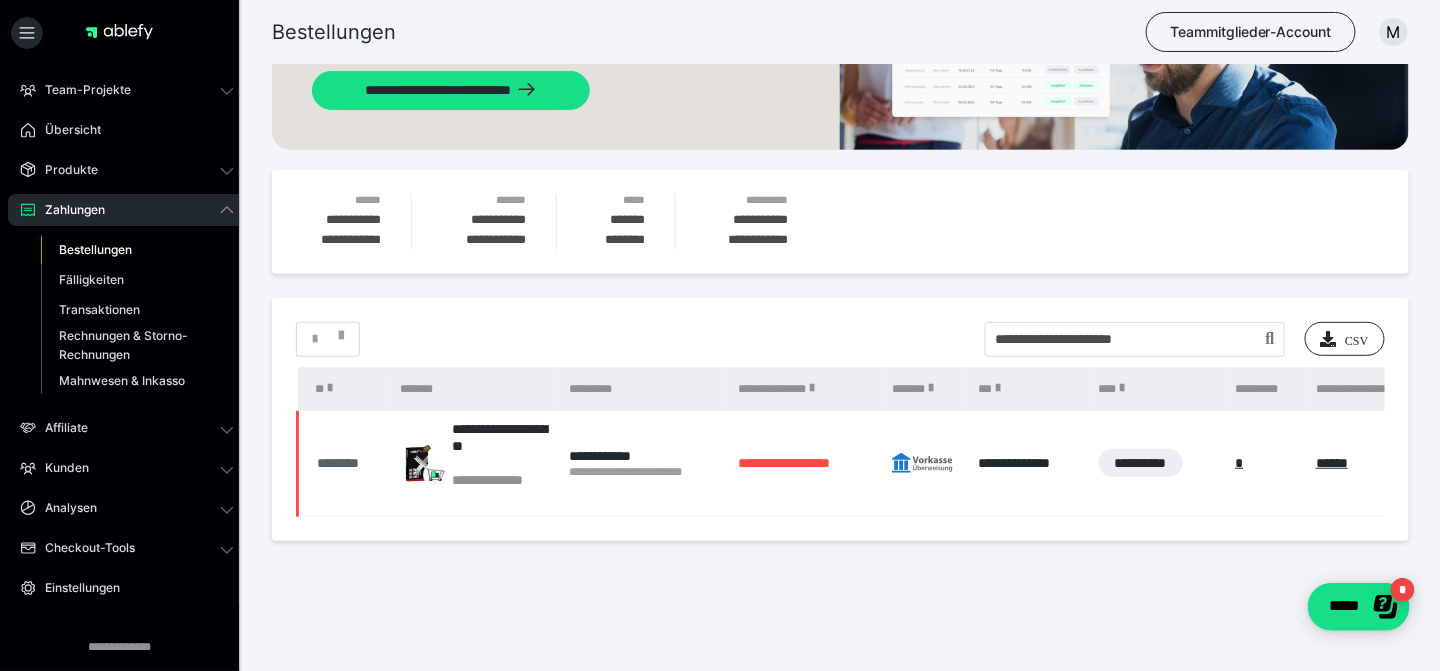 click on "********" at bounding box center [348, 463] 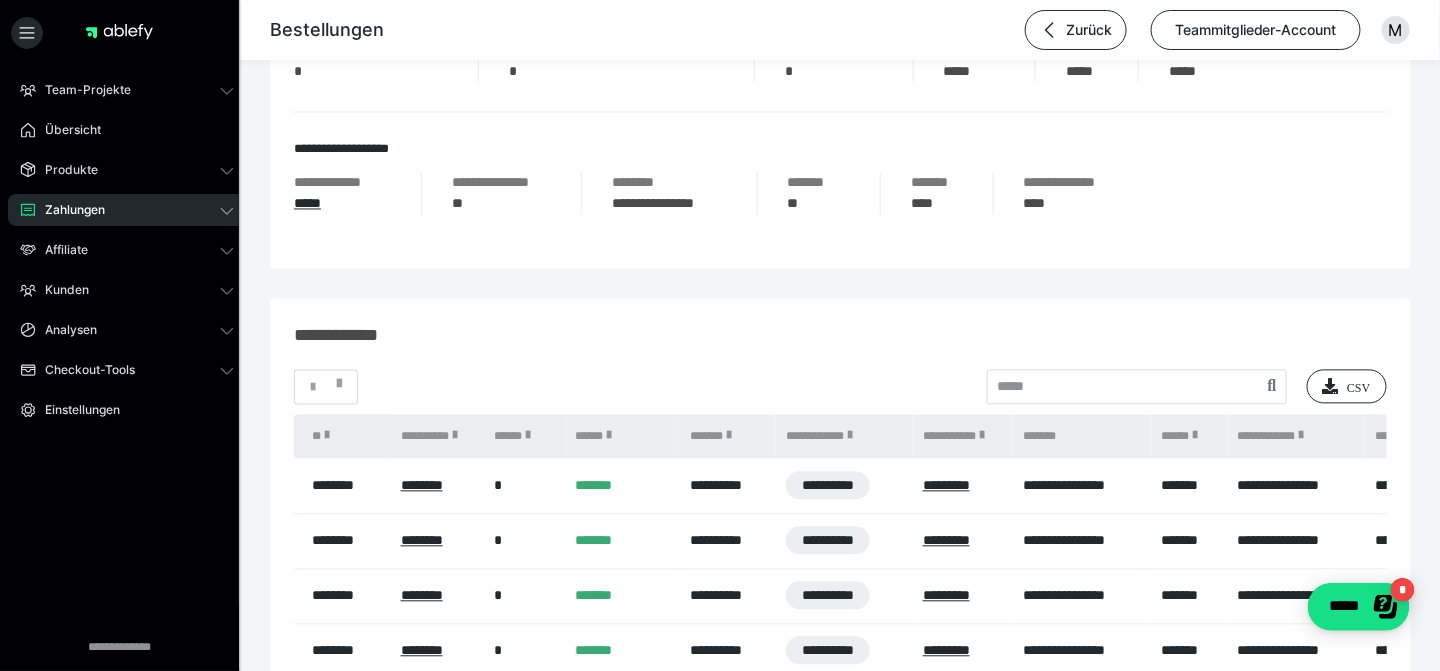 scroll, scrollTop: 1154, scrollLeft: 0, axis: vertical 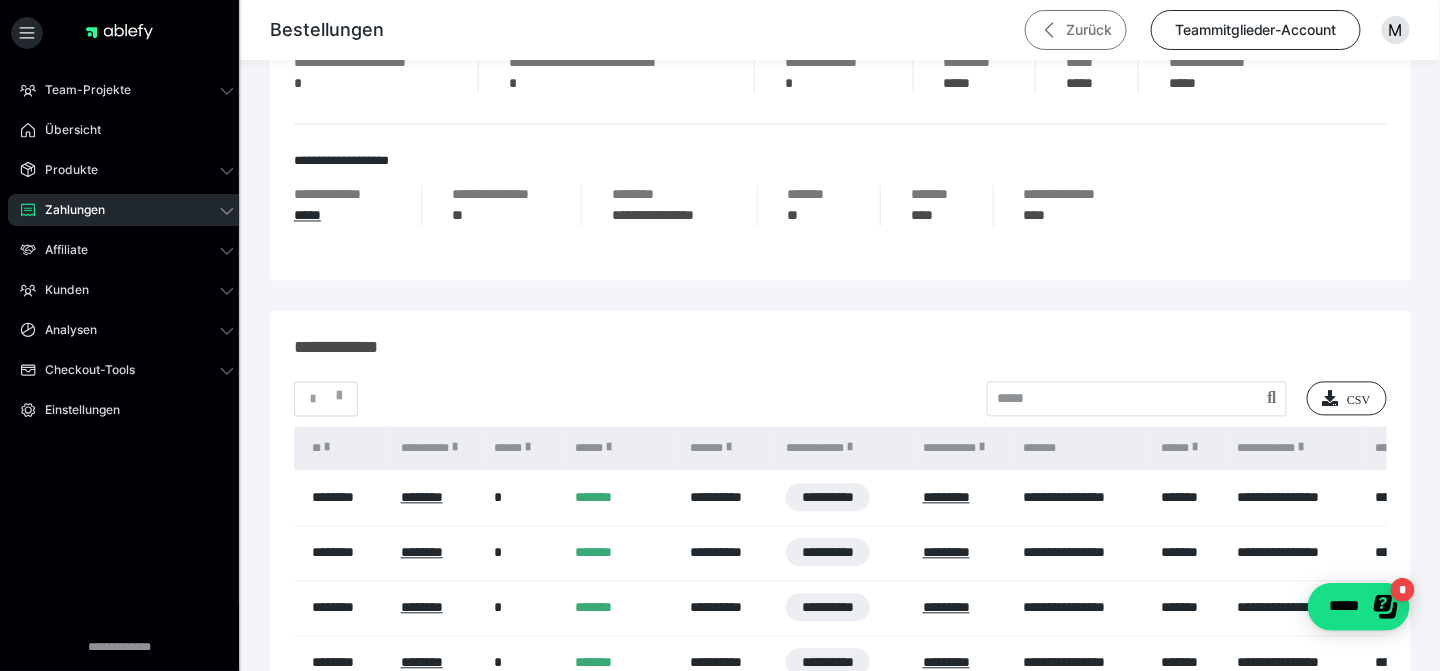click on "Zurück" at bounding box center (1076, 30) 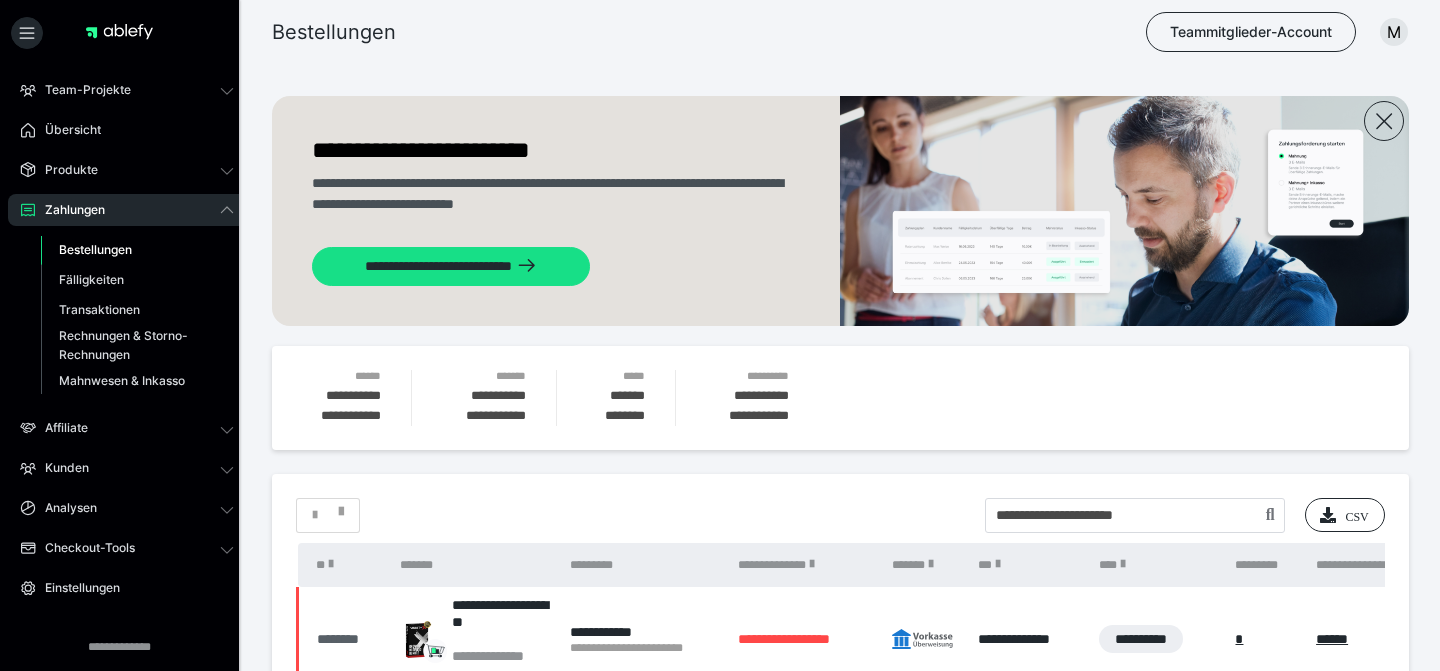 scroll, scrollTop: 176, scrollLeft: 0, axis: vertical 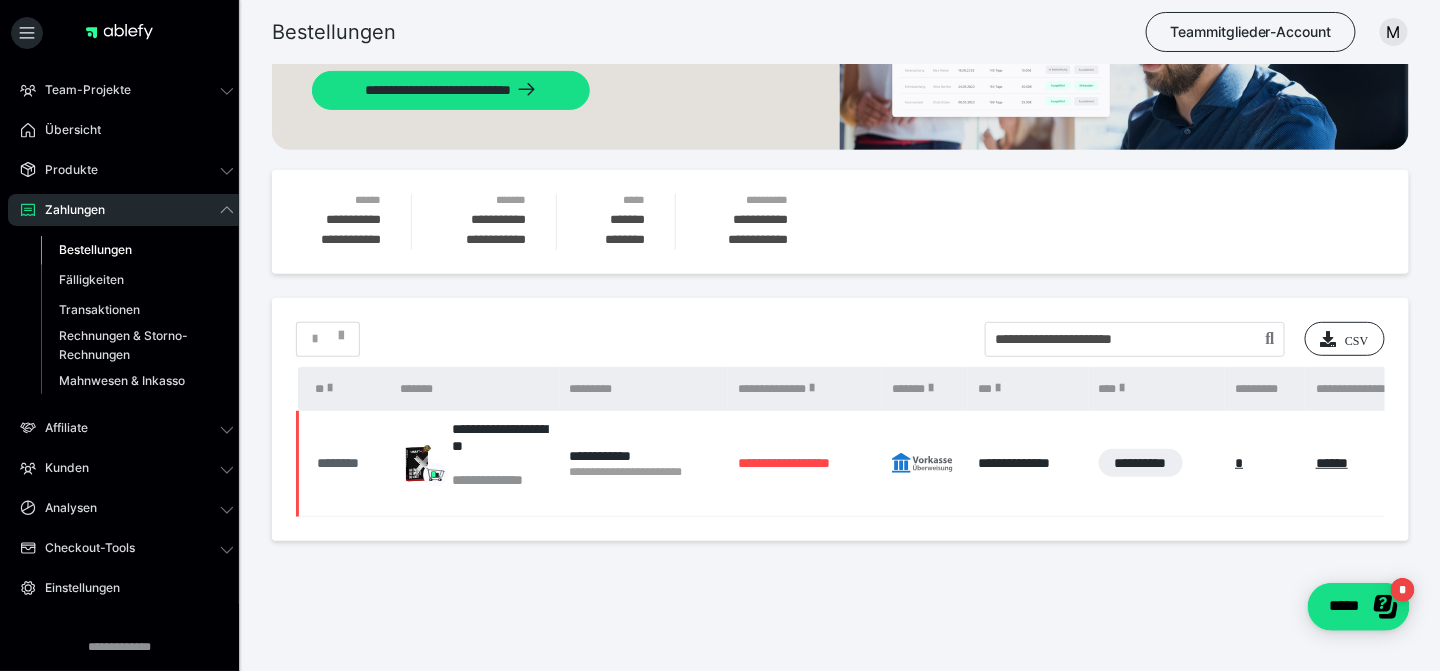 click on "********" at bounding box center (348, 463) 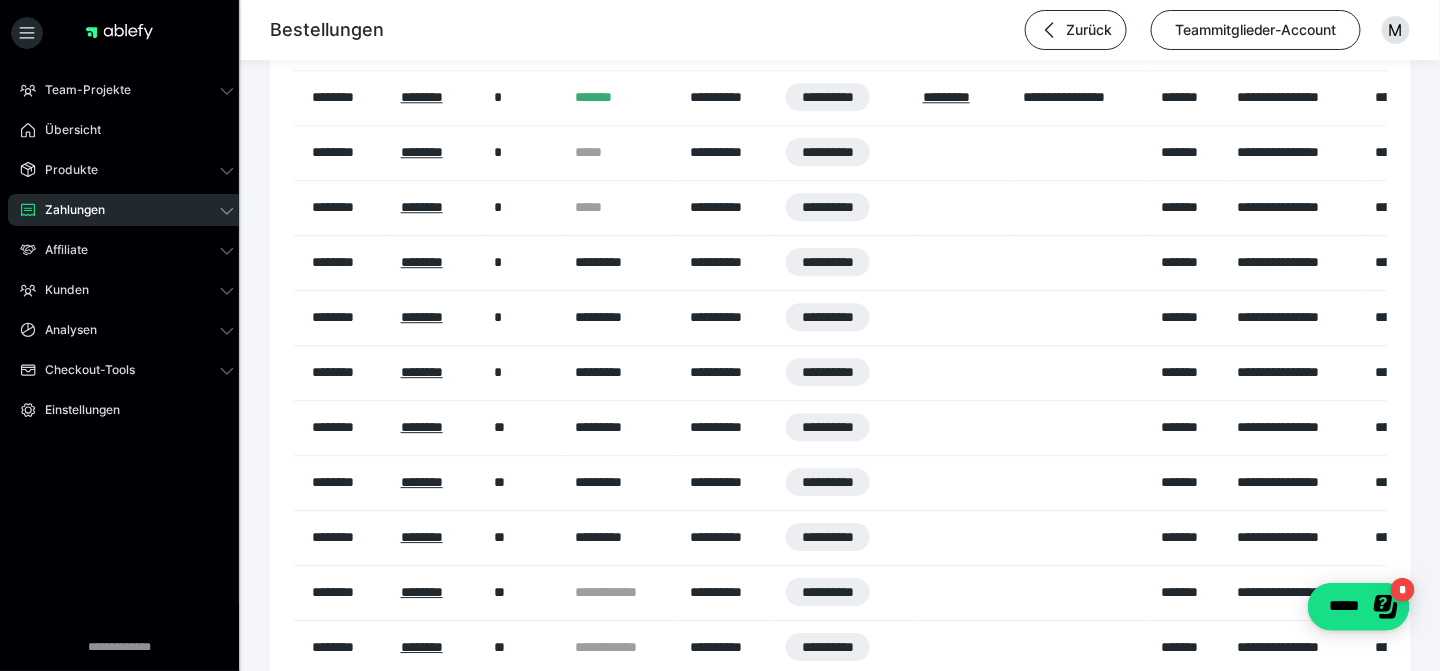 scroll, scrollTop: 1717, scrollLeft: 0, axis: vertical 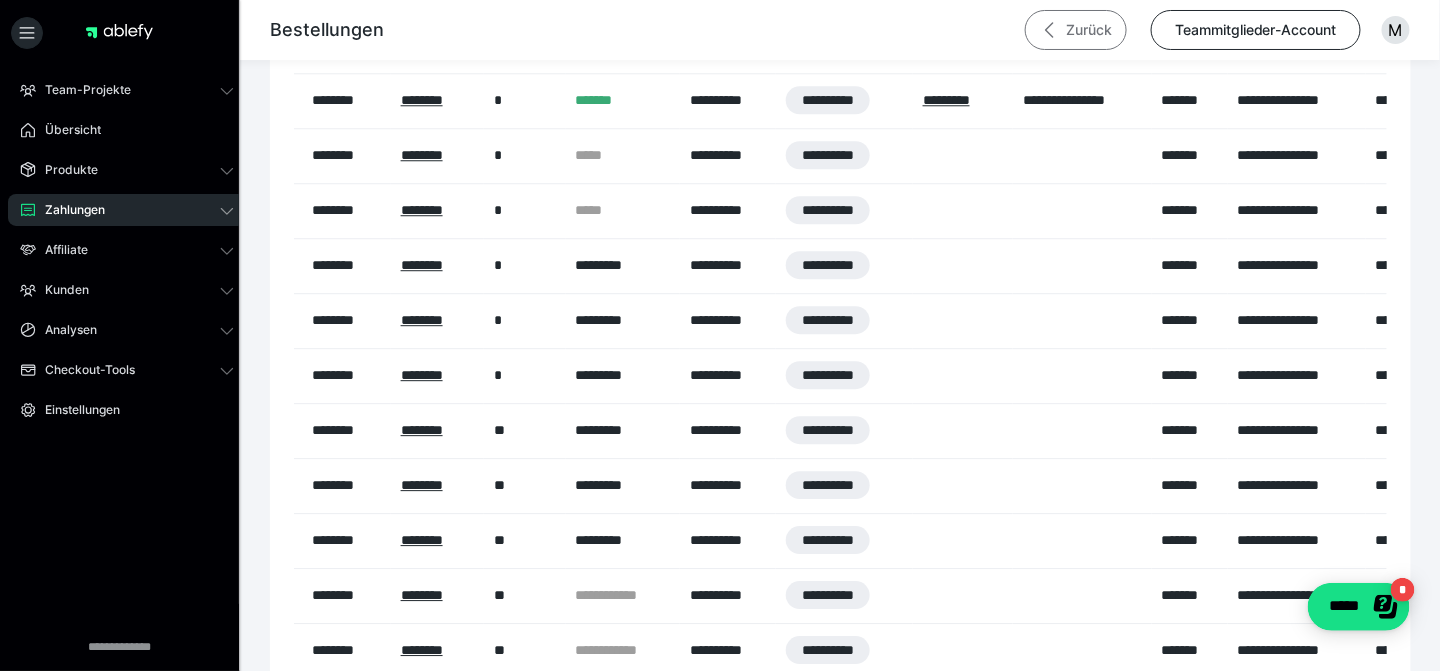click on "Zurück" at bounding box center [1076, 30] 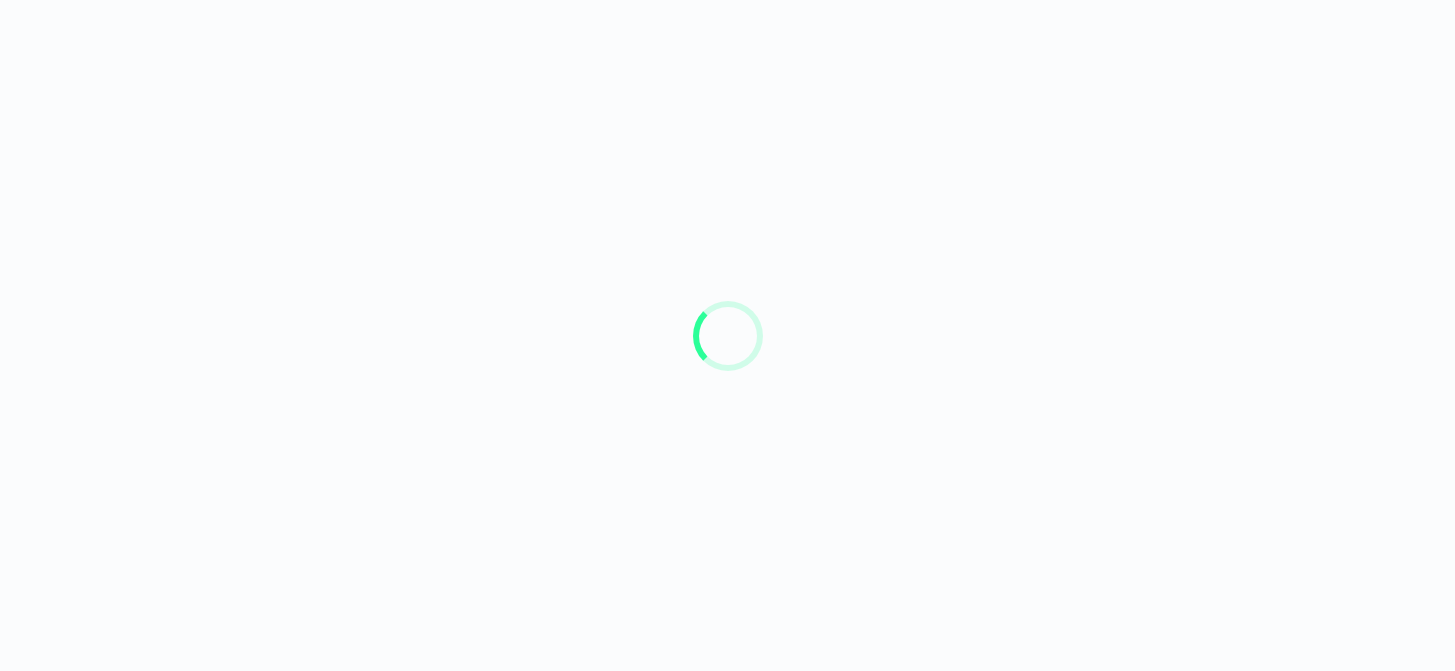 scroll, scrollTop: 0, scrollLeft: 0, axis: both 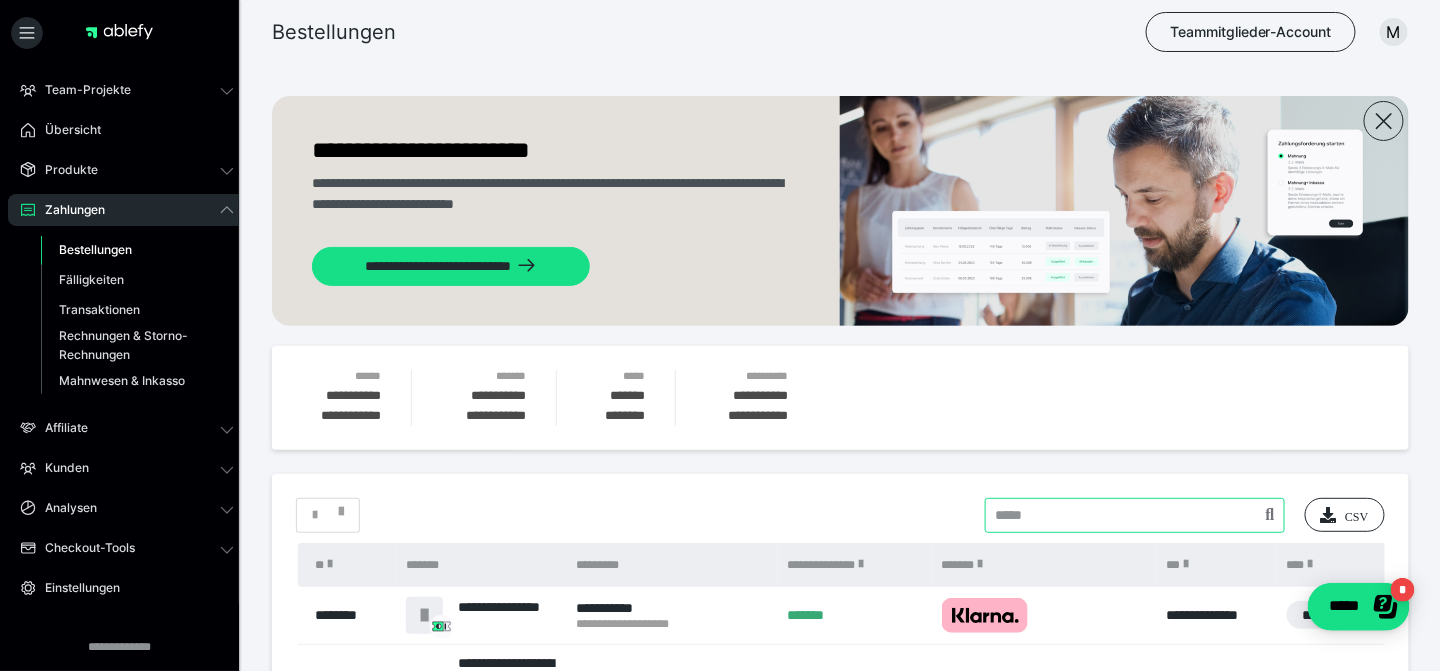 click at bounding box center [1135, 515] 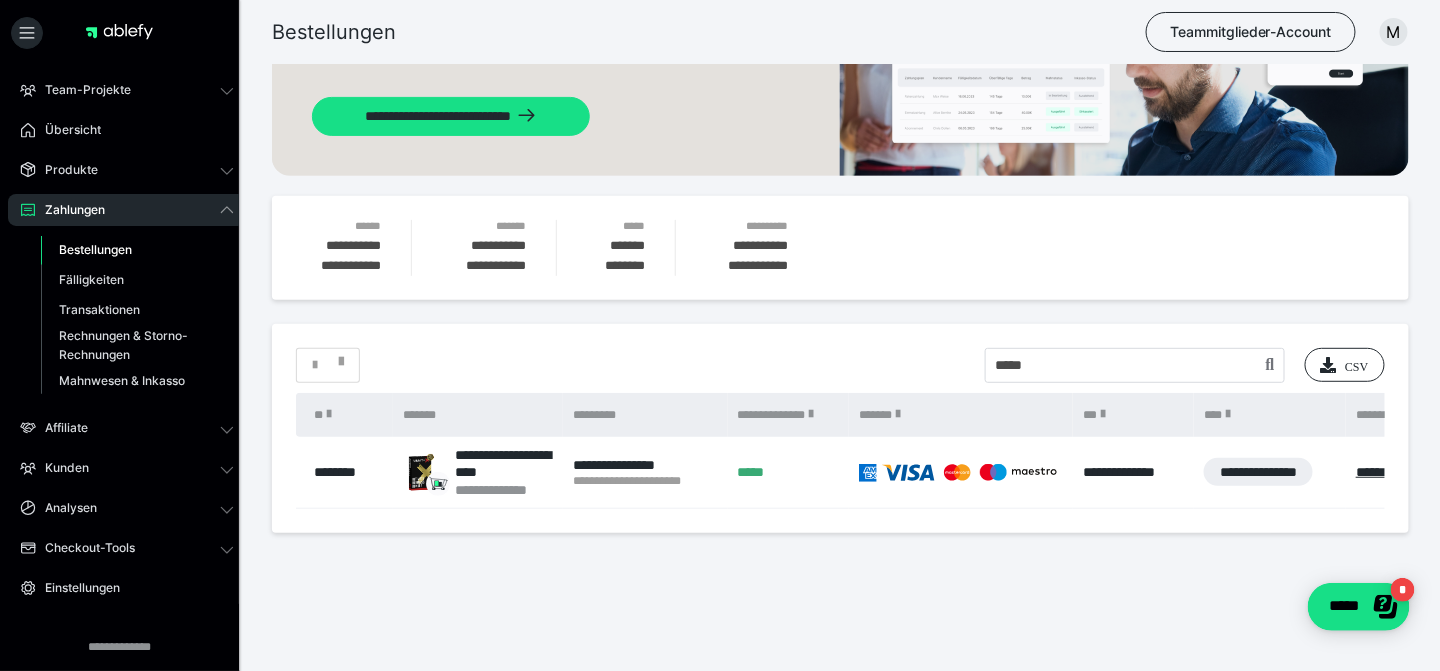 scroll, scrollTop: 176, scrollLeft: 0, axis: vertical 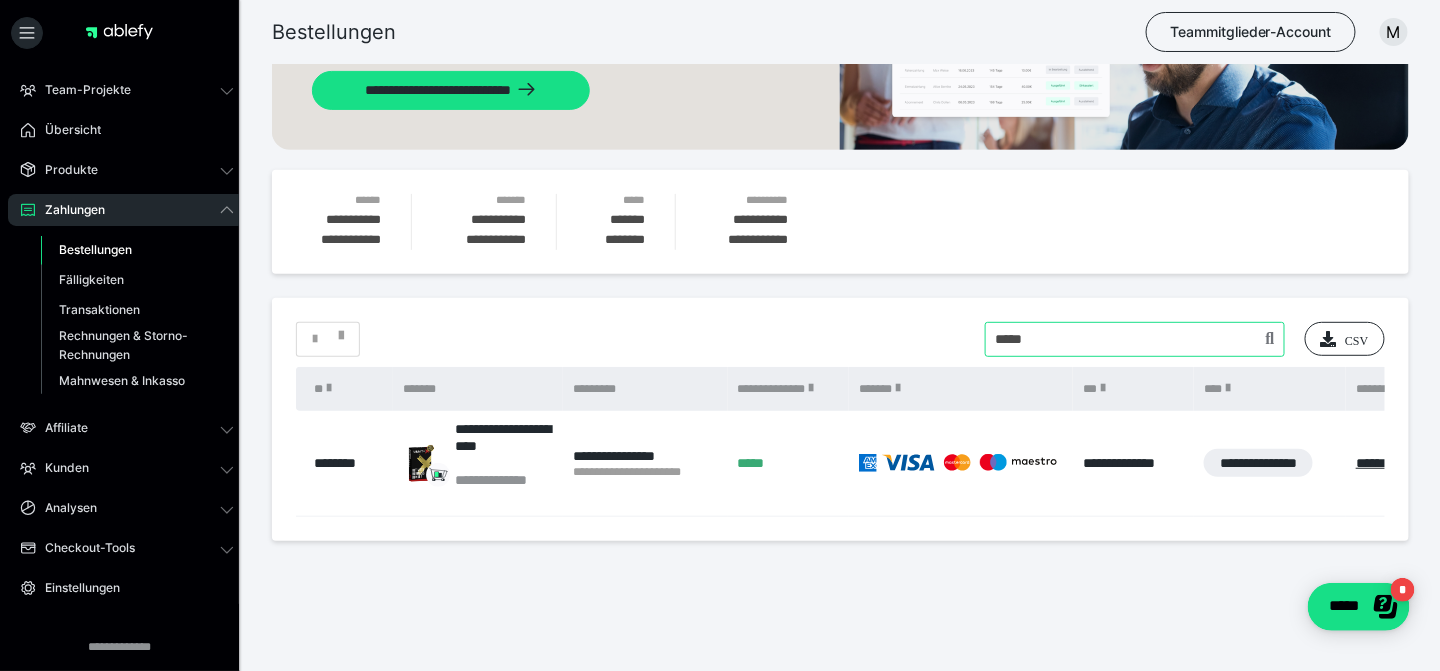 drag, startPoint x: 1096, startPoint y: 341, endPoint x: 665, endPoint y: 318, distance: 431.61325 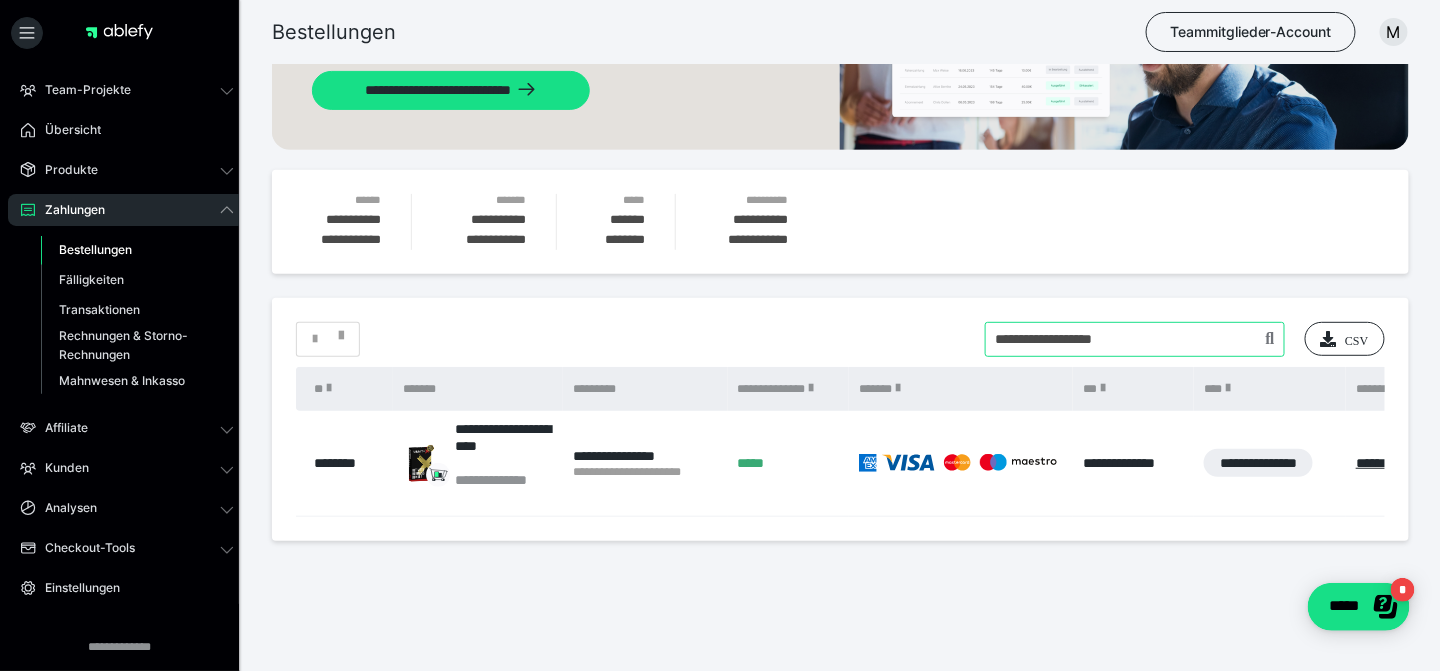 type on "**********" 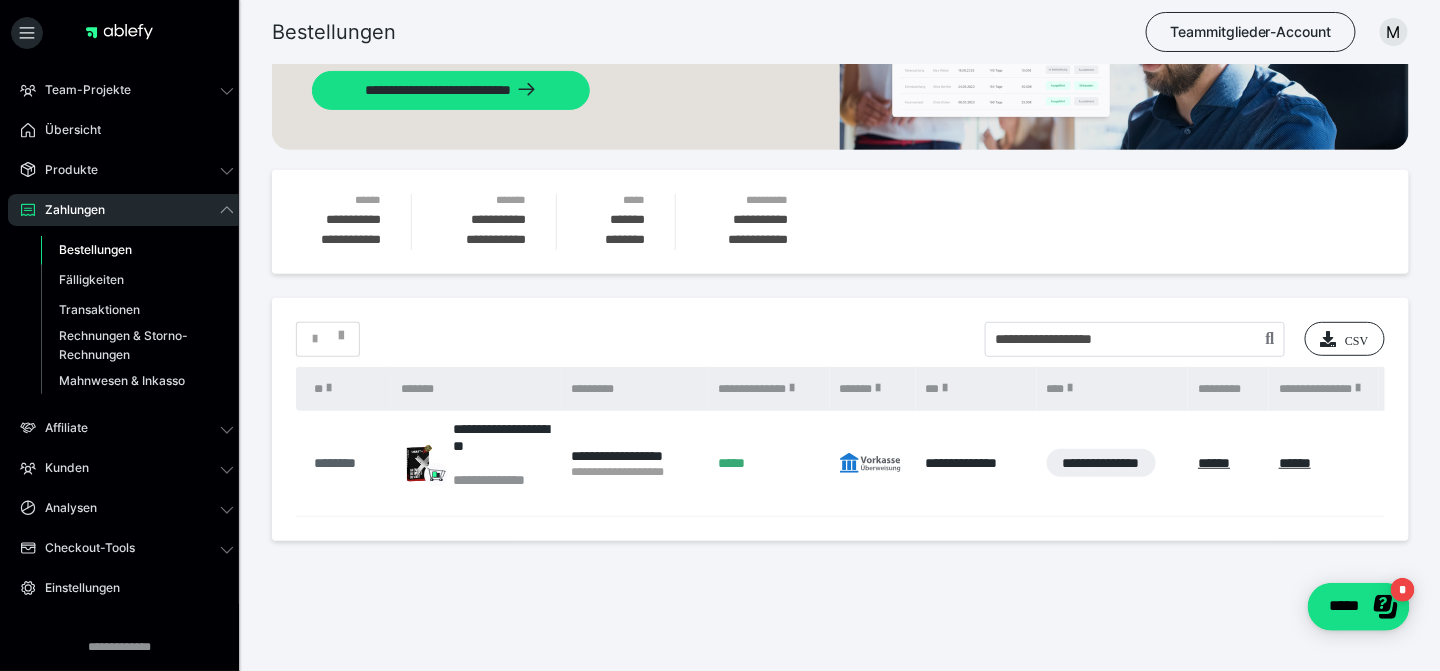 click on "********" at bounding box center [347, 463] 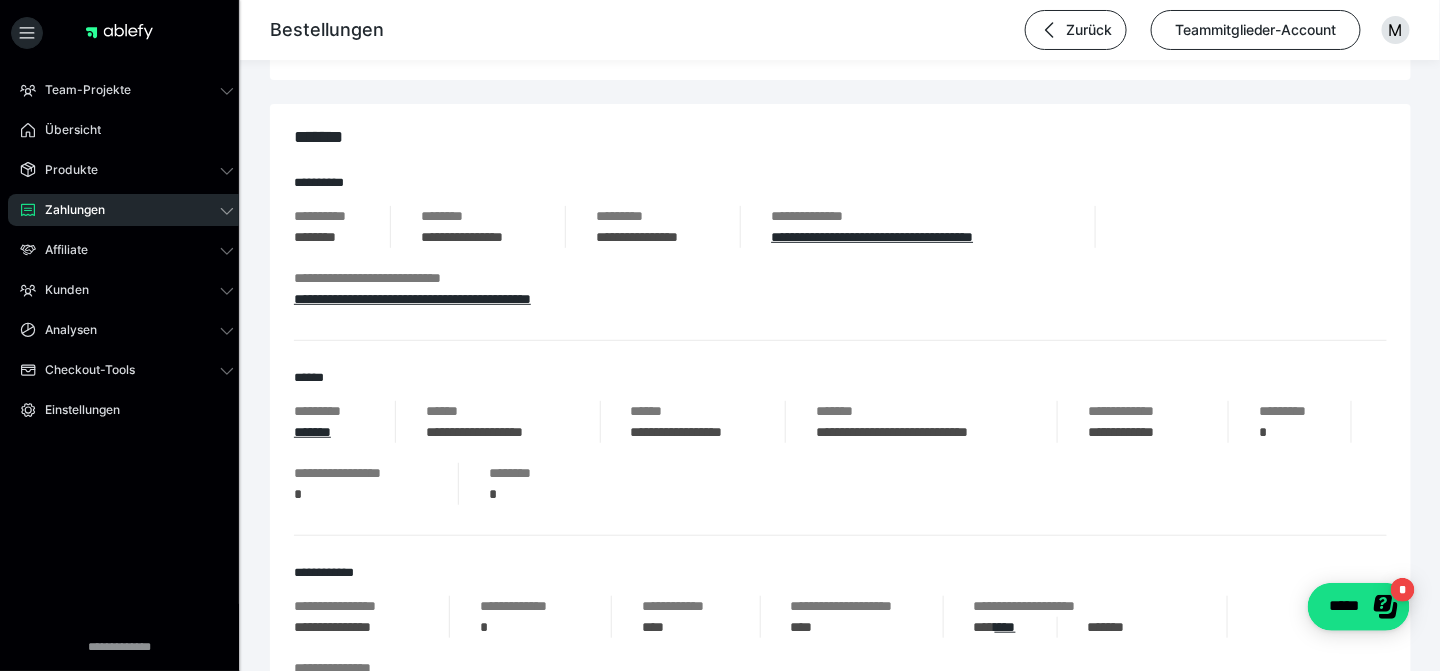 scroll, scrollTop: 173, scrollLeft: 0, axis: vertical 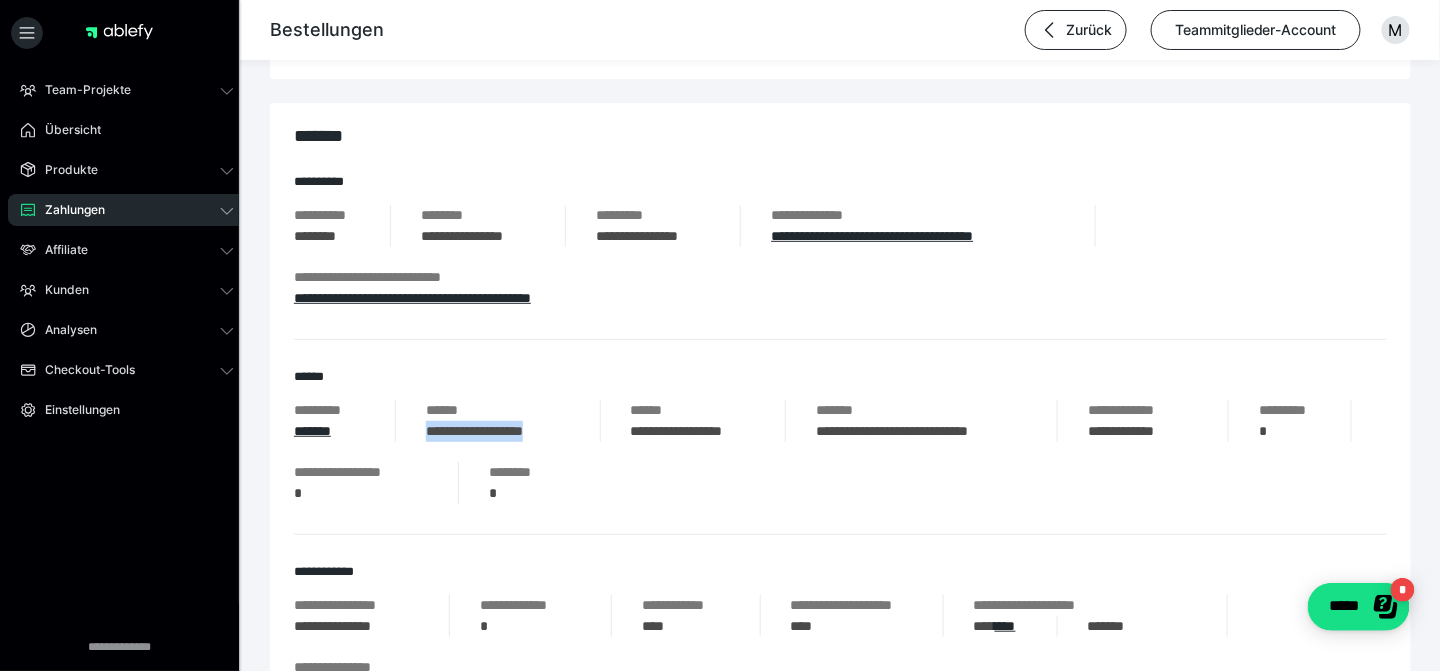 drag, startPoint x: 578, startPoint y: 436, endPoint x: 417, endPoint y: 425, distance: 161.37534 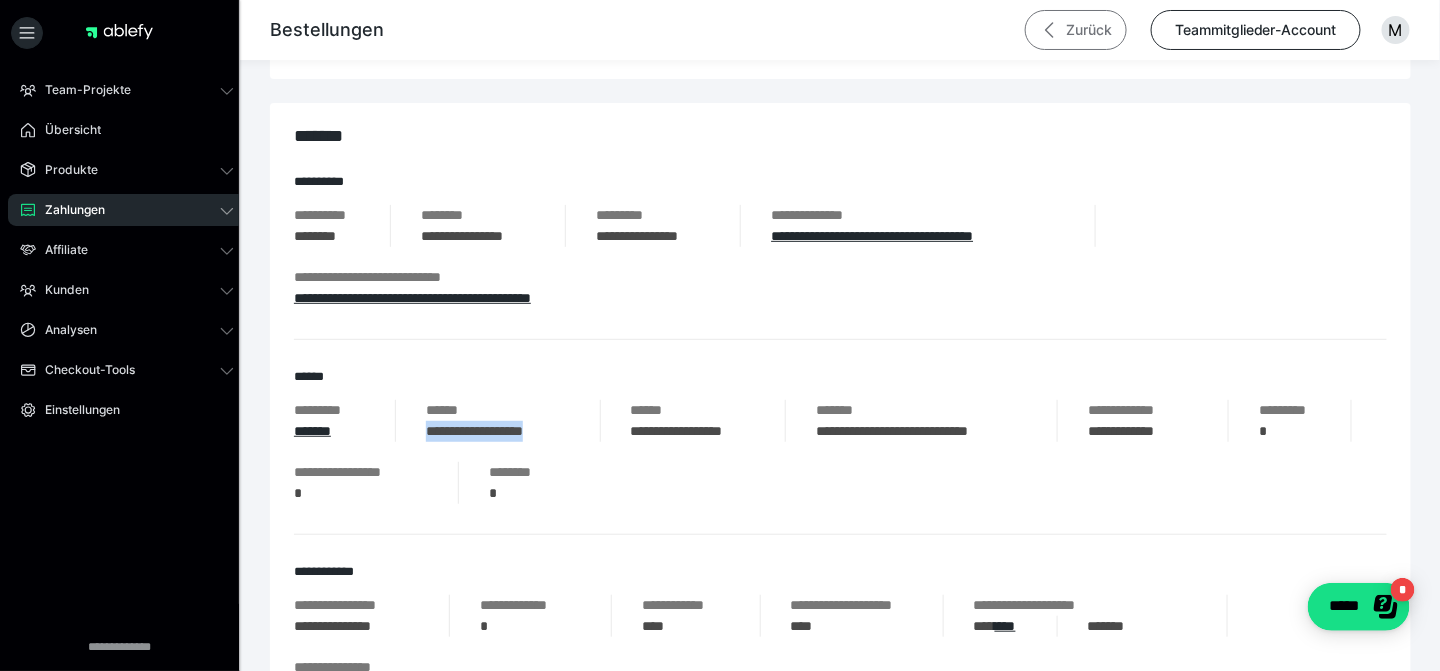 click on "Zurück" at bounding box center (1076, 30) 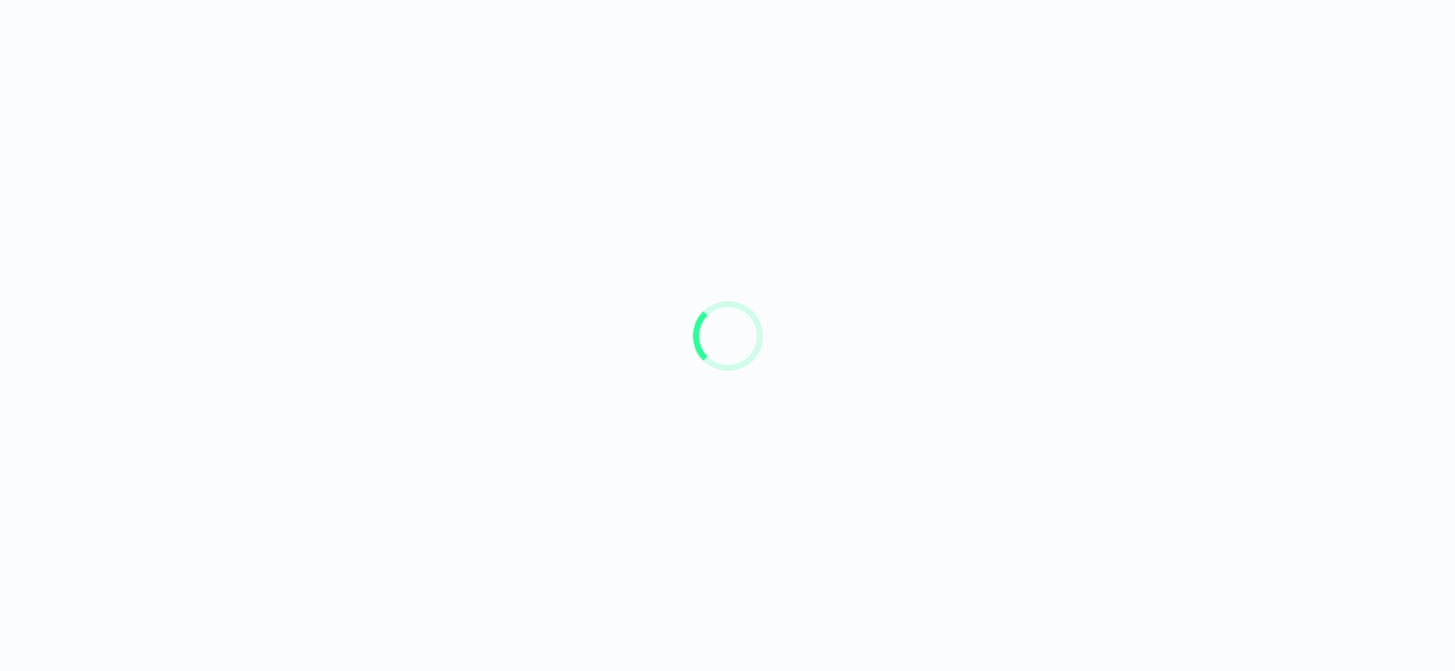 scroll, scrollTop: 0, scrollLeft: 0, axis: both 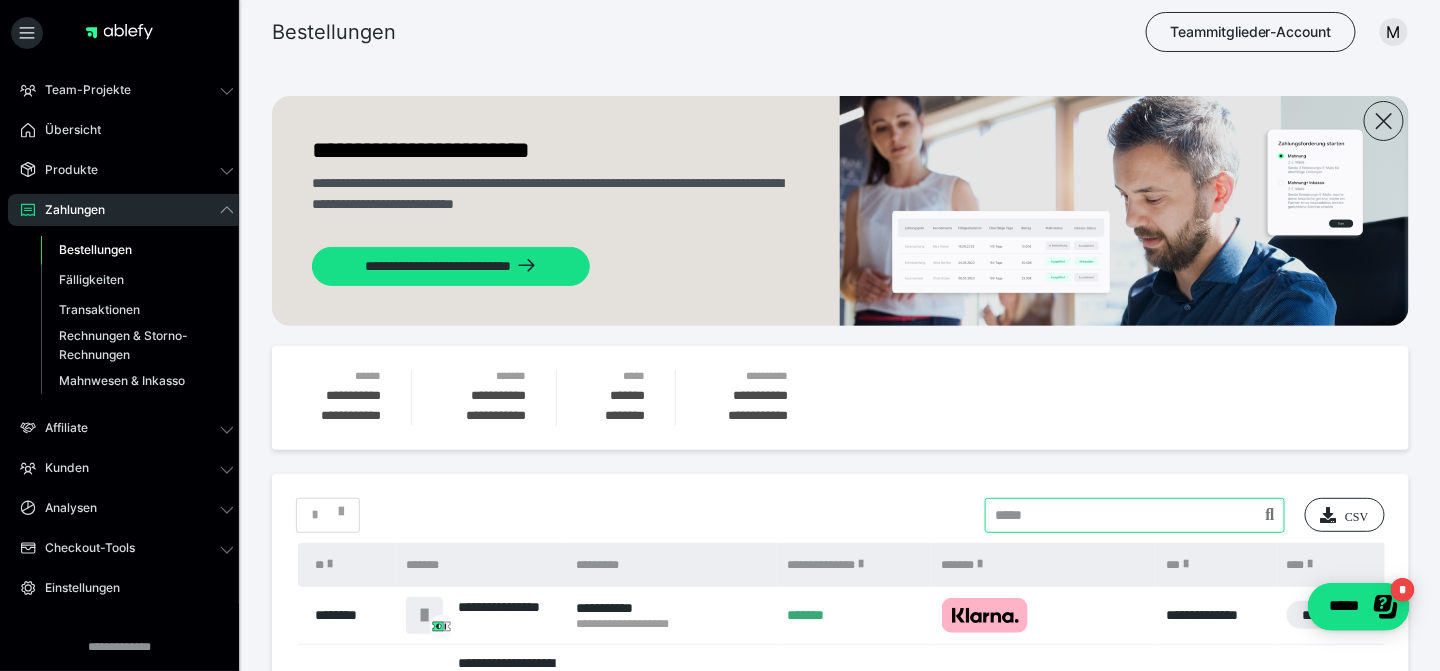click at bounding box center [1135, 515] 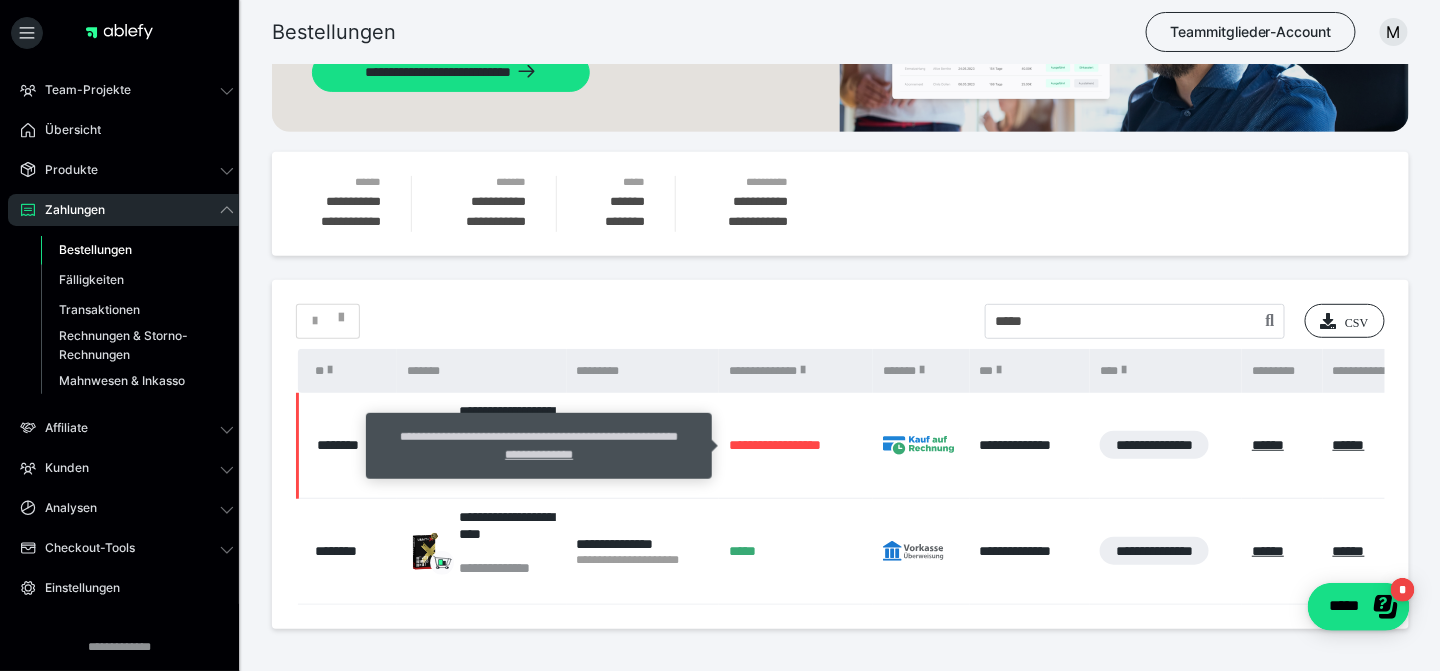 scroll, scrollTop: 238, scrollLeft: 0, axis: vertical 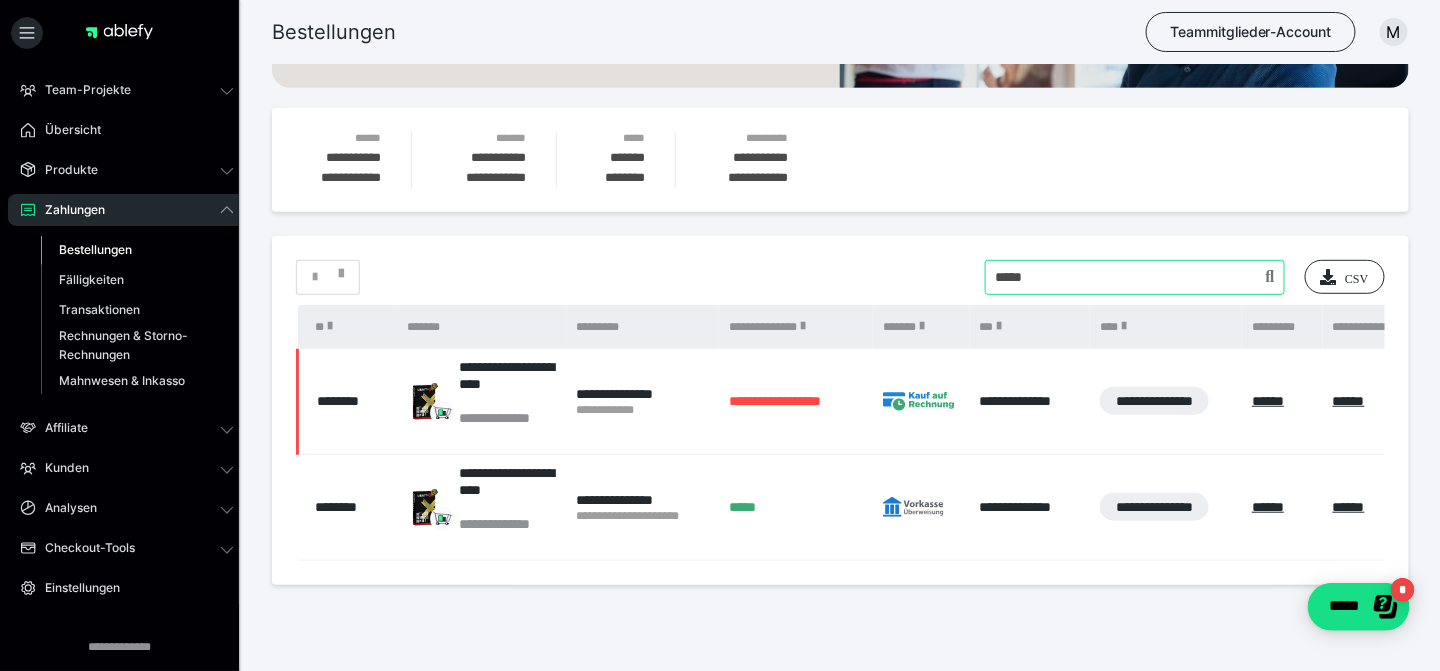 drag, startPoint x: 1064, startPoint y: 267, endPoint x: 889, endPoint y: 270, distance: 175.02571 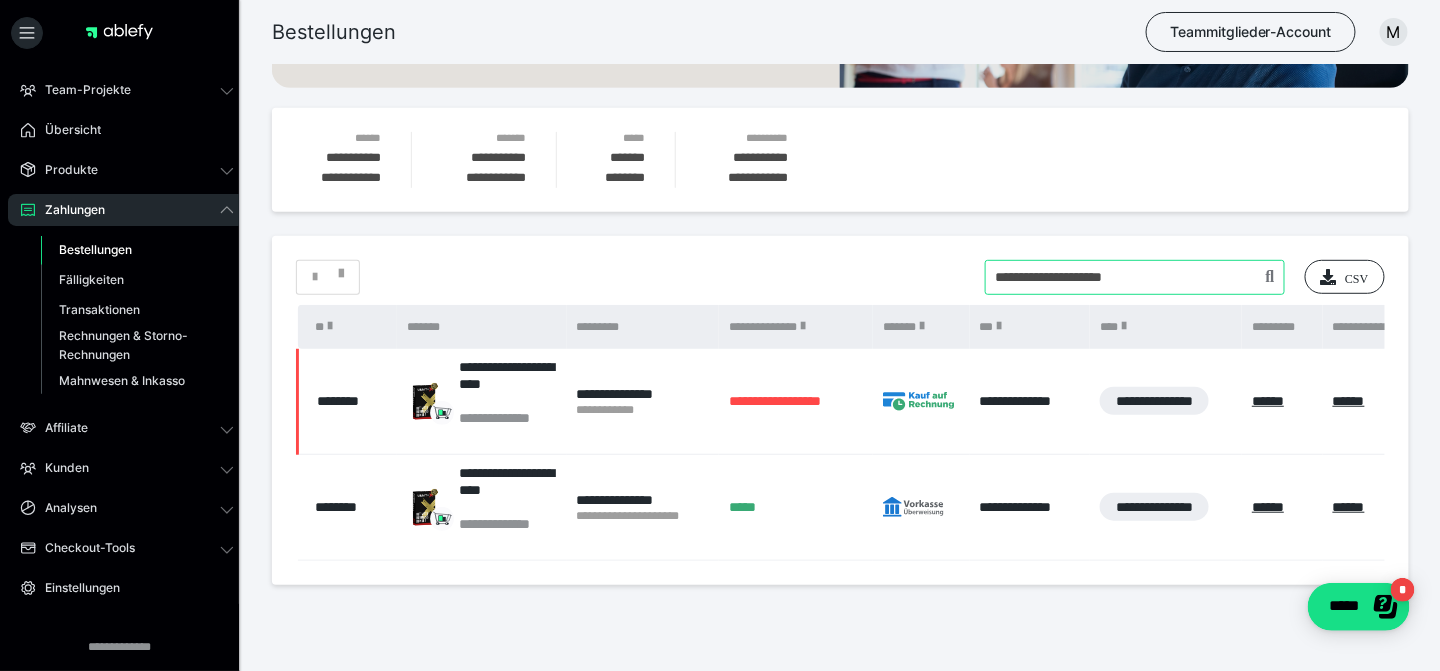type on "**********" 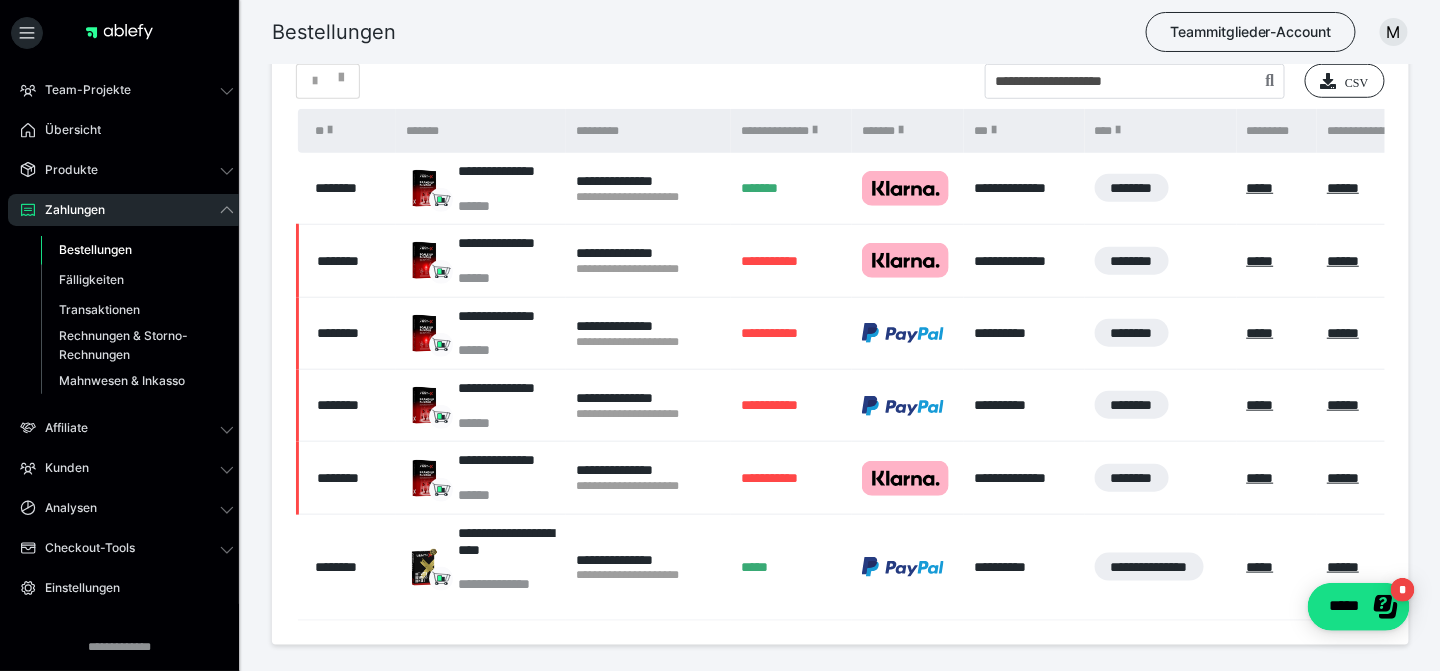 scroll, scrollTop: 428, scrollLeft: 0, axis: vertical 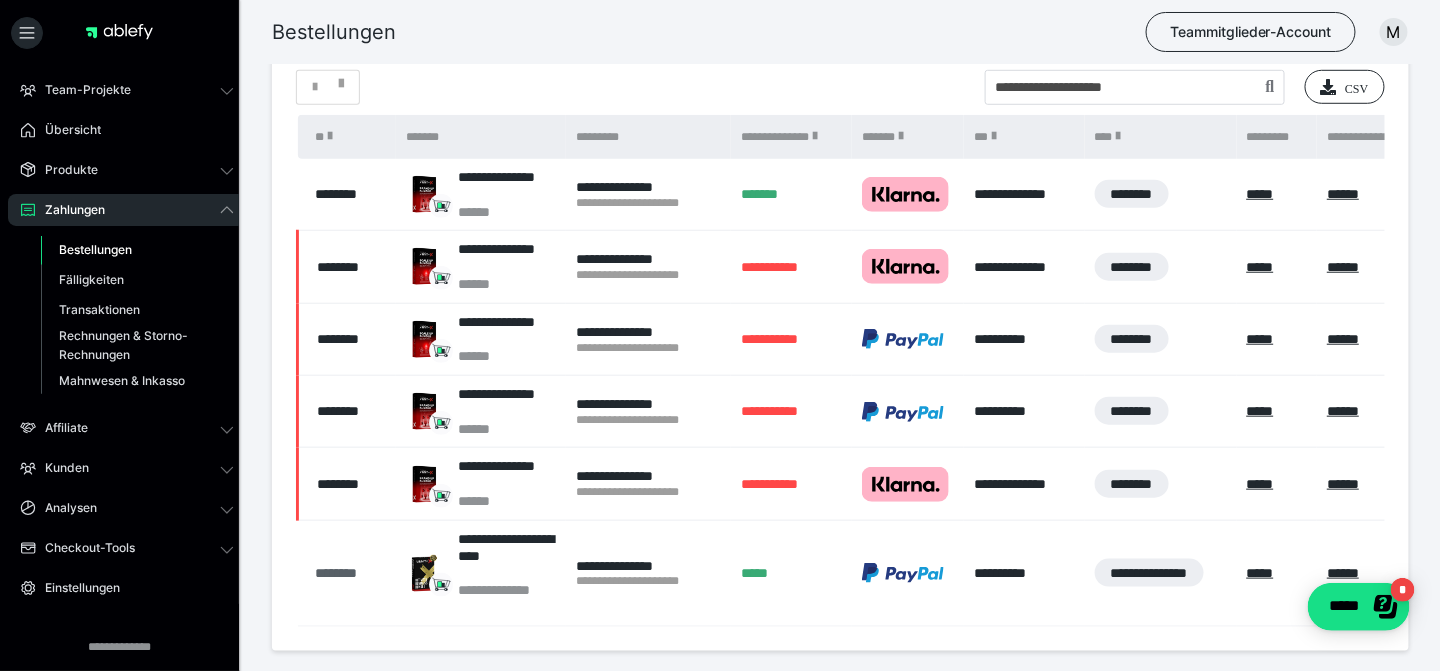 click on "********" at bounding box center [351, 573] 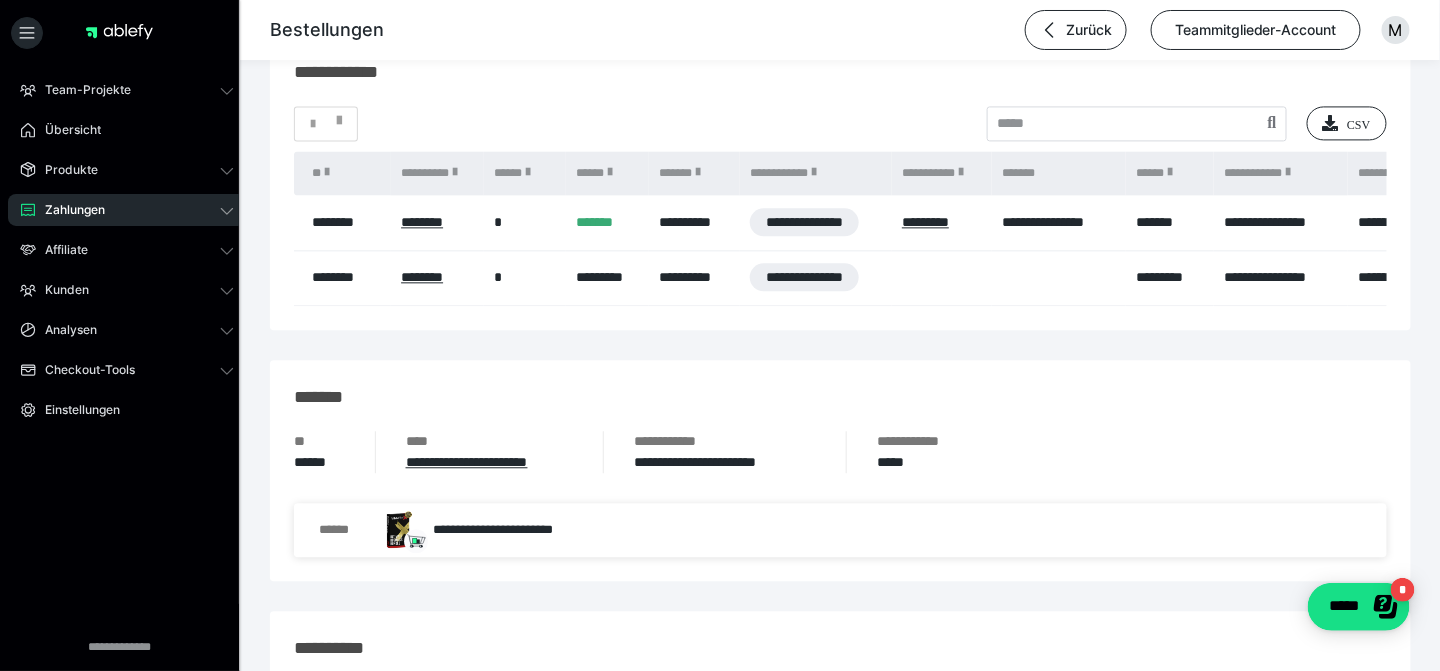 scroll, scrollTop: 1378, scrollLeft: 0, axis: vertical 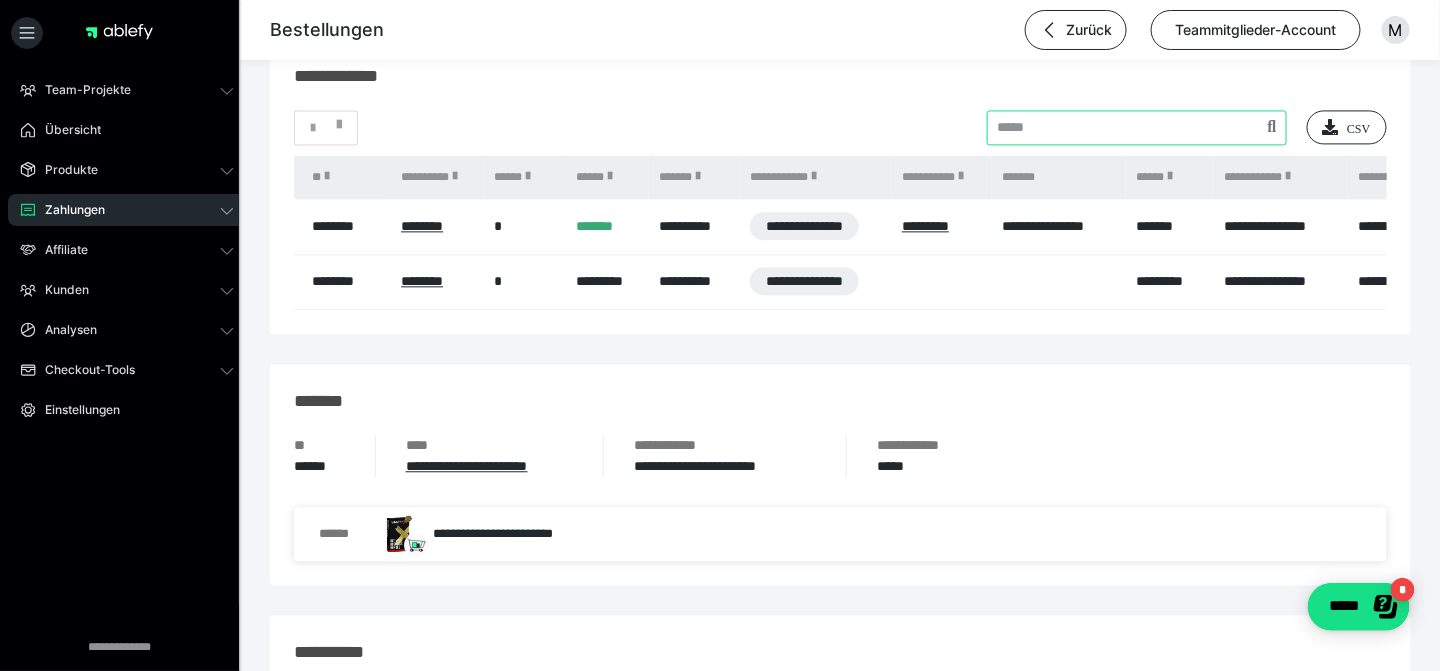 click at bounding box center [1137, 127] 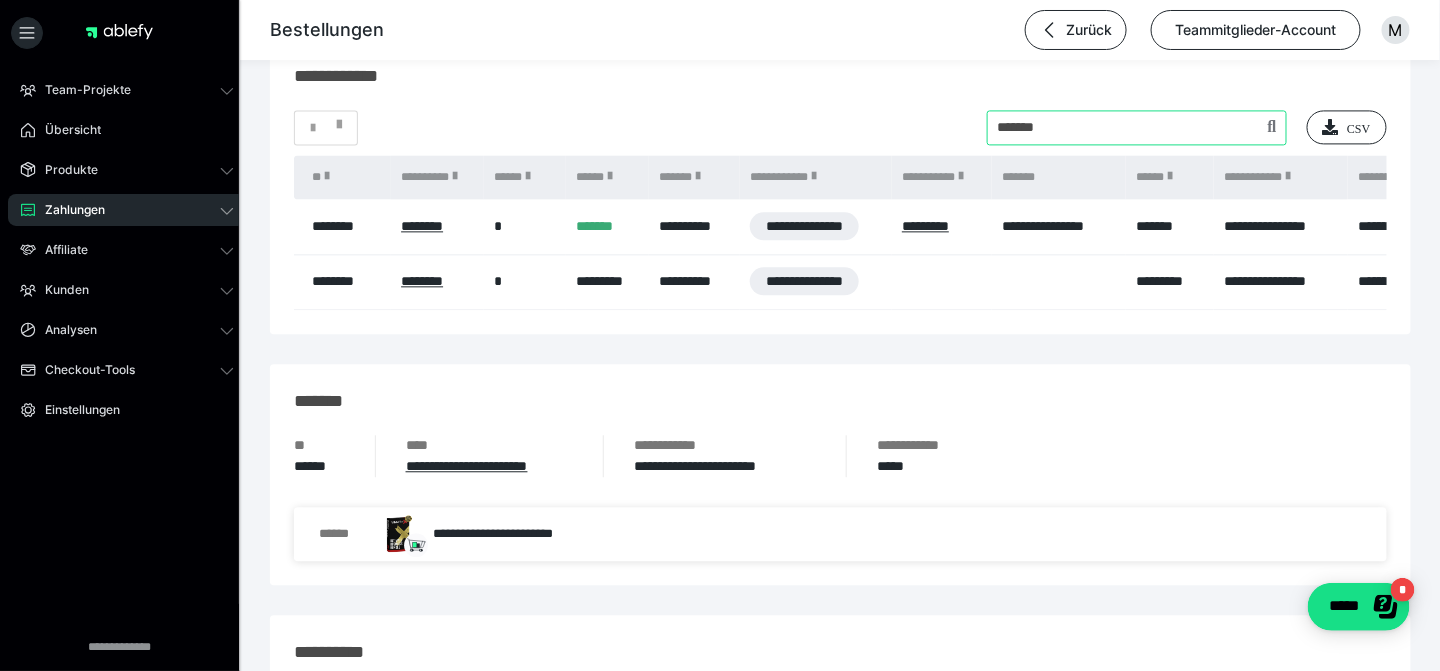 type on "*******" 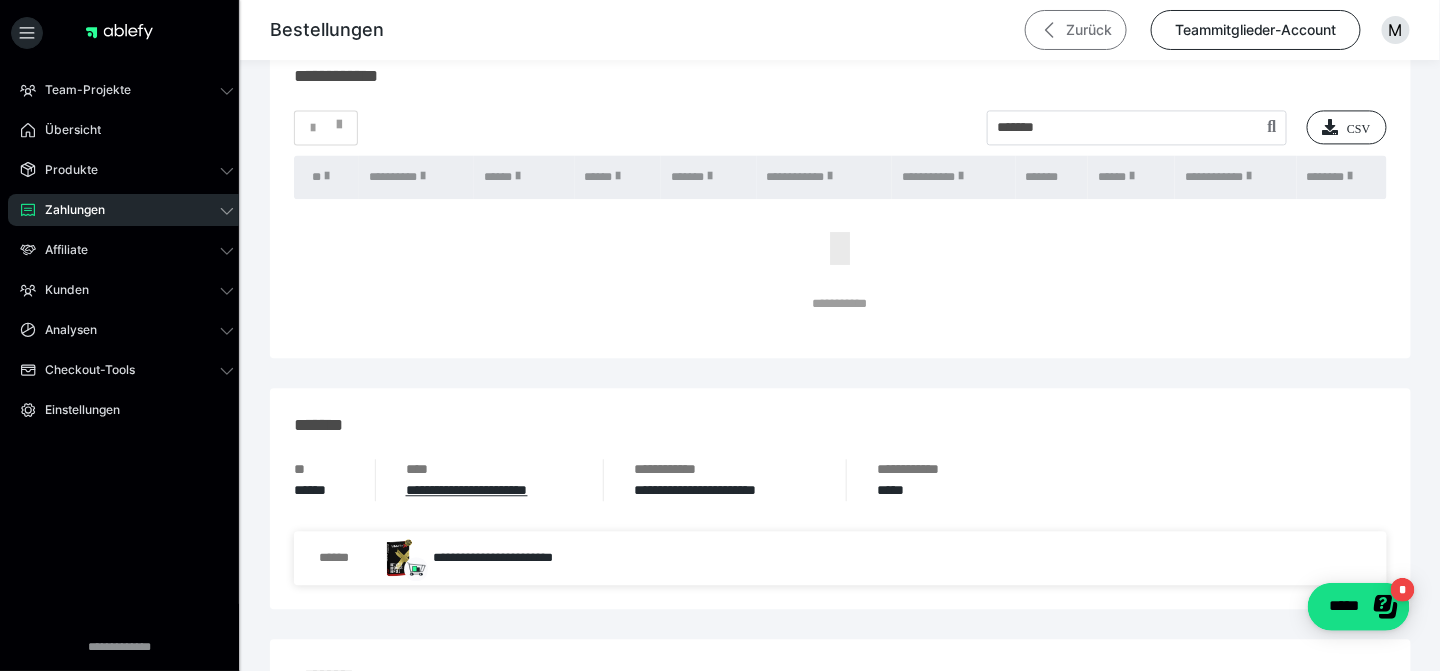 click on "Zurück" at bounding box center (1076, 30) 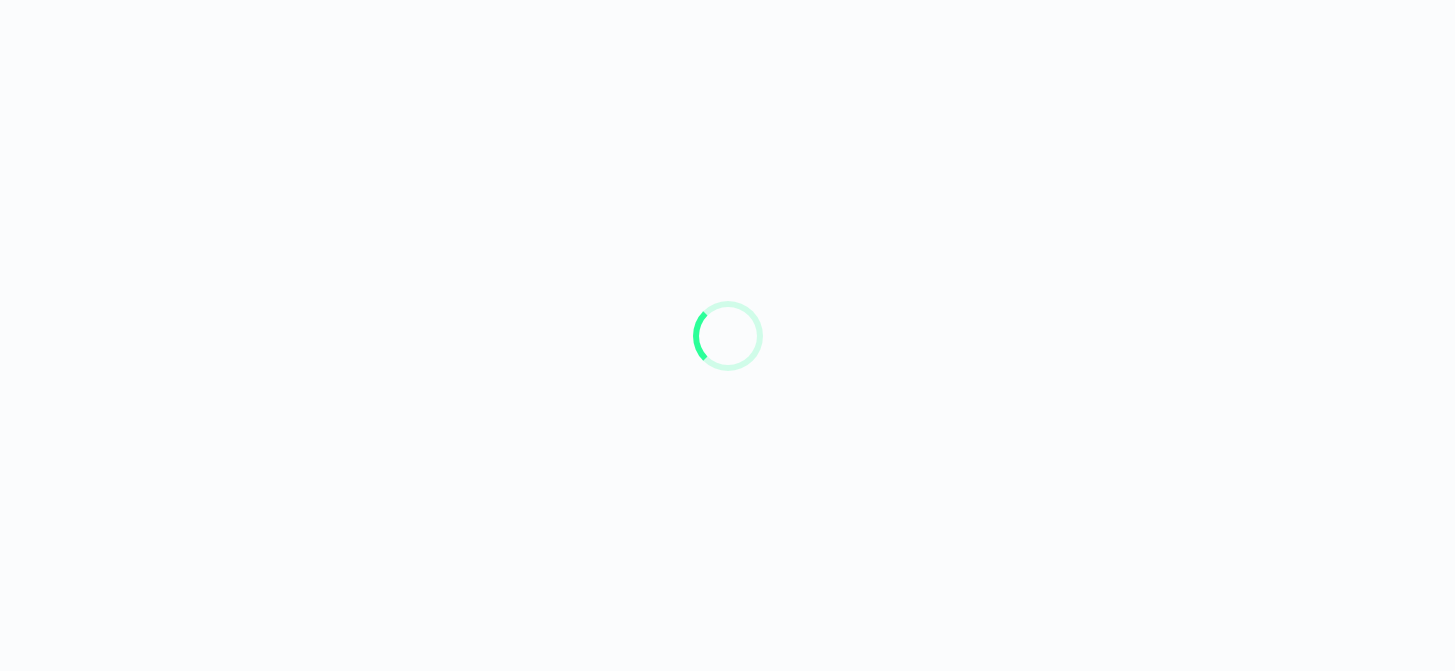 scroll, scrollTop: 0, scrollLeft: 0, axis: both 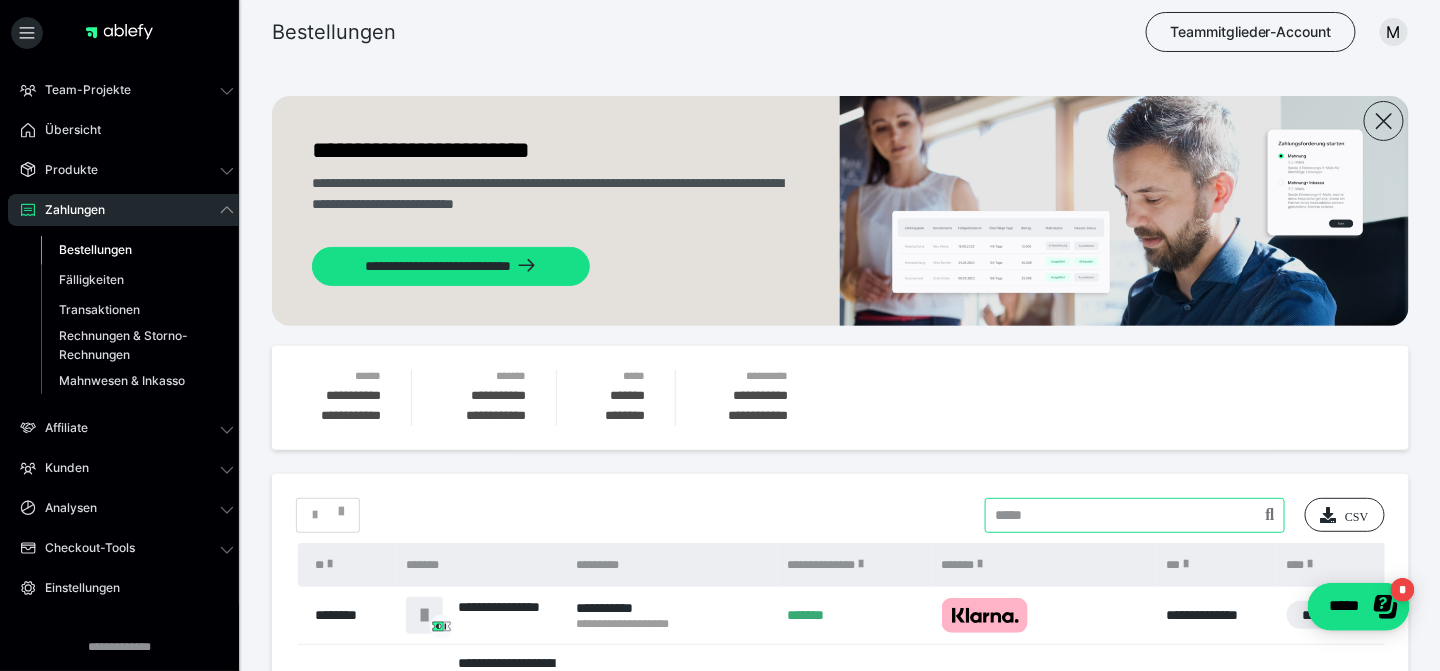 click at bounding box center (1135, 515) 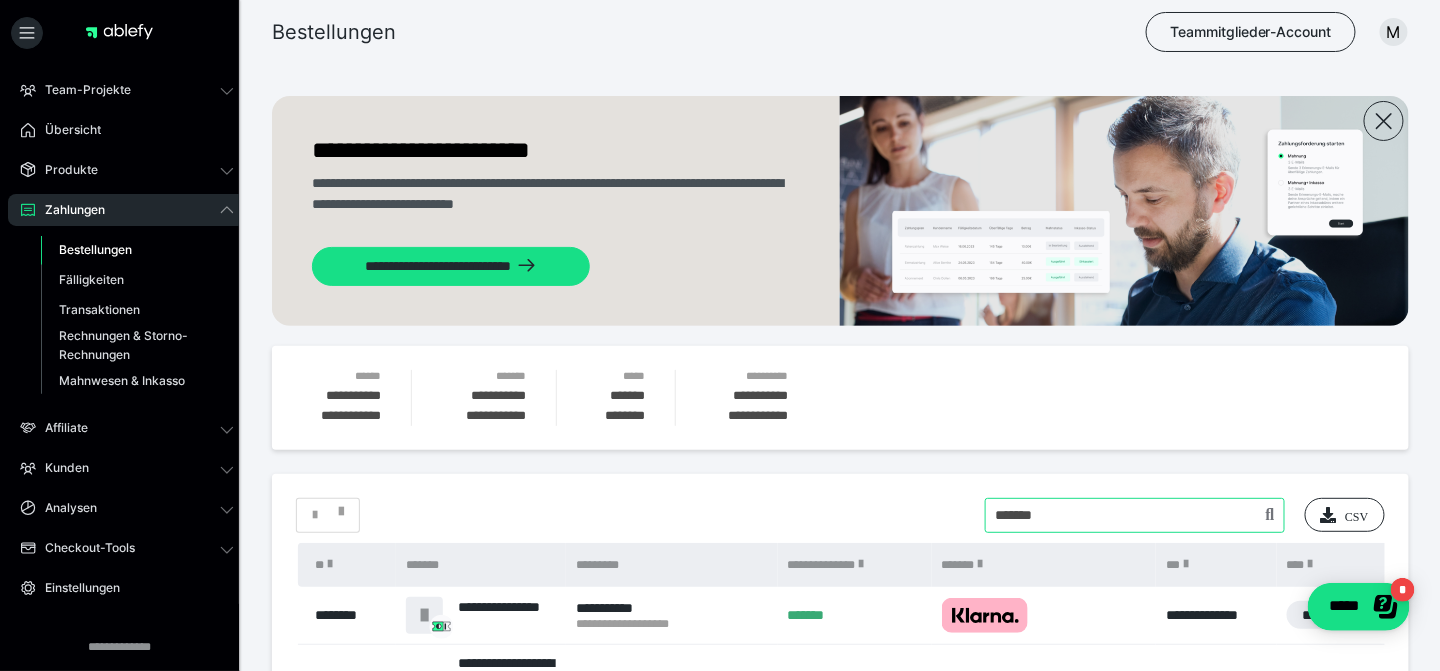 type on "*******" 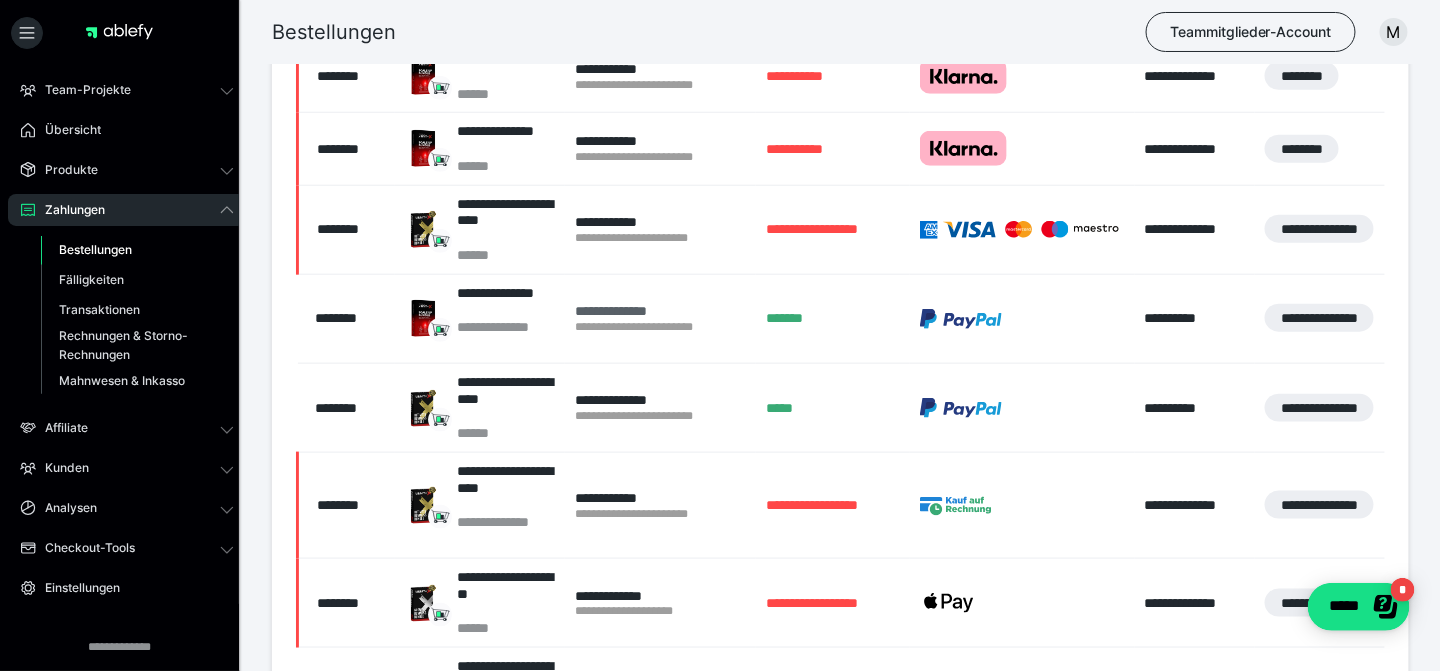 scroll, scrollTop: 458, scrollLeft: 0, axis: vertical 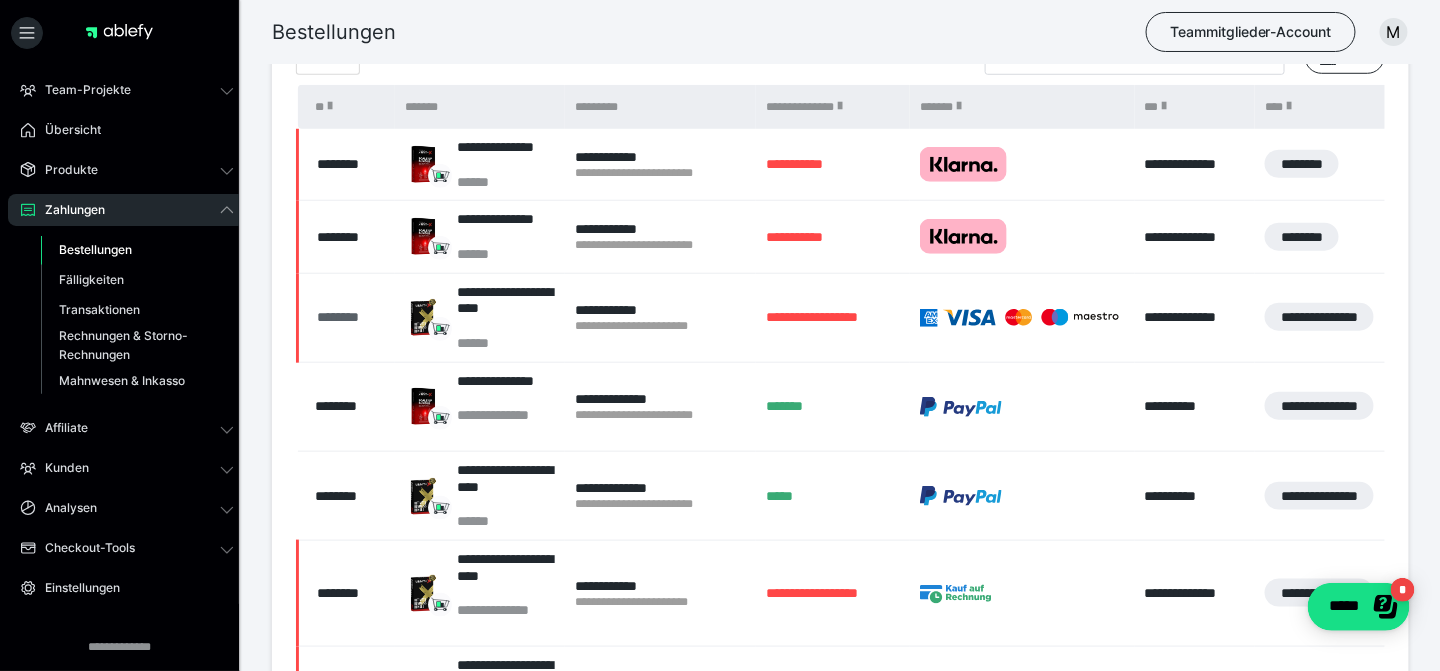 click on "********" at bounding box center [351, 317] 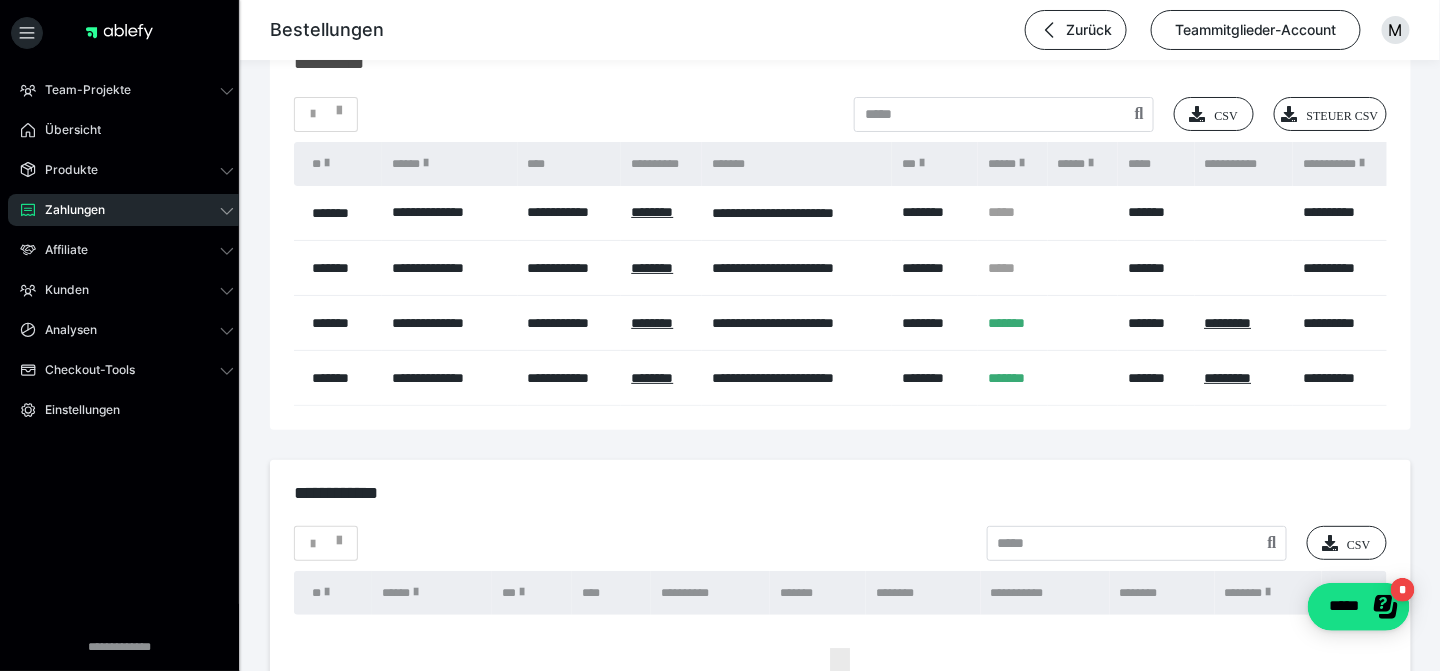 scroll, scrollTop: 2492, scrollLeft: 0, axis: vertical 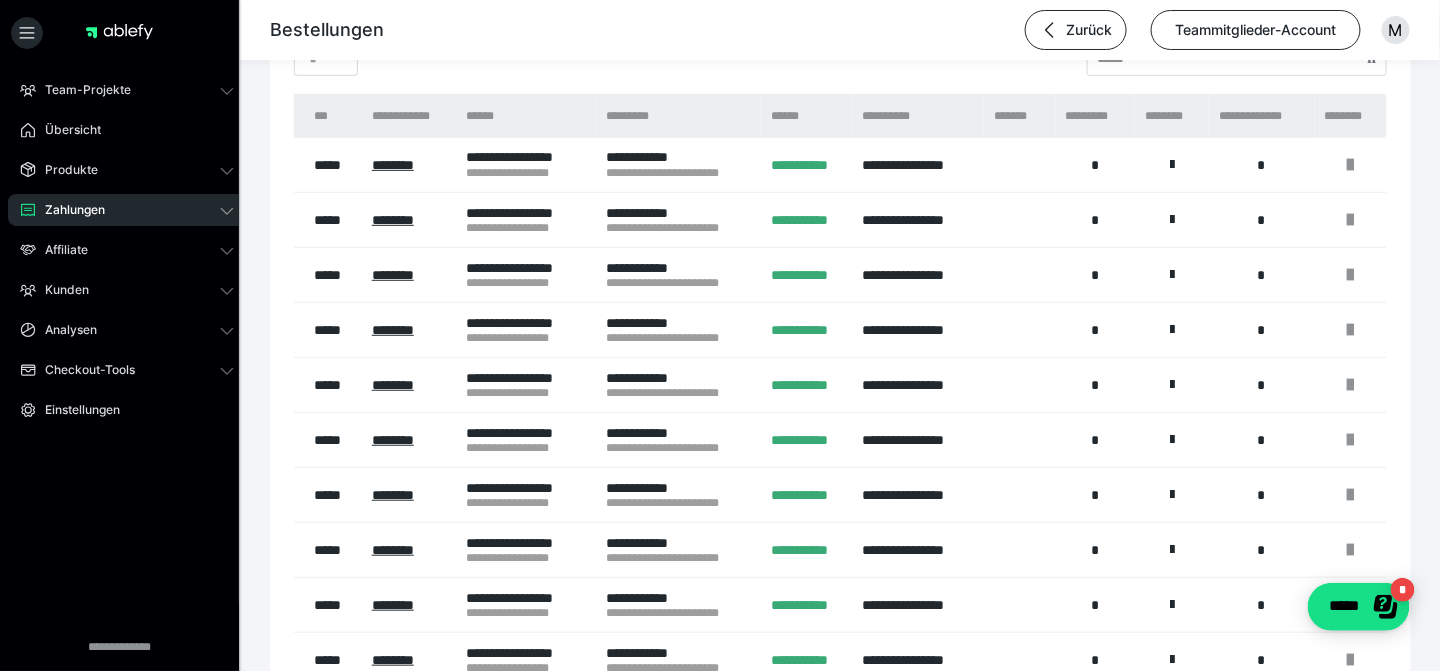 drag, startPoint x: 877, startPoint y: 519, endPoint x: 1317, endPoint y: 197, distance: 545.23755 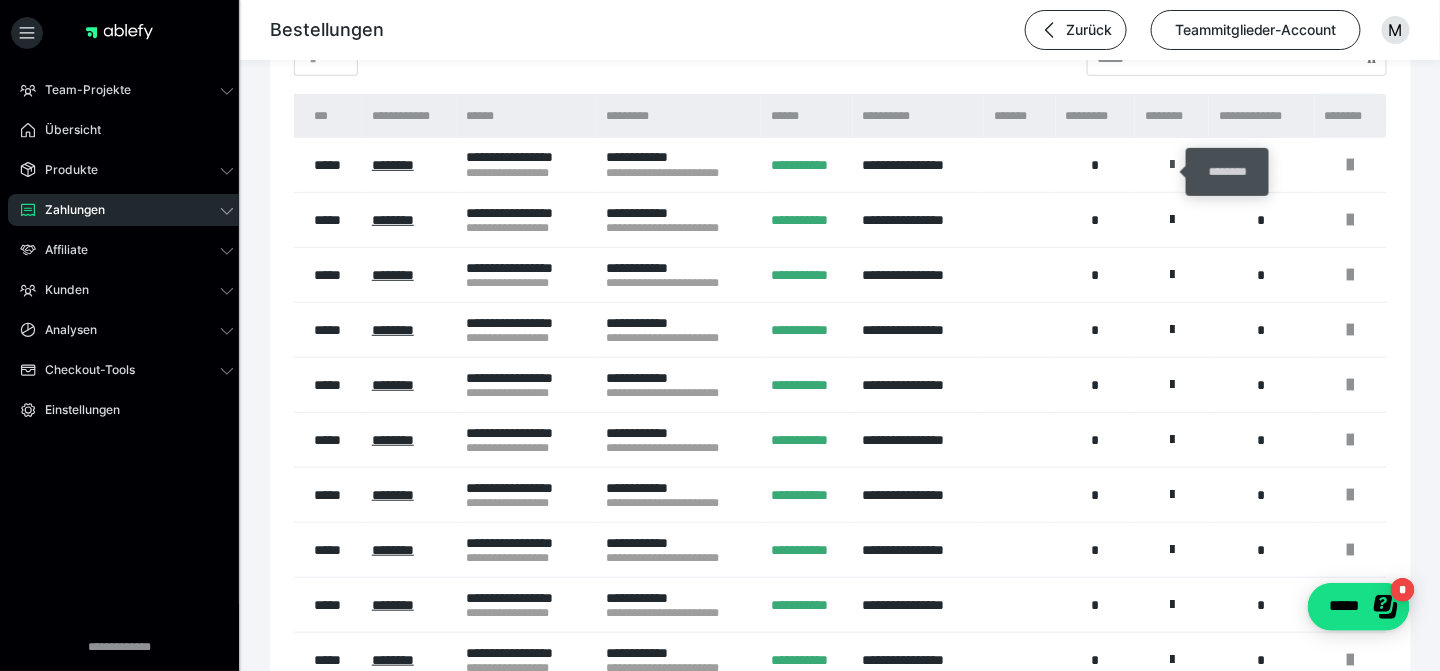 click at bounding box center (1172, 165) 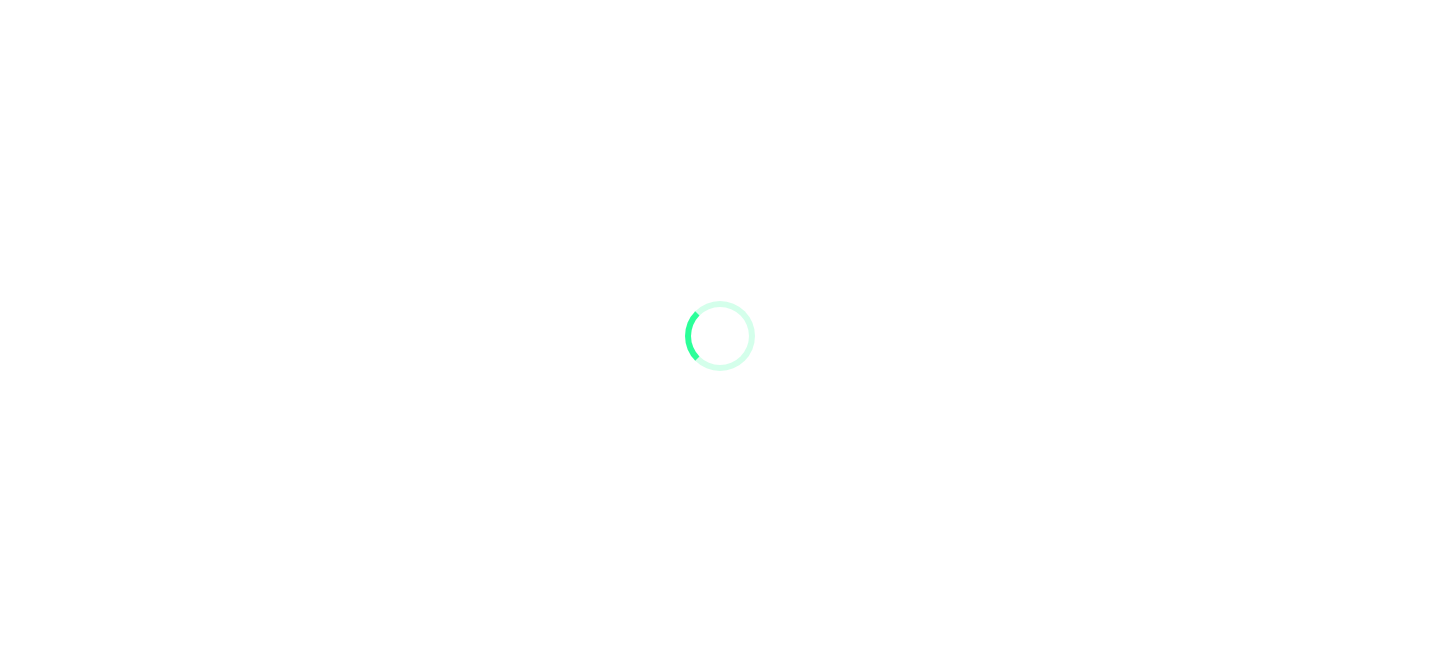 scroll, scrollTop: 0, scrollLeft: 0, axis: both 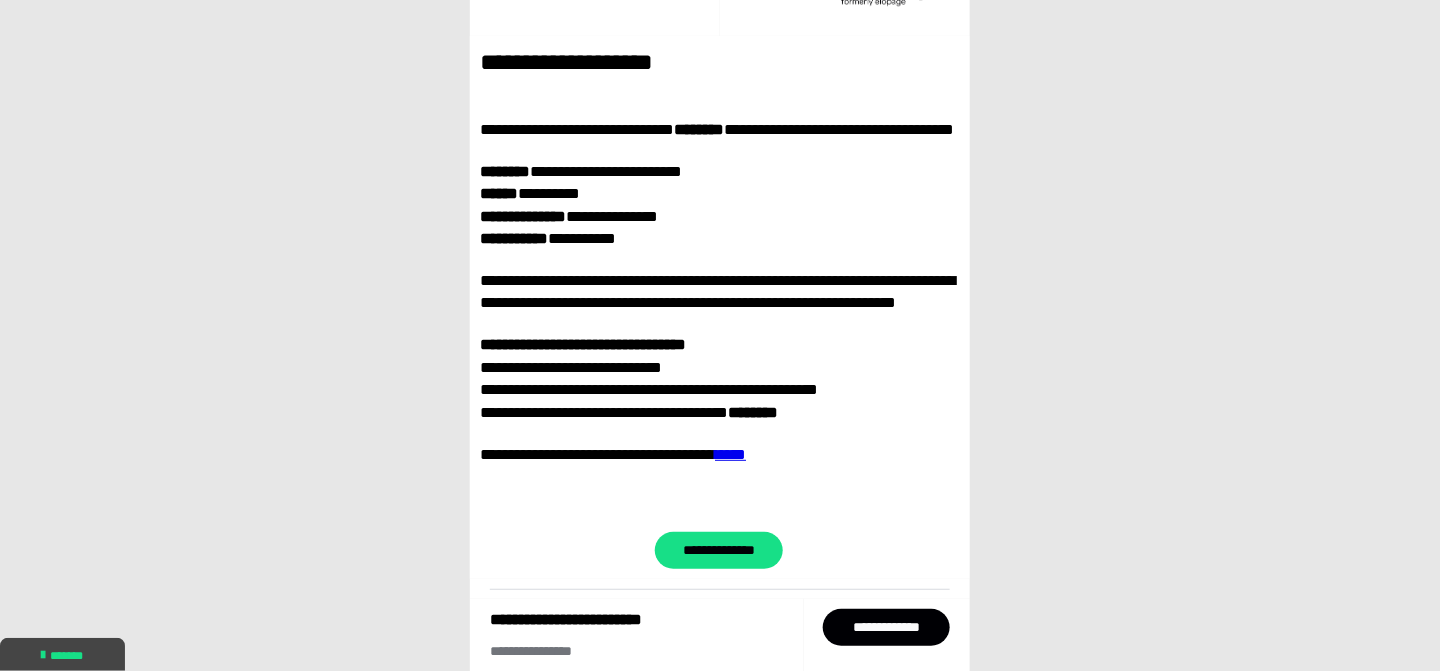click on "**********" at bounding box center [886, 627] 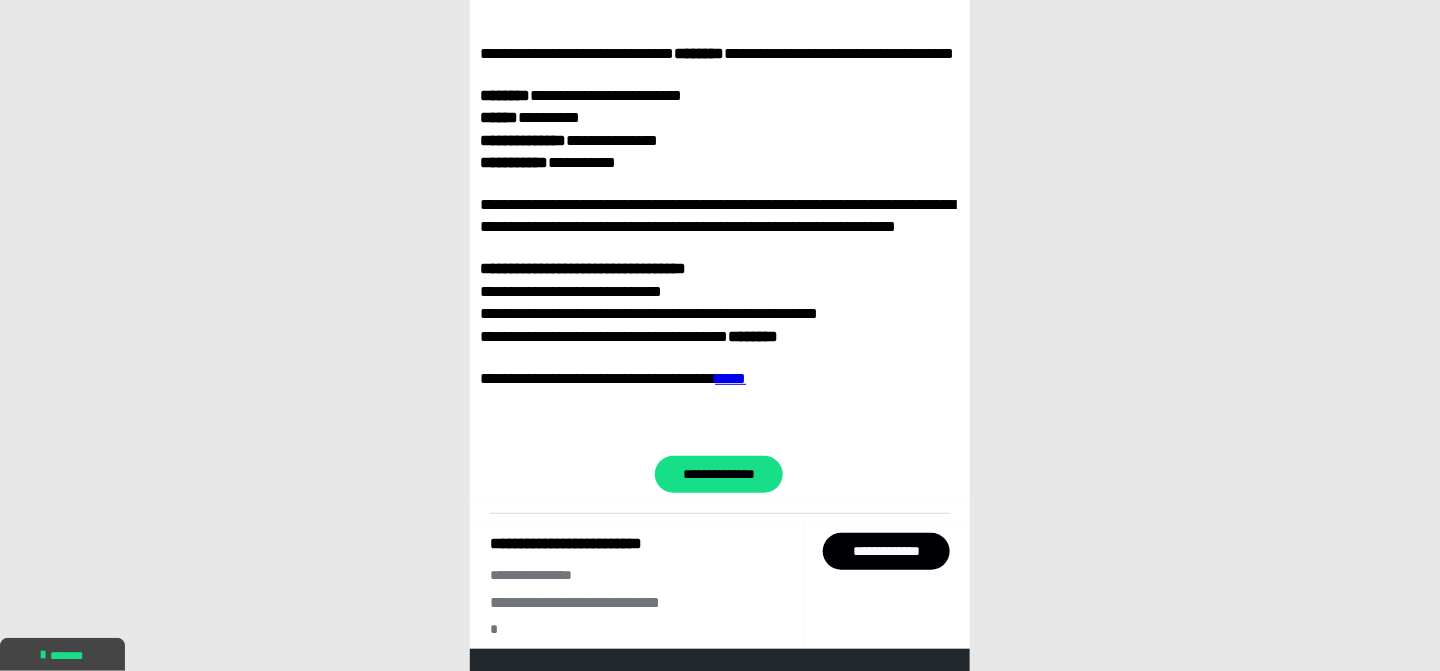 scroll, scrollTop: 141, scrollLeft: 0, axis: vertical 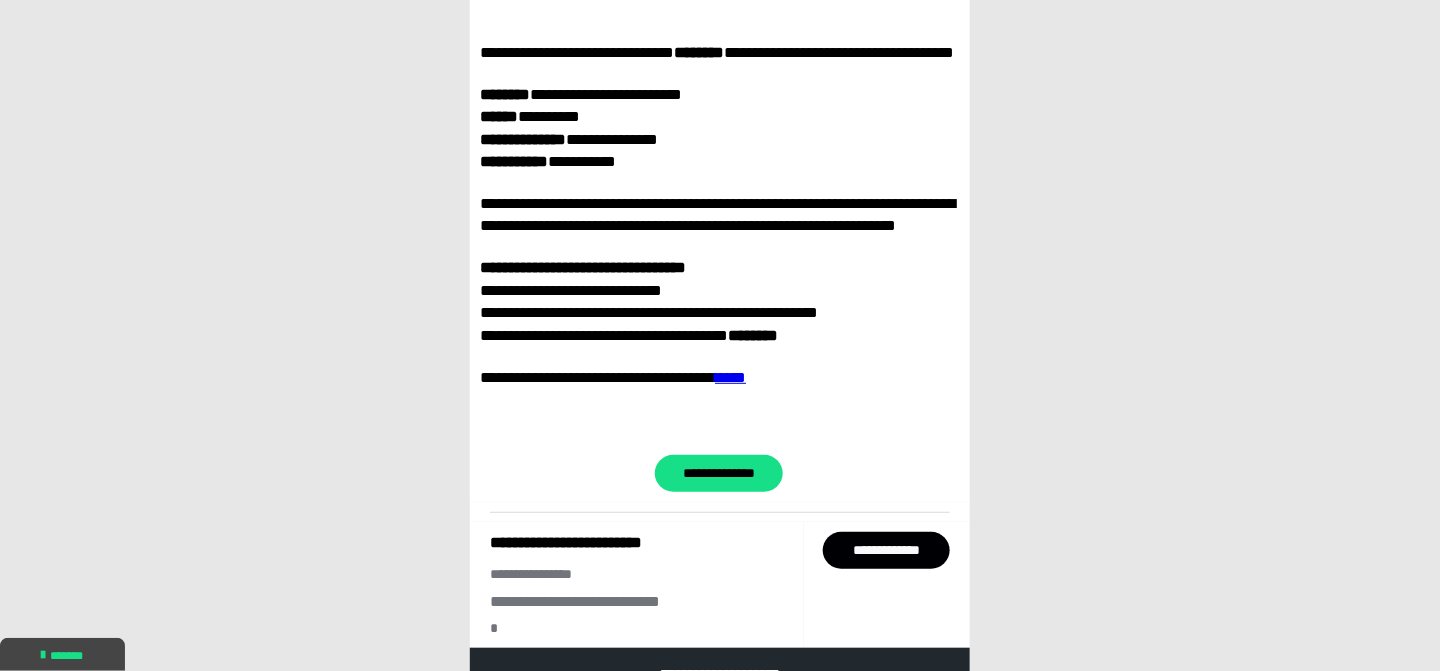 click on "**********" at bounding box center (719, 473) 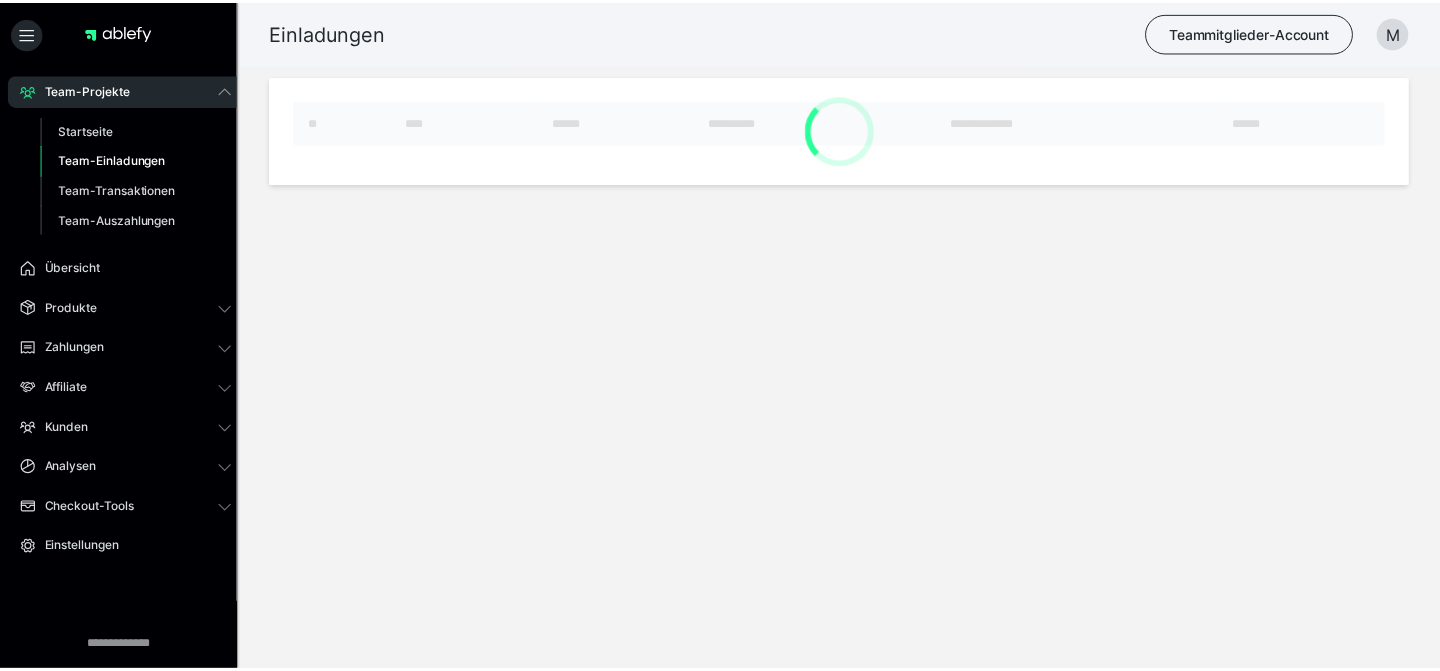 scroll, scrollTop: 0, scrollLeft: 0, axis: both 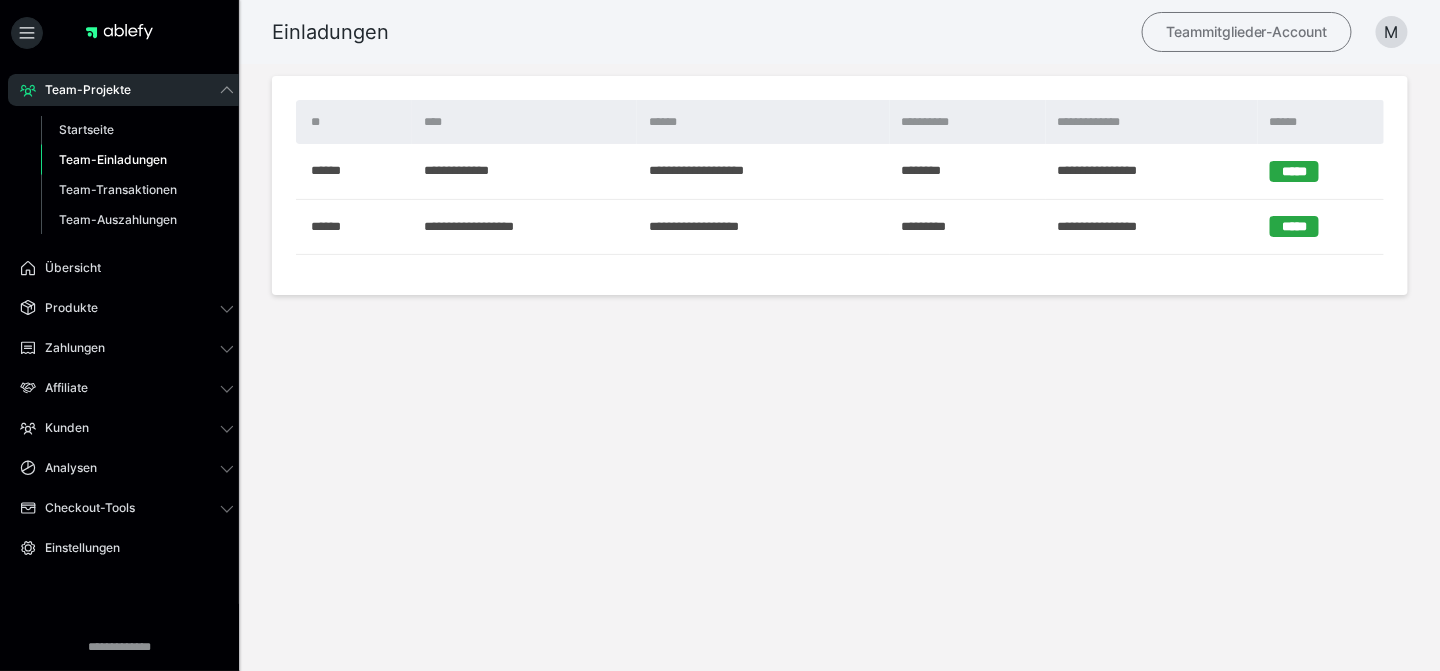 click on "Teammitglieder-Account" at bounding box center (1247, 32) 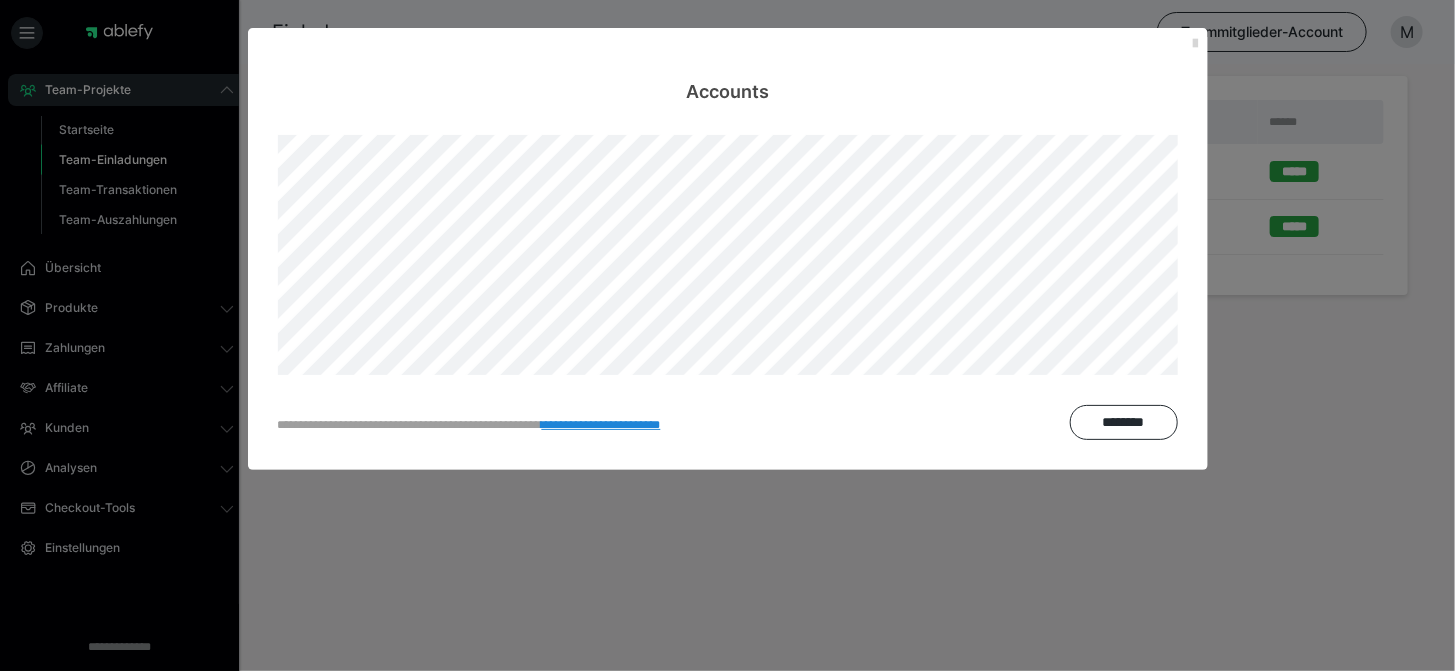 click at bounding box center (1196, 44) 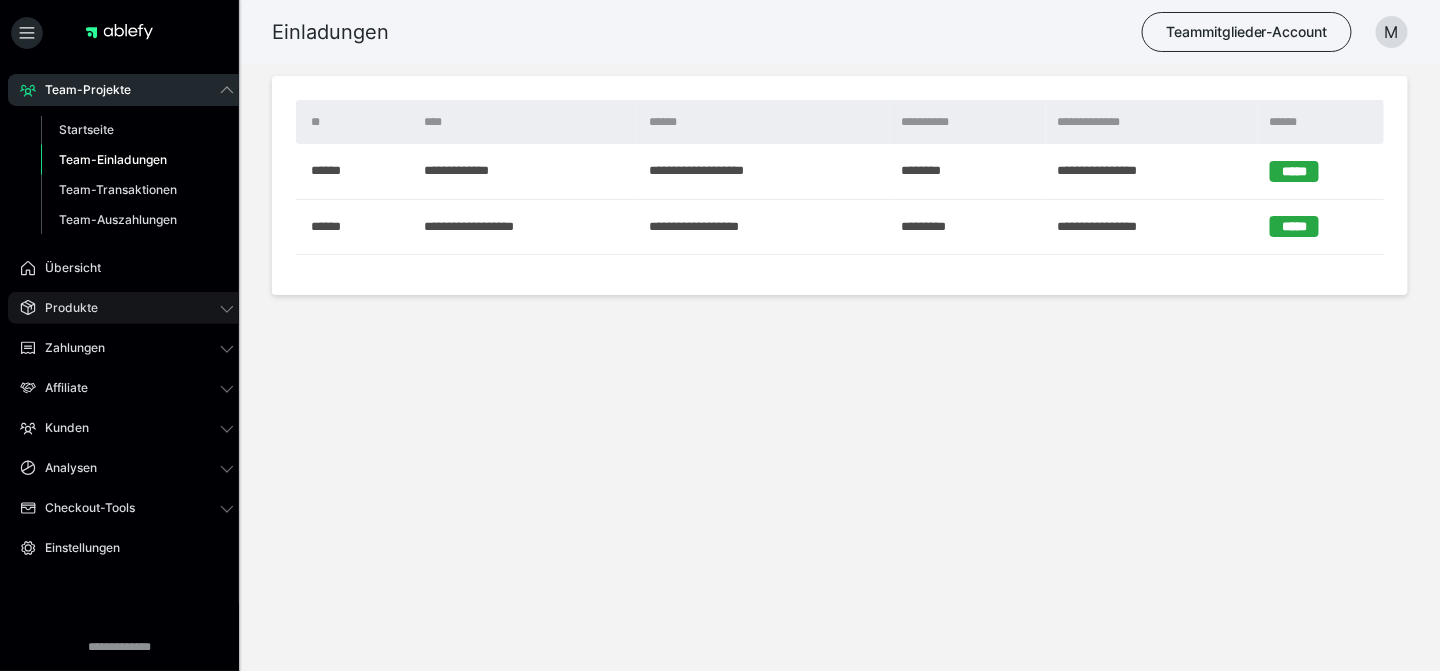 click on "Produkte" at bounding box center (64, 308) 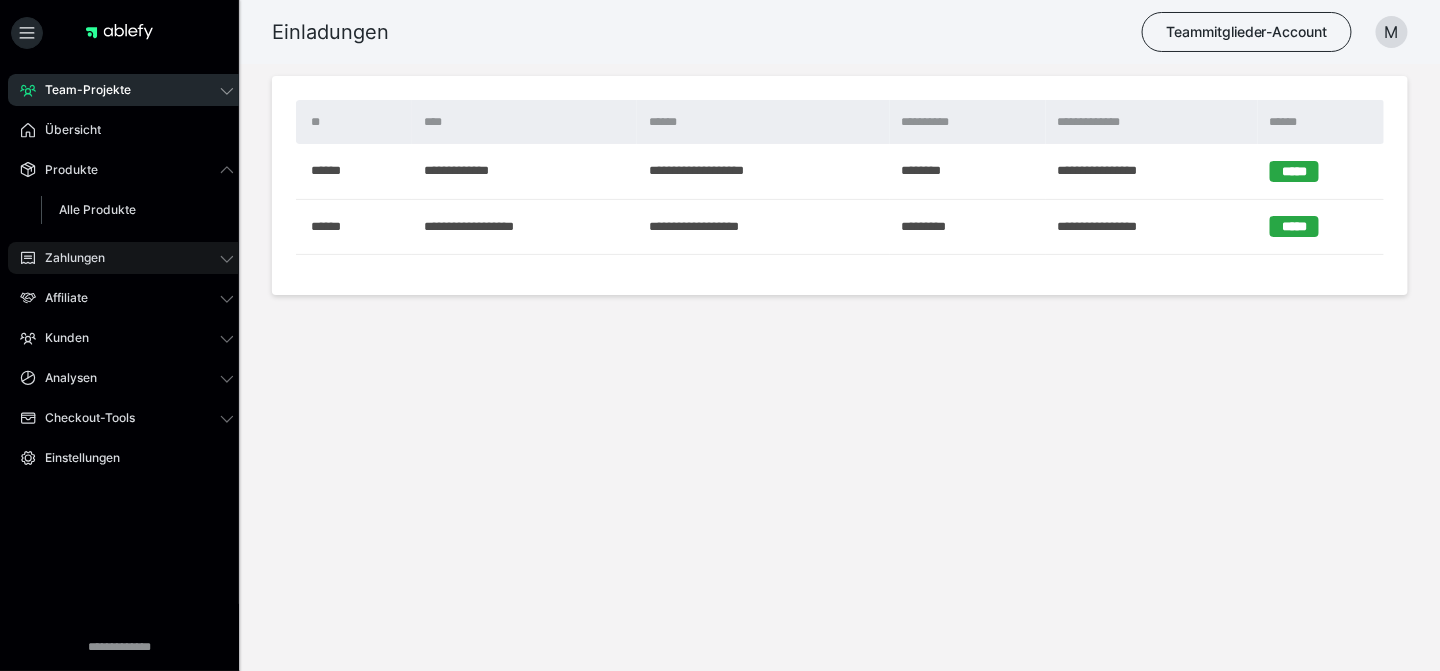 click on "Zahlungen" at bounding box center [68, 258] 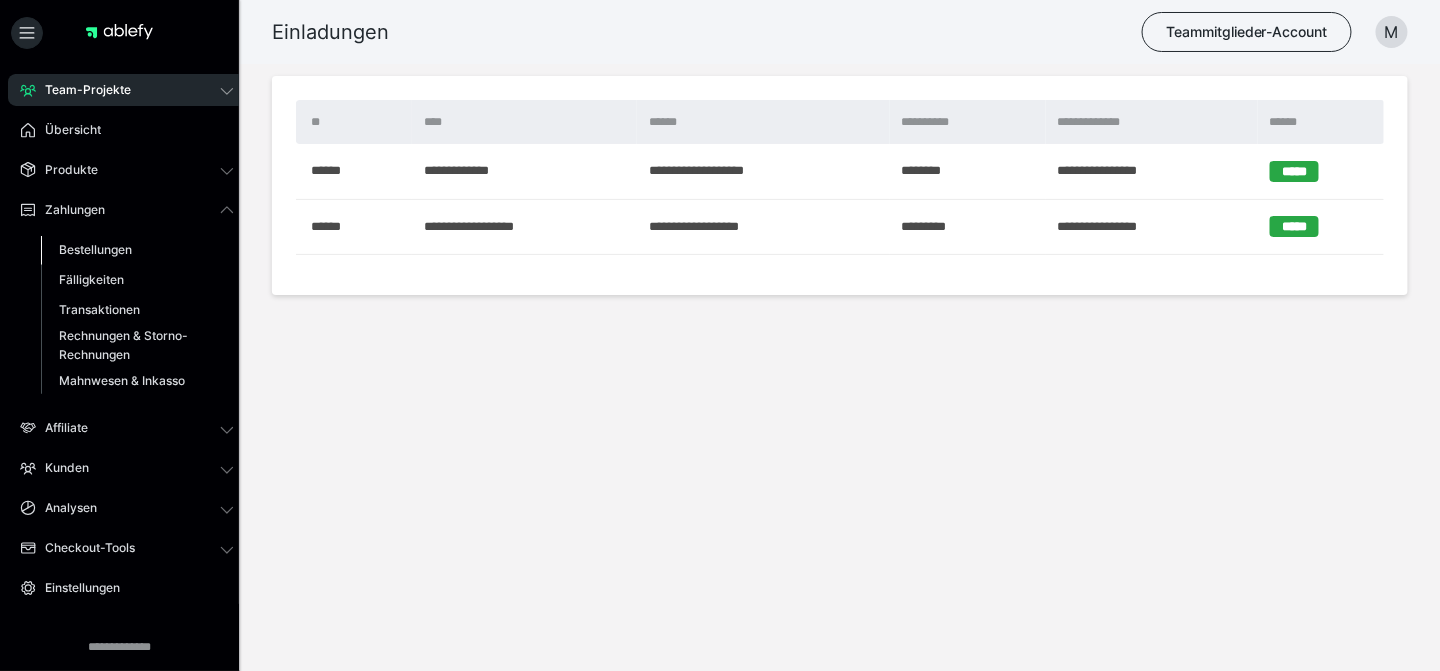 click on "Bestellungen" at bounding box center [95, 249] 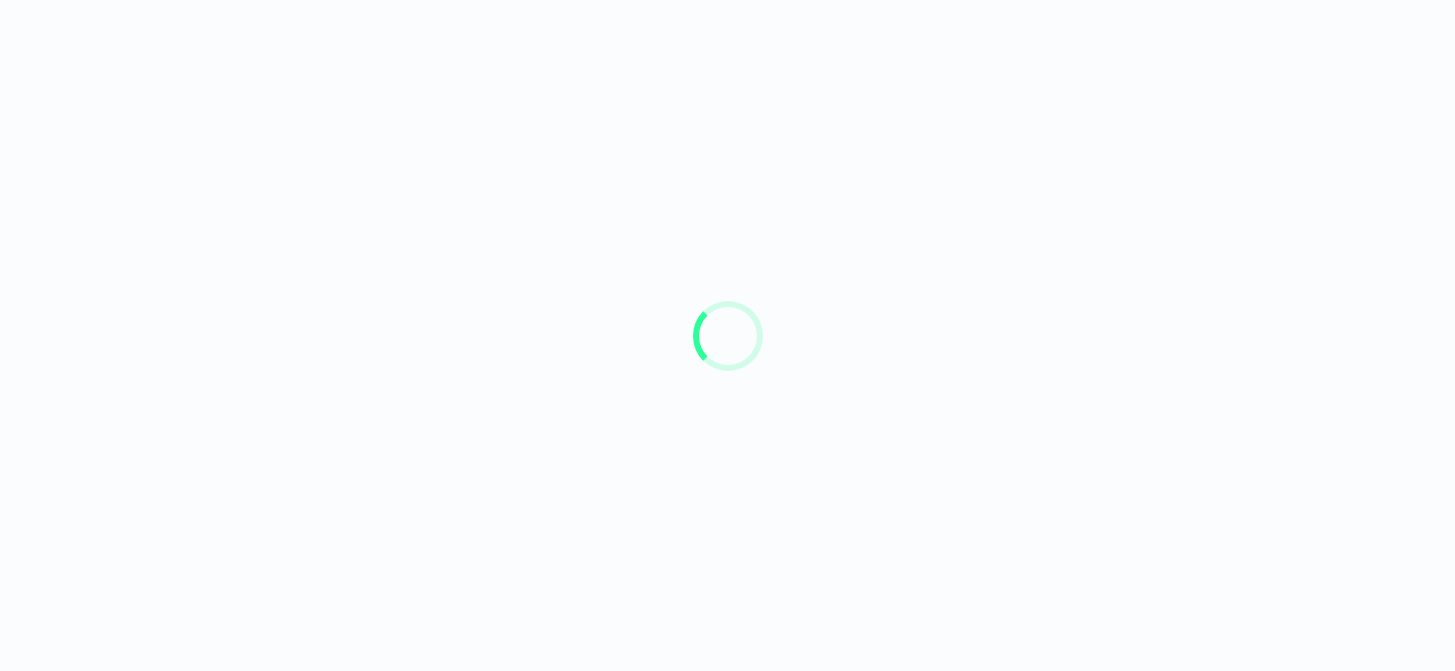 scroll, scrollTop: 0, scrollLeft: 0, axis: both 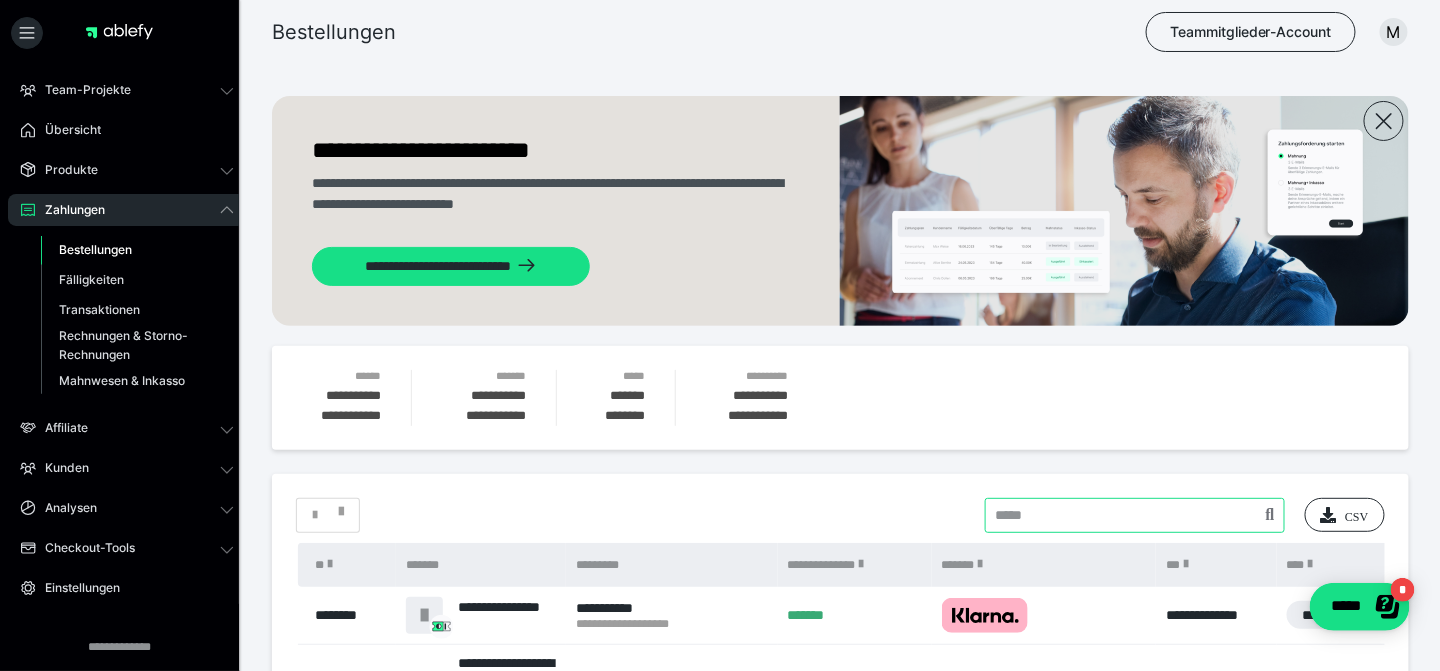 click at bounding box center (1135, 515) 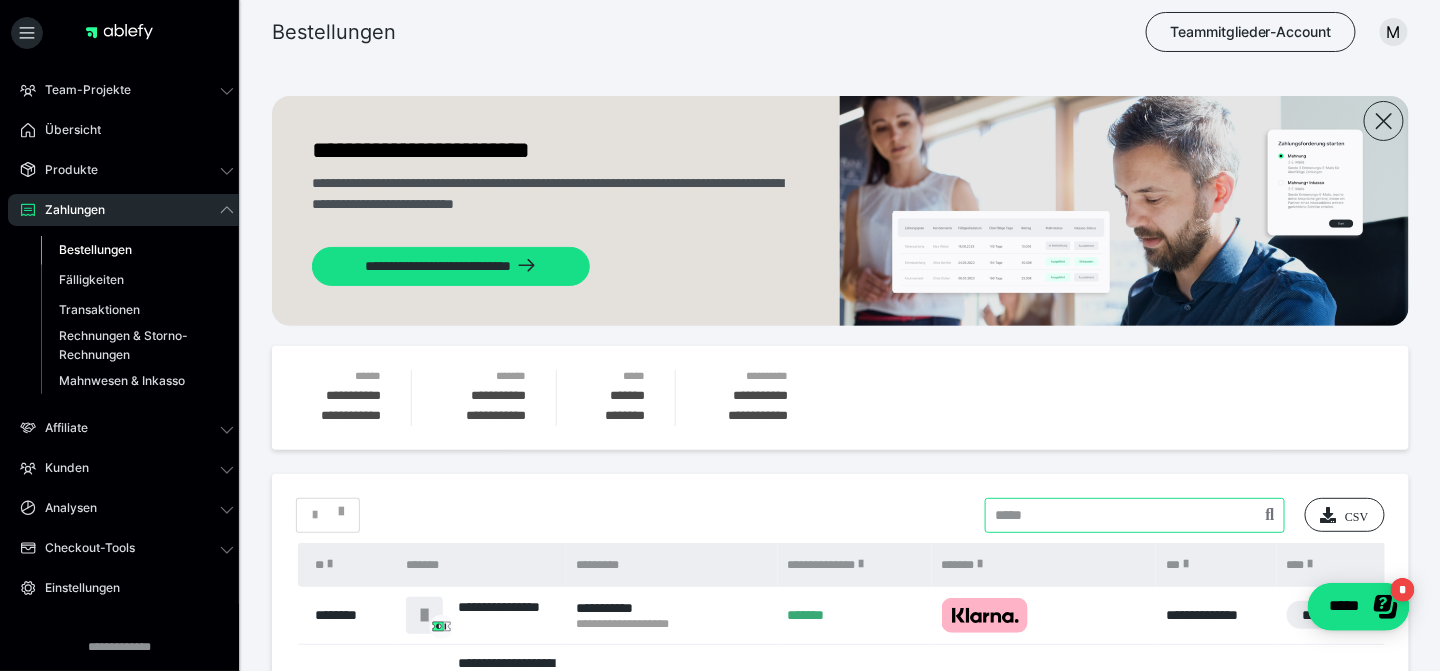 paste on "**********" 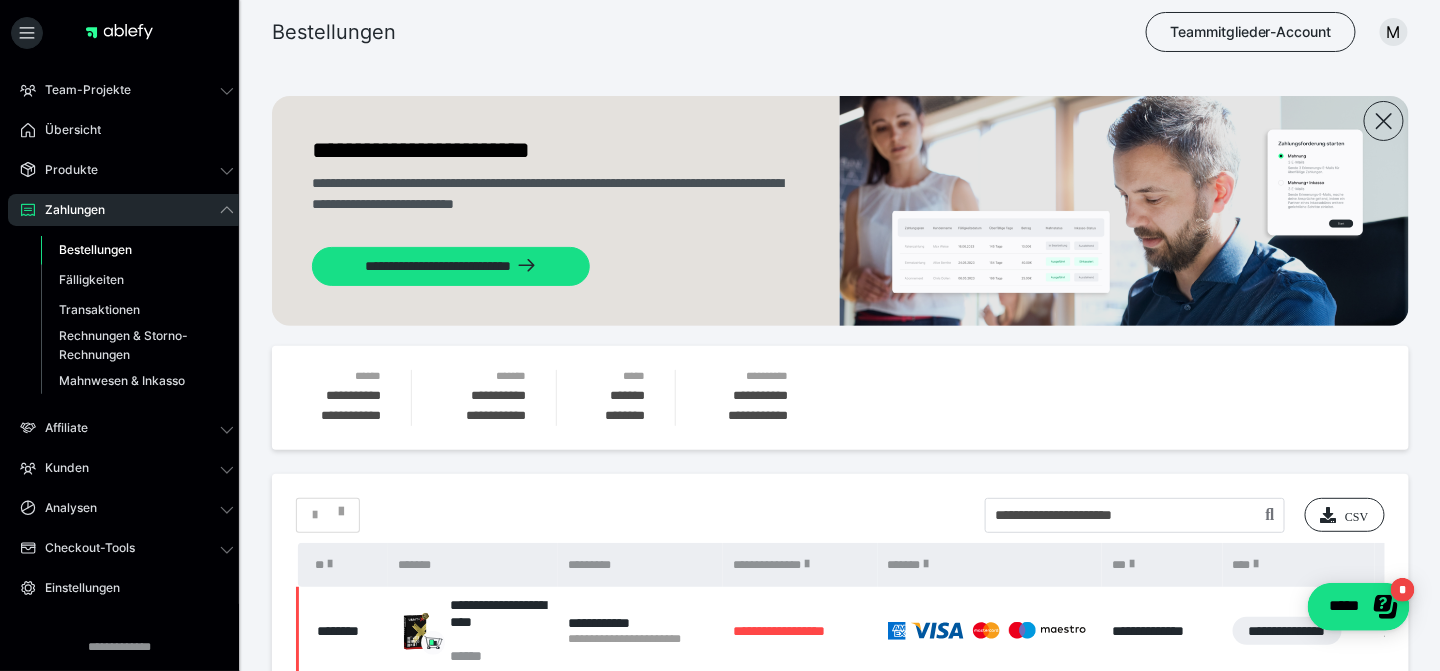 scroll, scrollTop: 158, scrollLeft: 0, axis: vertical 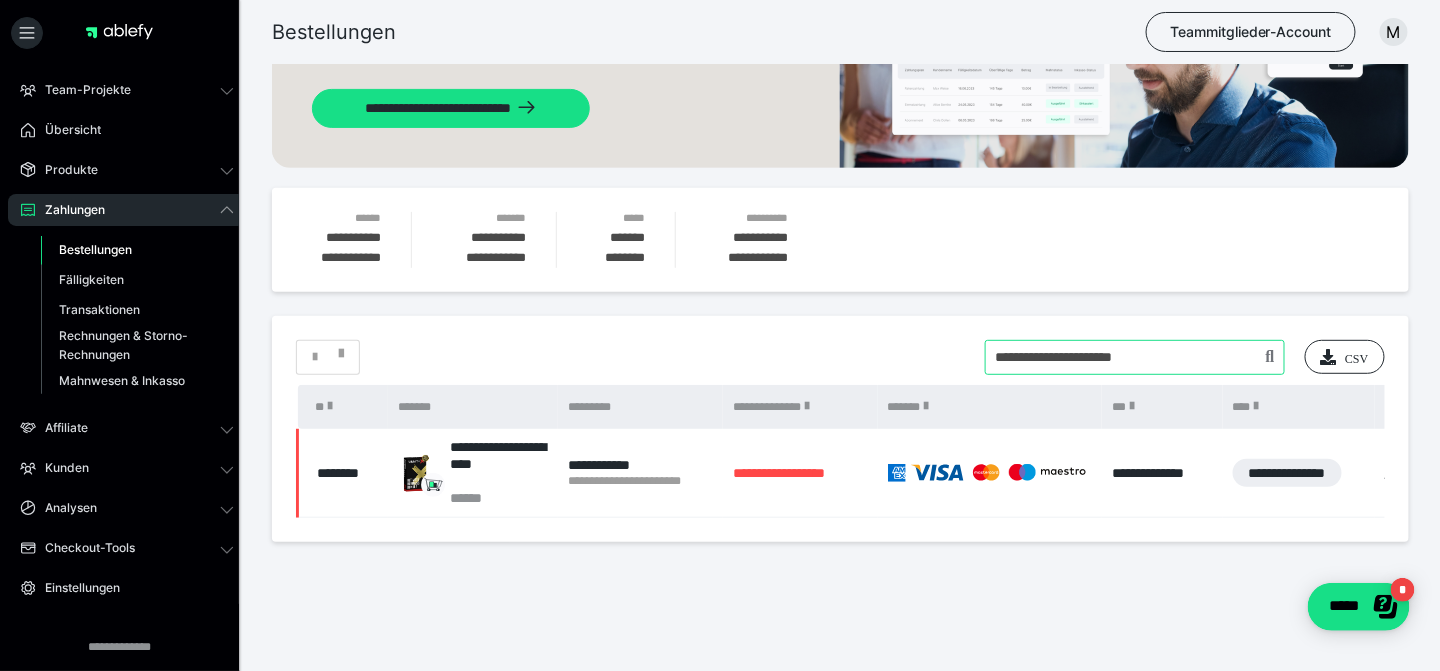 drag, startPoint x: 1204, startPoint y: 353, endPoint x: 777, endPoint y: 408, distance: 430.5276 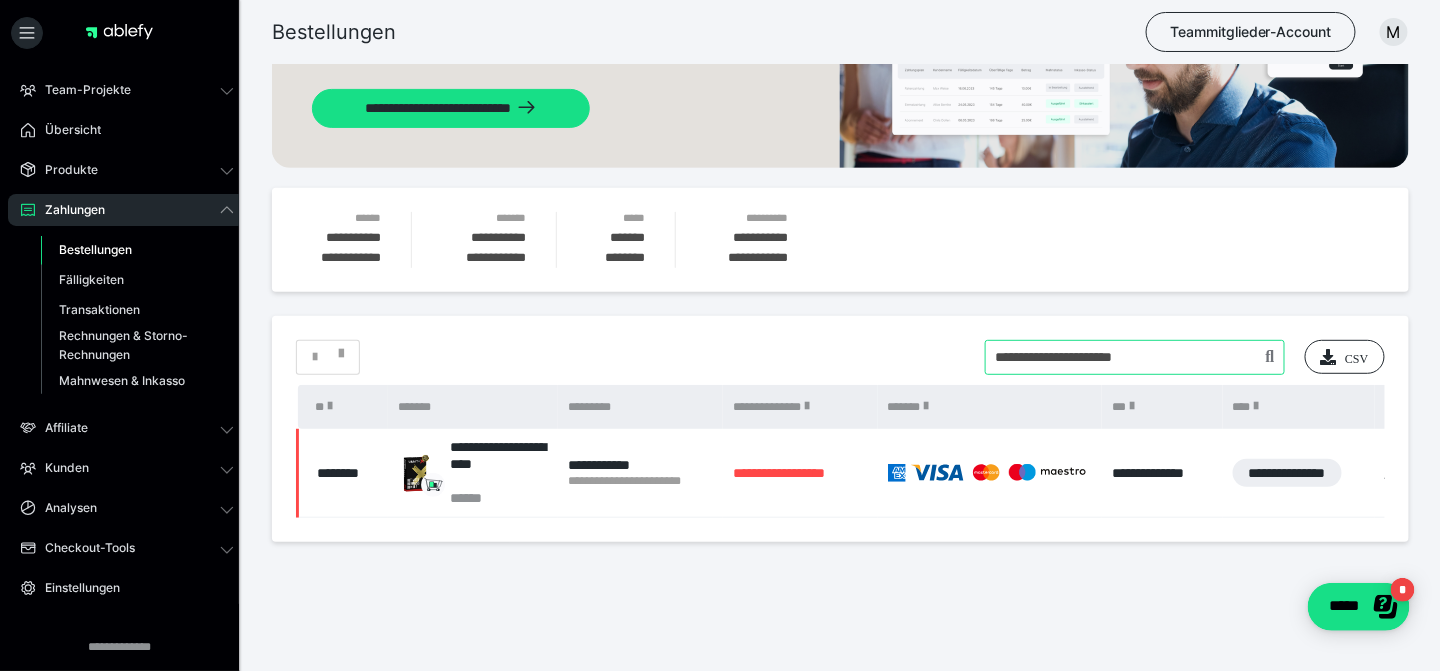 paste on "**********" 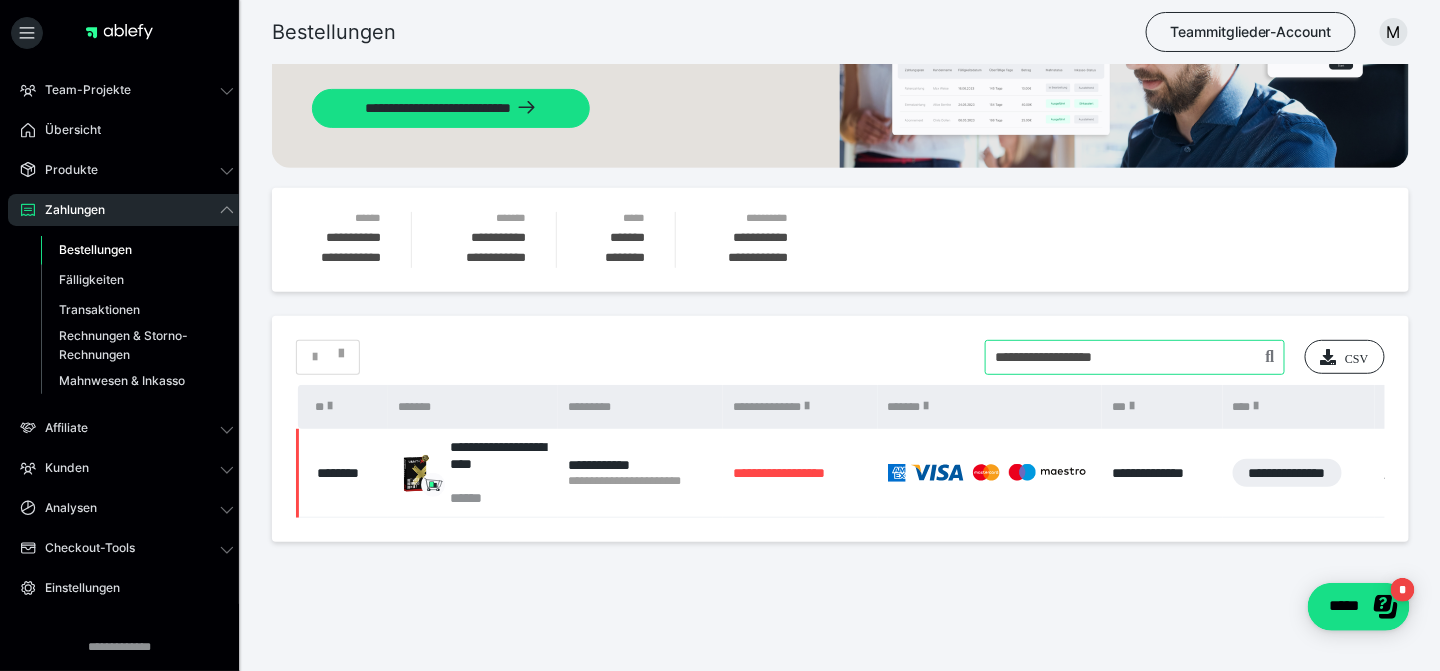type on "**********" 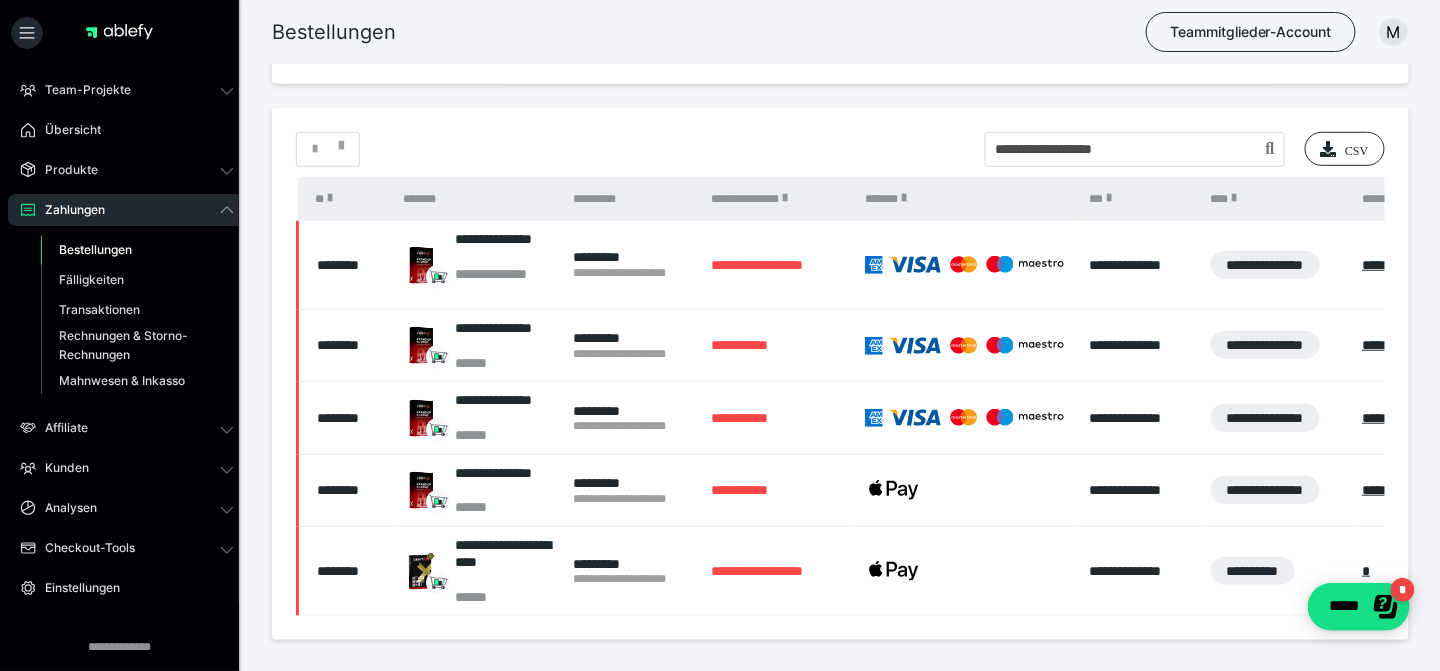 scroll, scrollTop: 373, scrollLeft: 0, axis: vertical 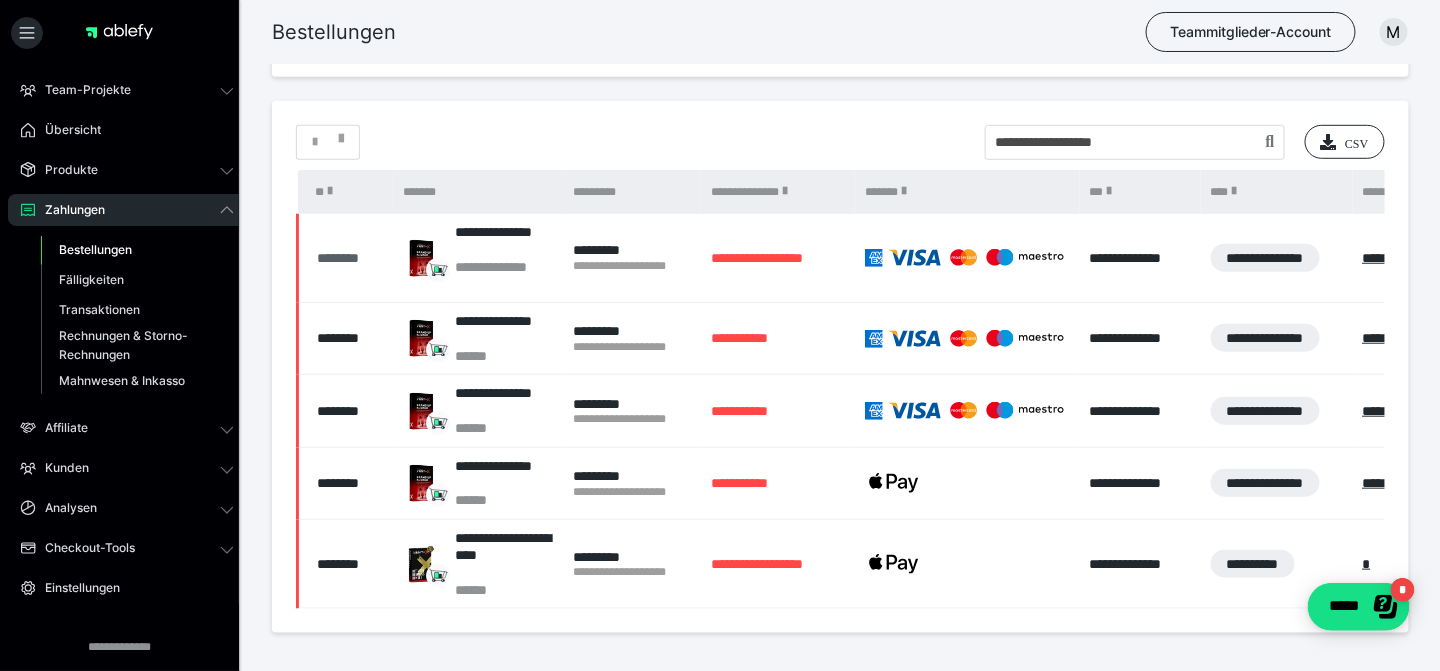 click on "********" at bounding box center (350, 258) 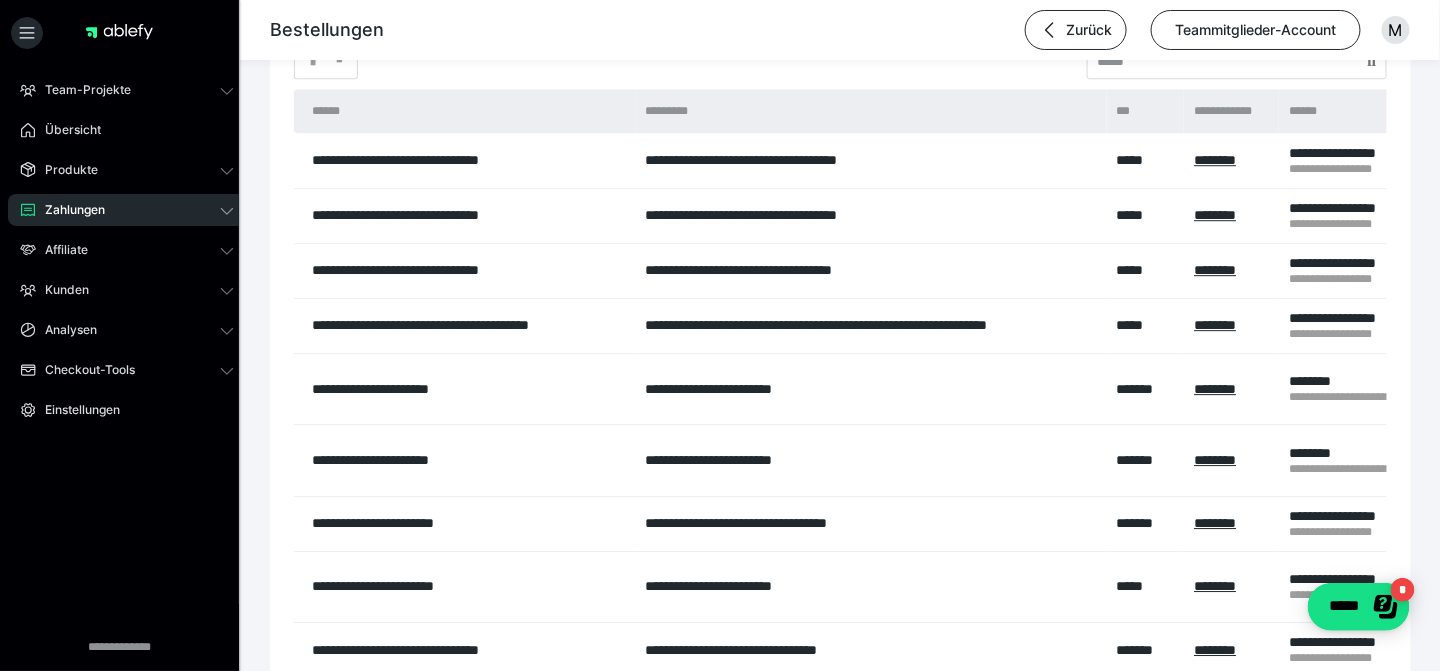 scroll, scrollTop: 4332, scrollLeft: 0, axis: vertical 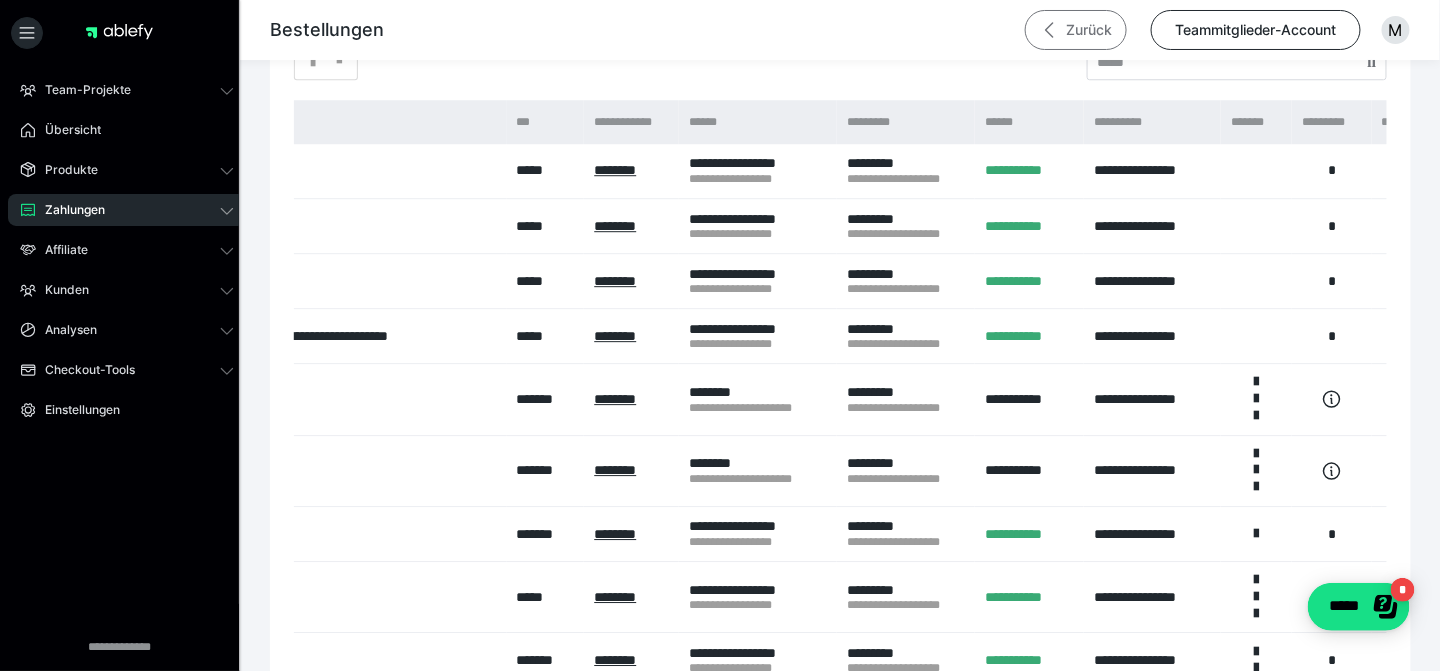 click on "Zurück" at bounding box center (1076, 30) 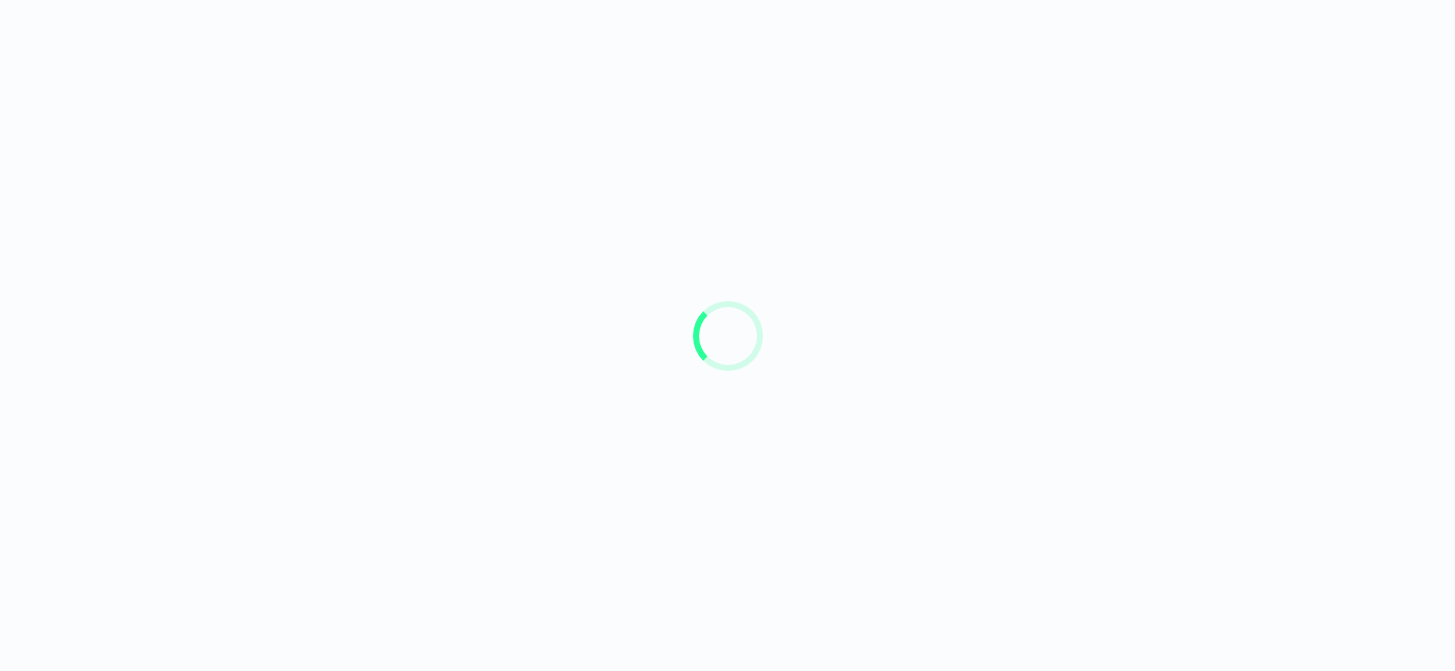 scroll, scrollTop: 0, scrollLeft: 0, axis: both 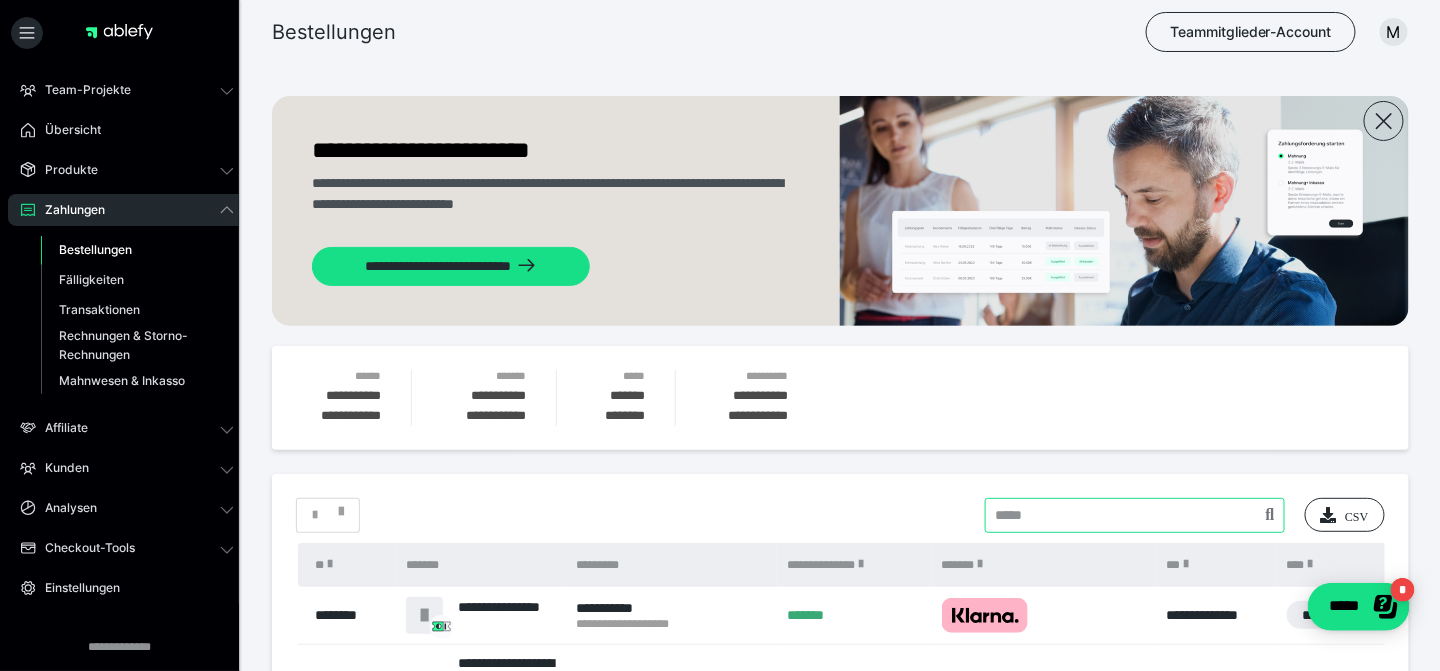 click at bounding box center (1135, 515) 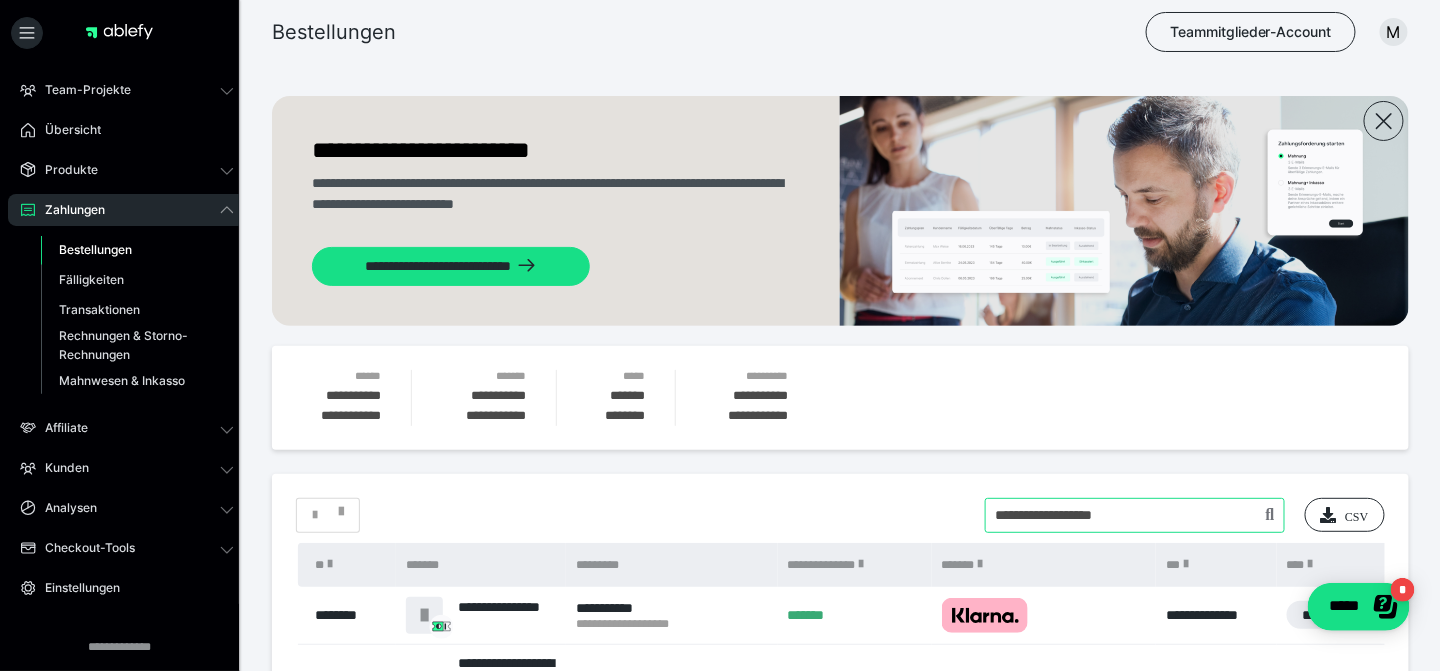 type on "**********" 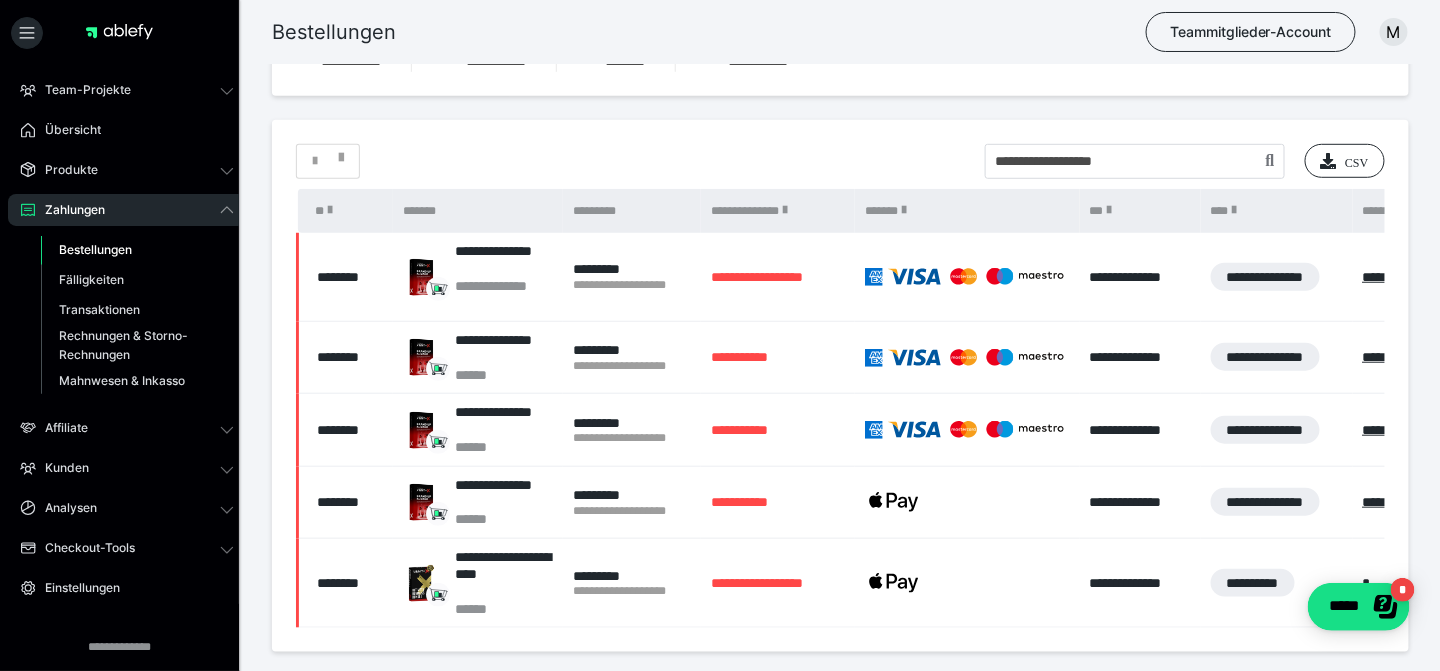 scroll, scrollTop: 464, scrollLeft: 0, axis: vertical 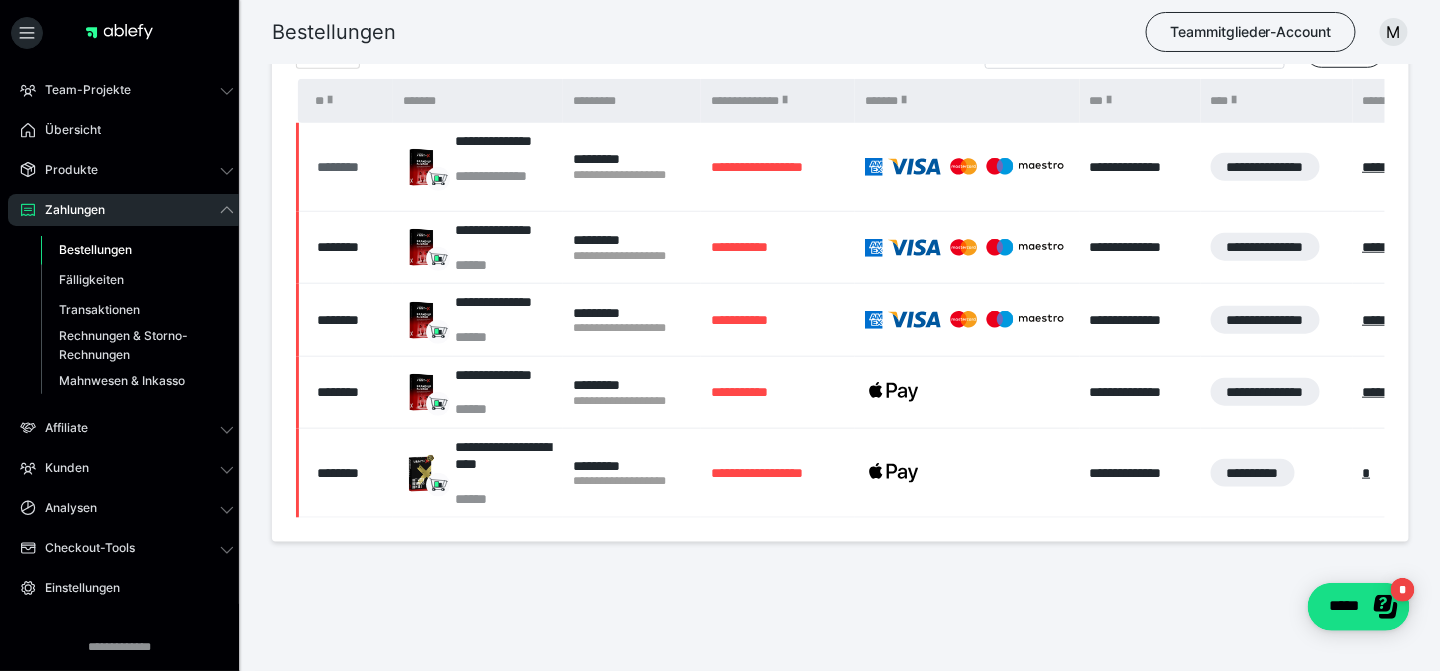 click on "********" at bounding box center (350, 167) 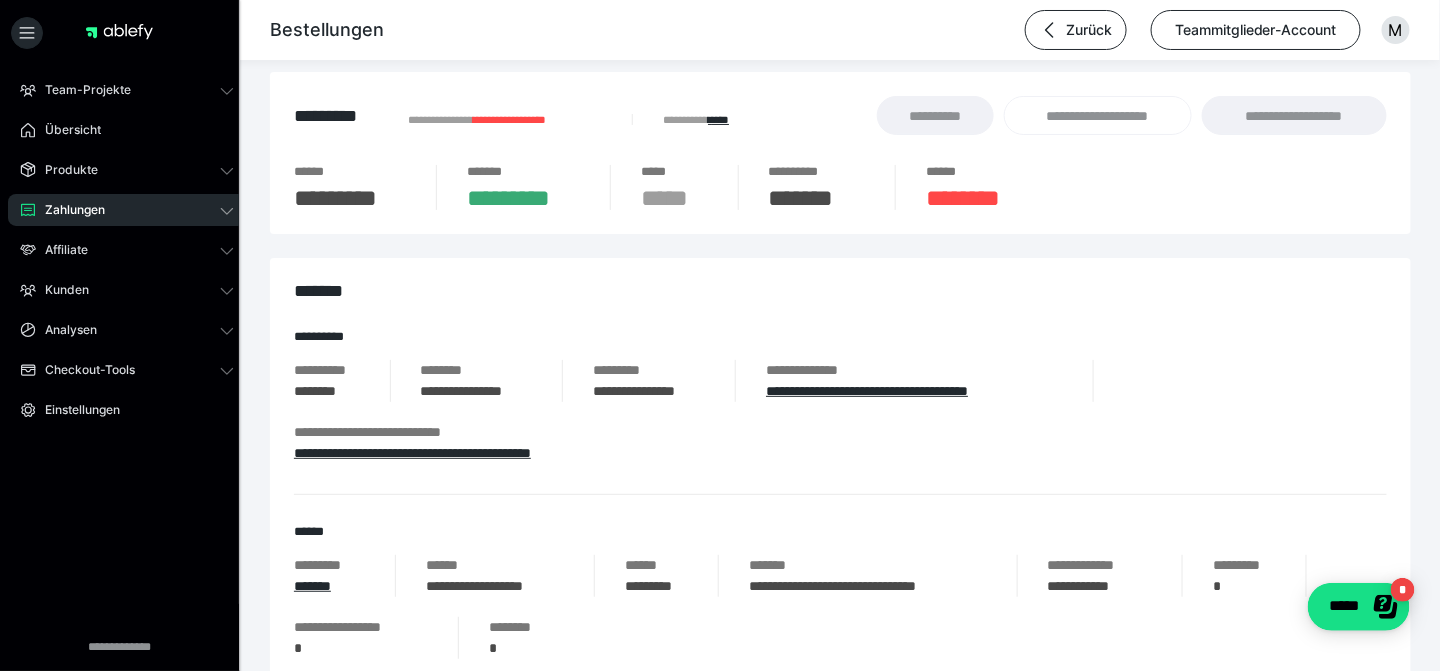 scroll, scrollTop: 21, scrollLeft: 0, axis: vertical 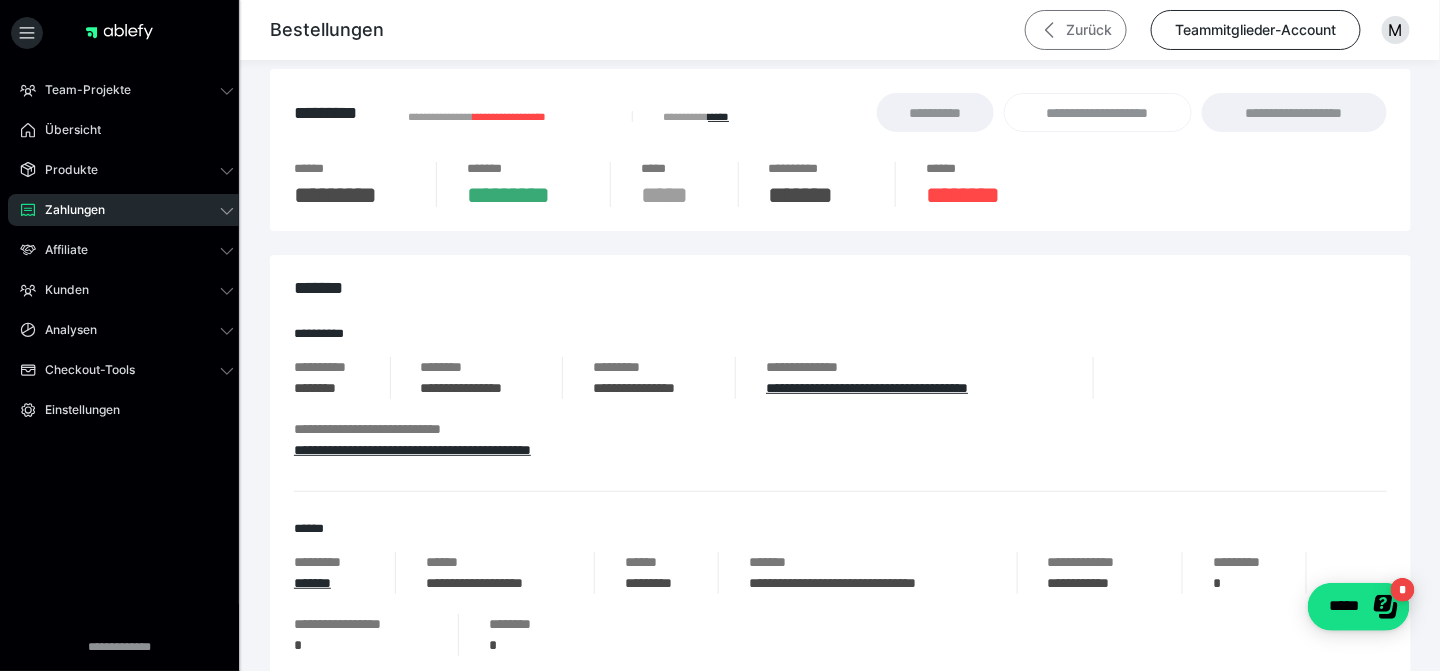 click 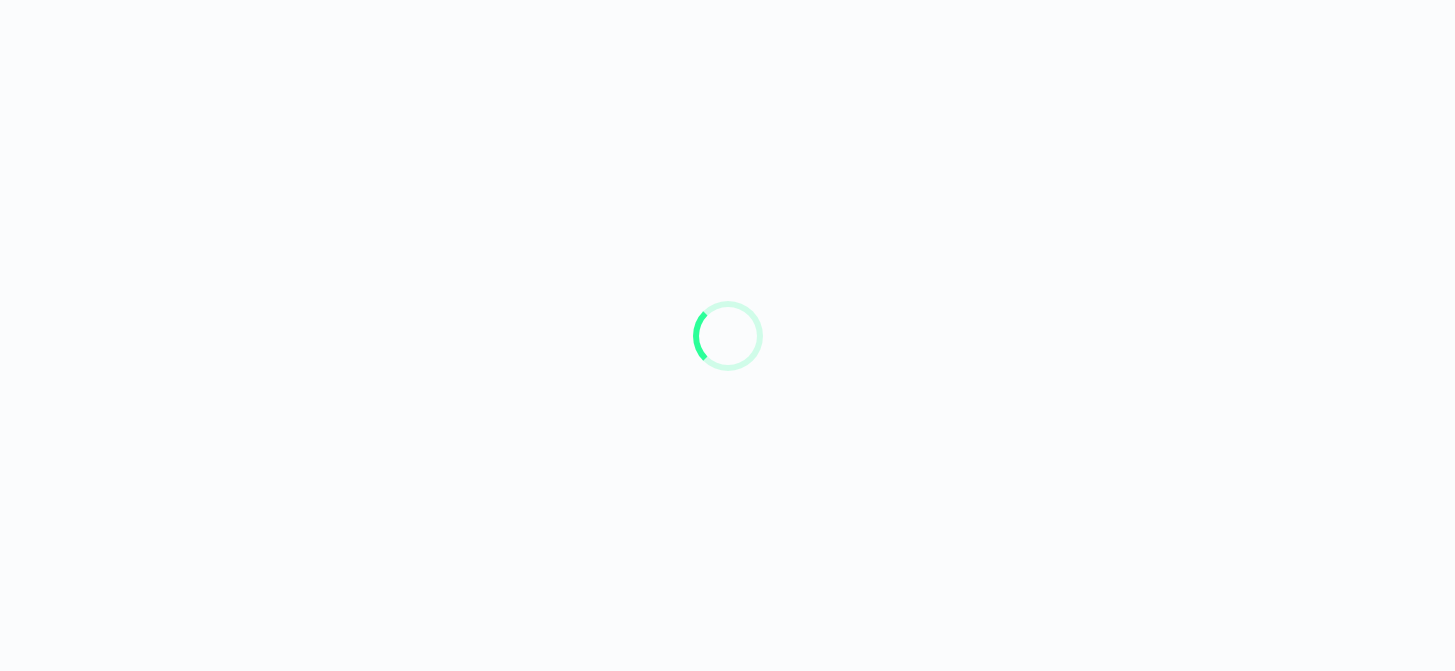 scroll, scrollTop: 0, scrollLeft: 0, axis: both 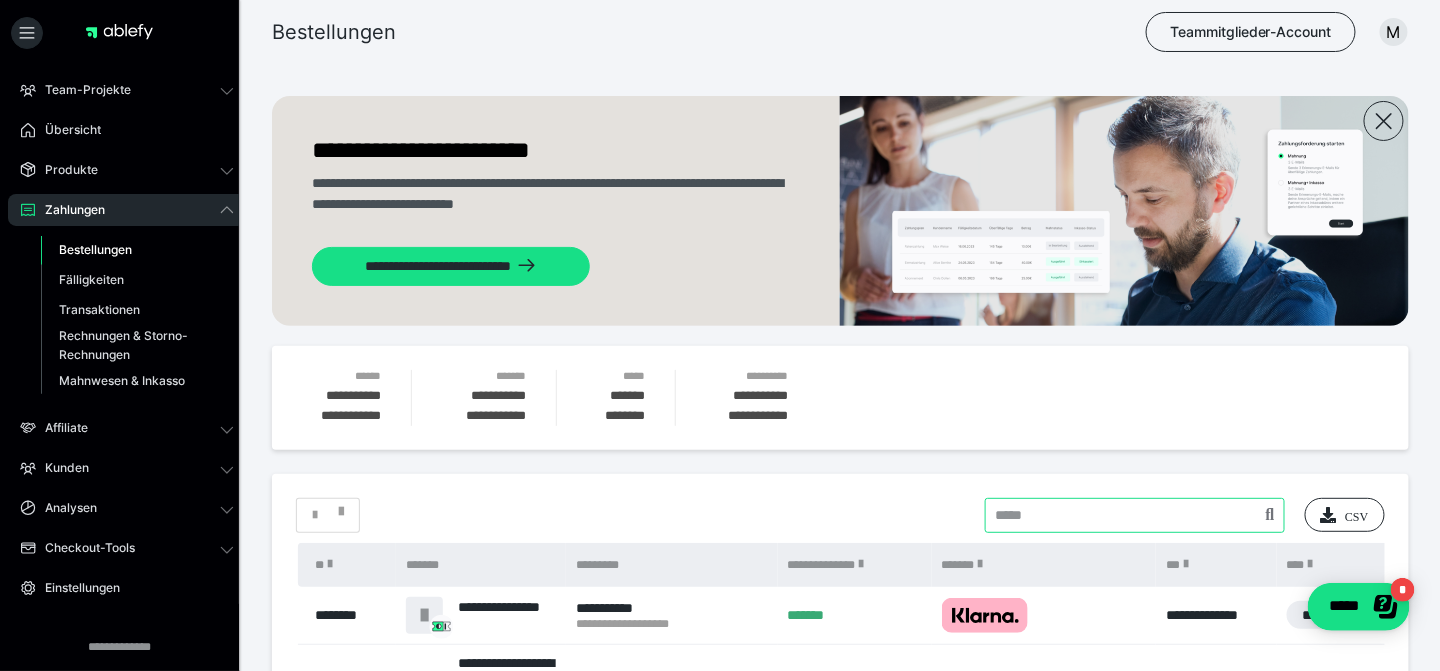 click at bounding box center [1135, 515] 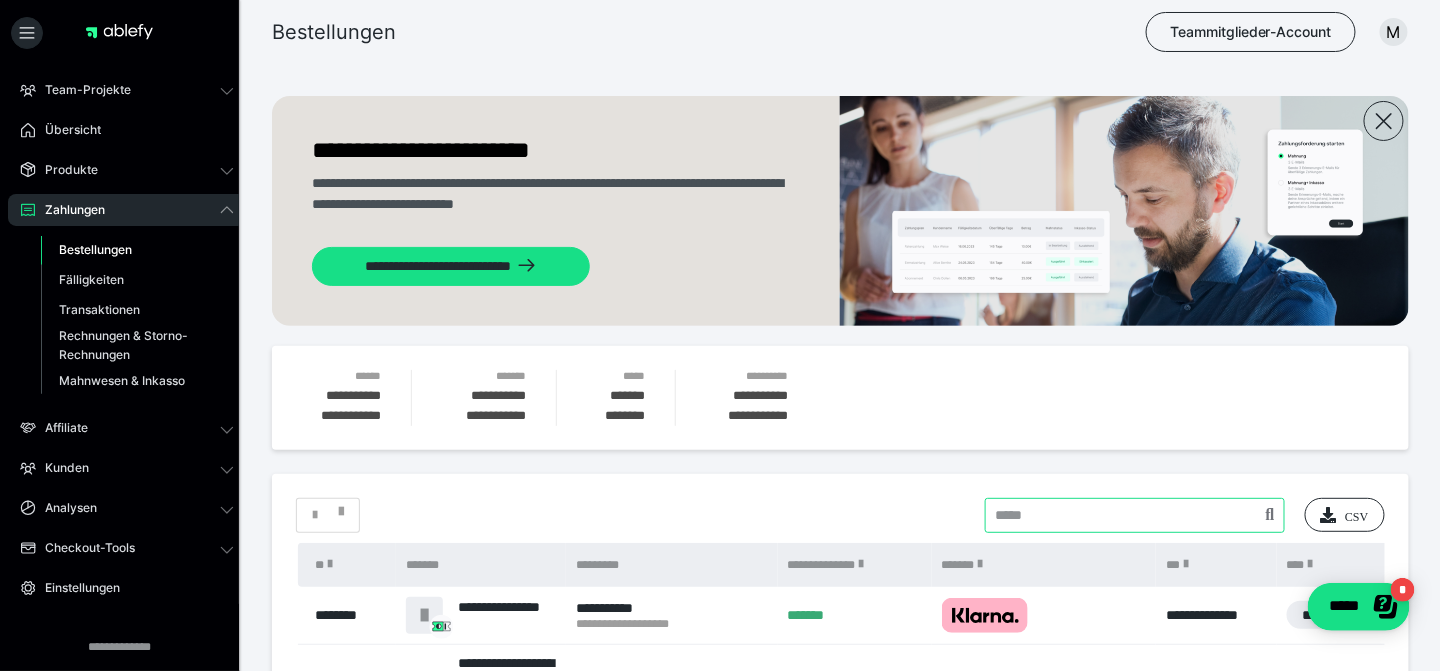 paste on "**********" 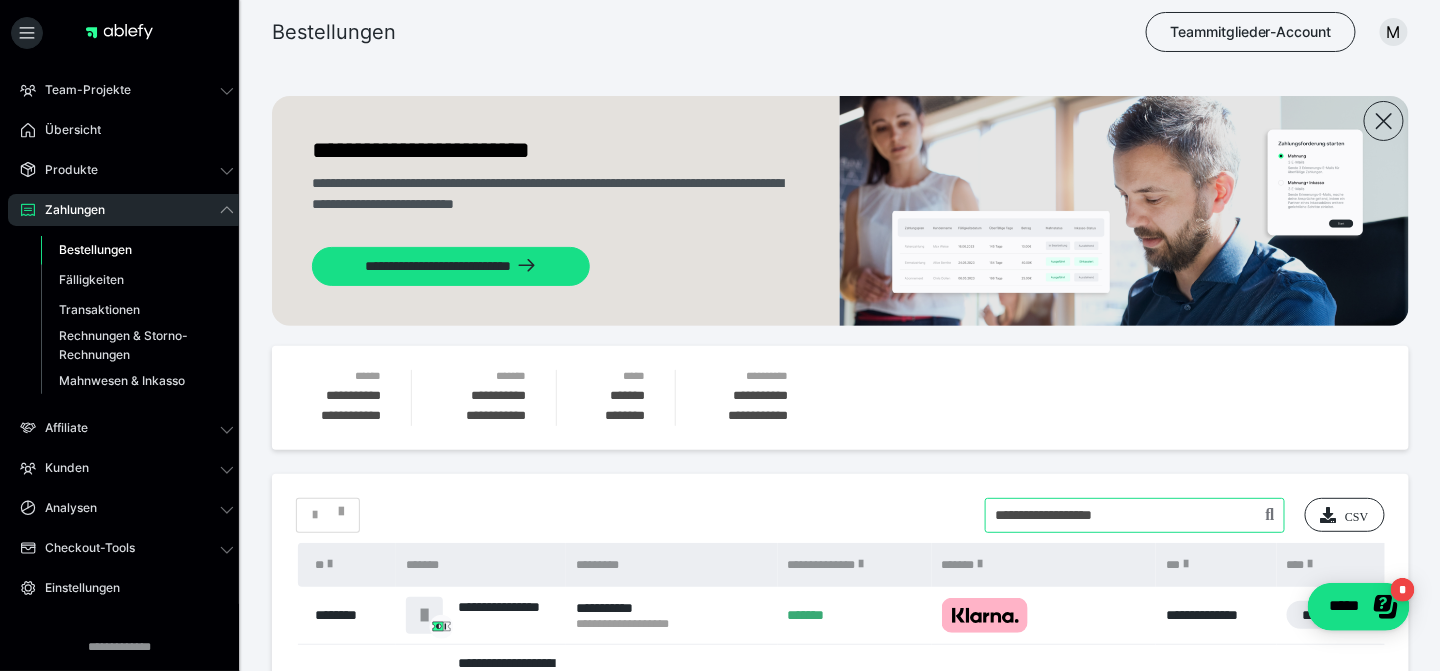type on "**********" 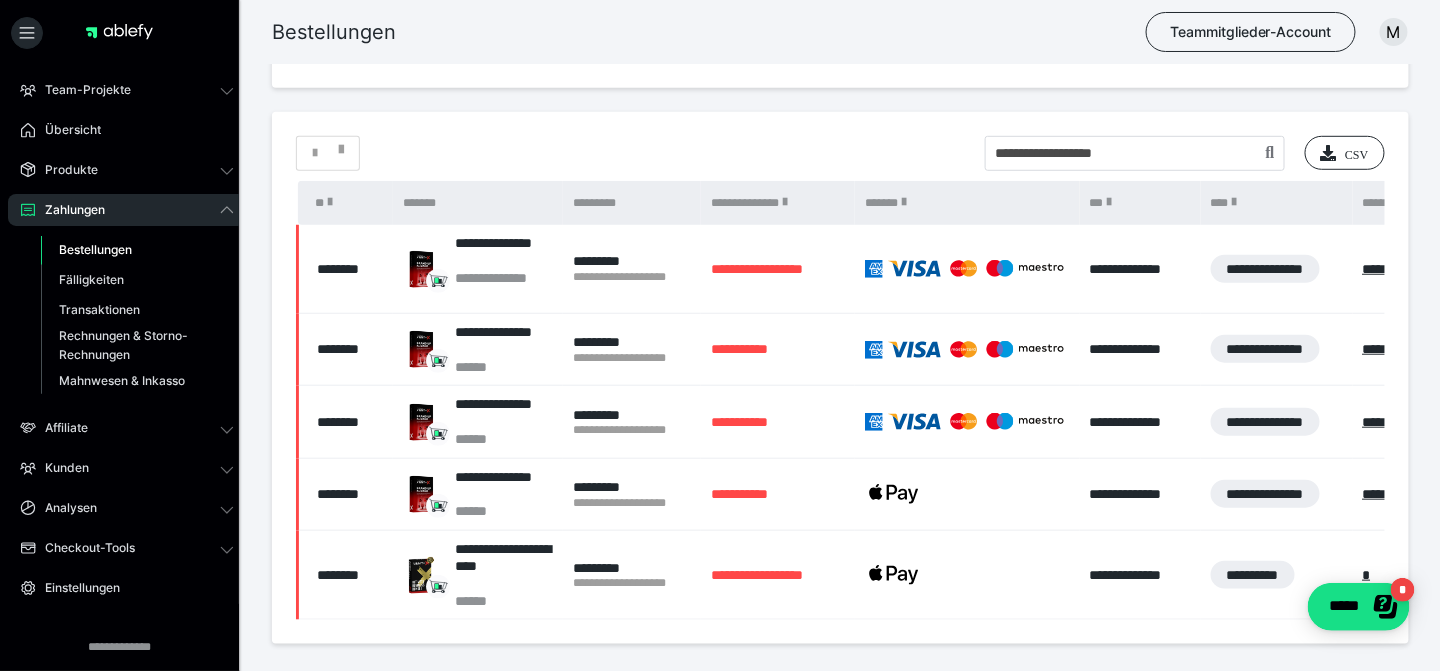 scroll, scrollTop: 394, scrollLeft: 0, axis: vertical 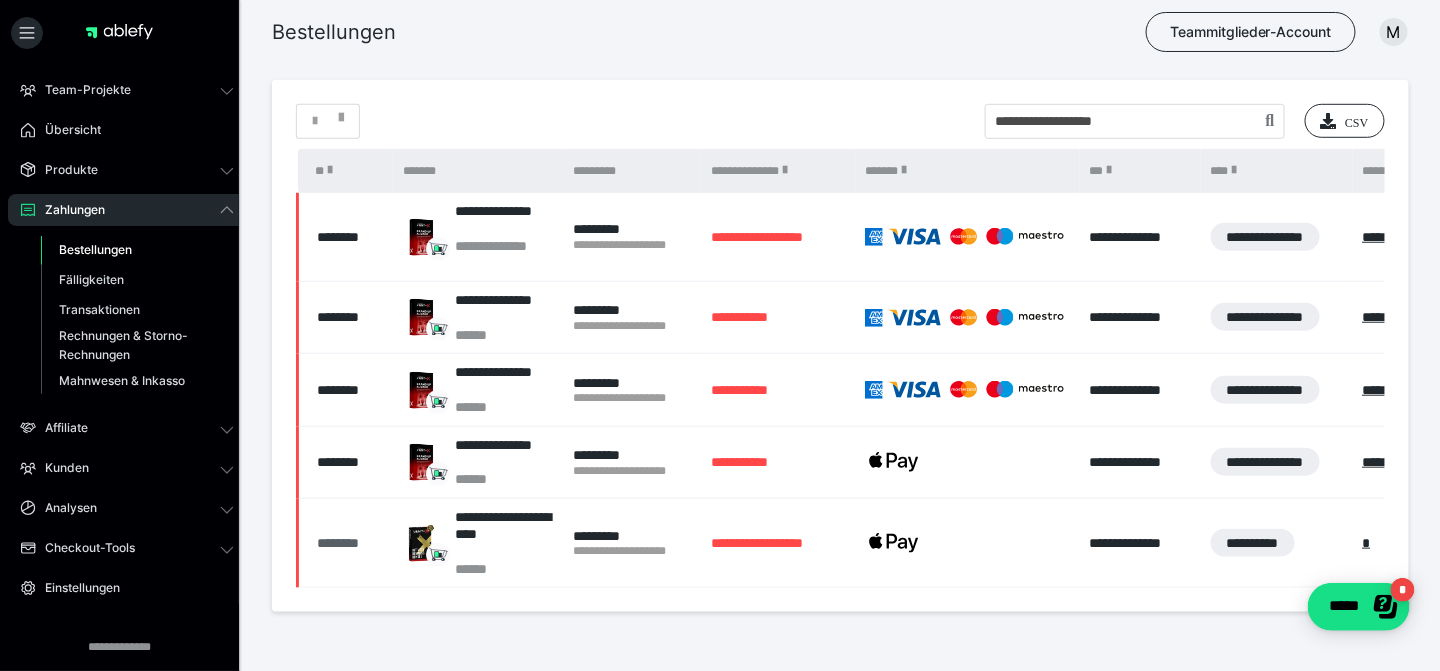 click on "********" at bounding box center [350, 543] 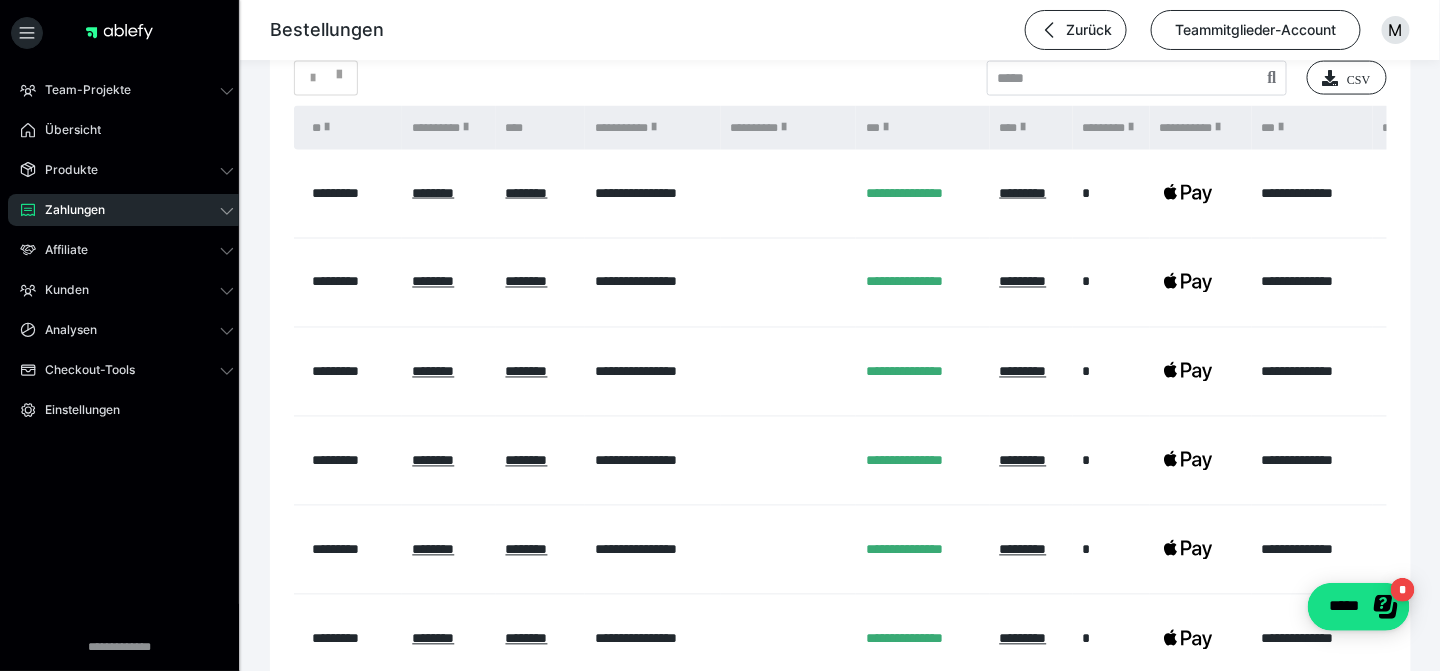 scroll, scrollTop: 3552, scrollLeft: 0, axis: vertical 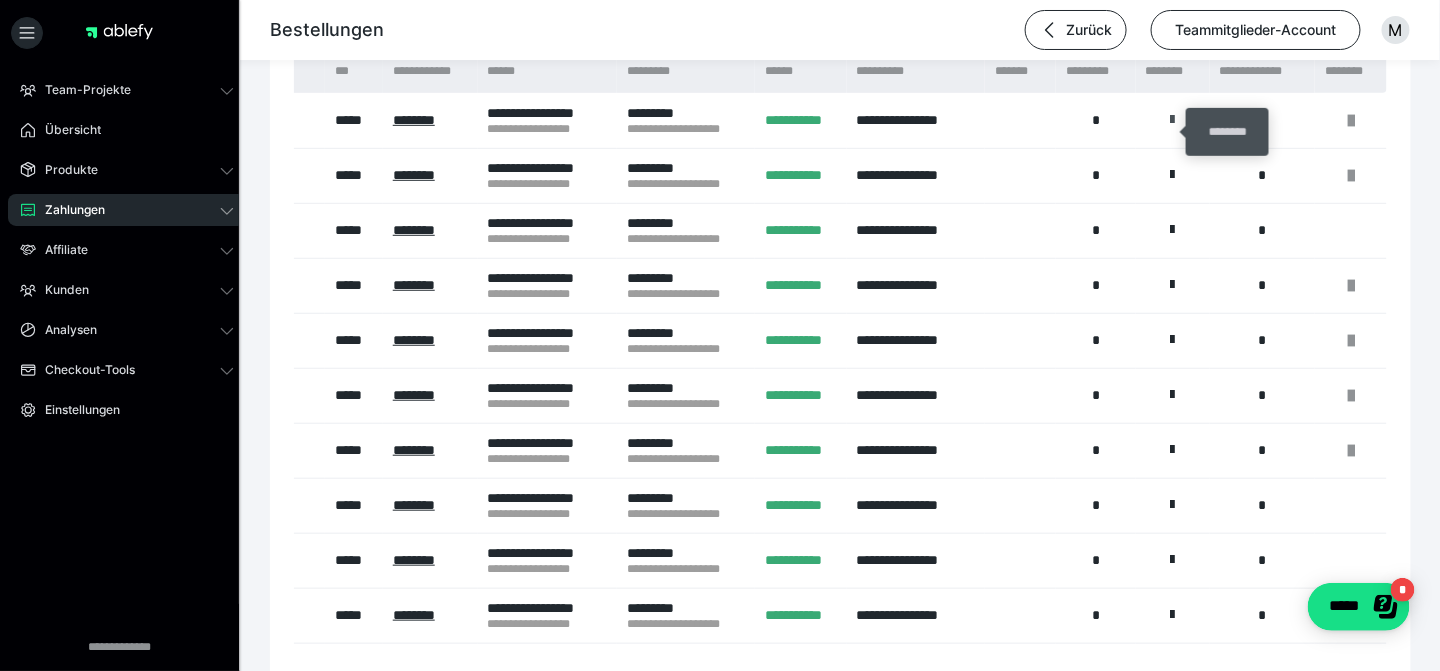 click at bounding box center [1173, 120] 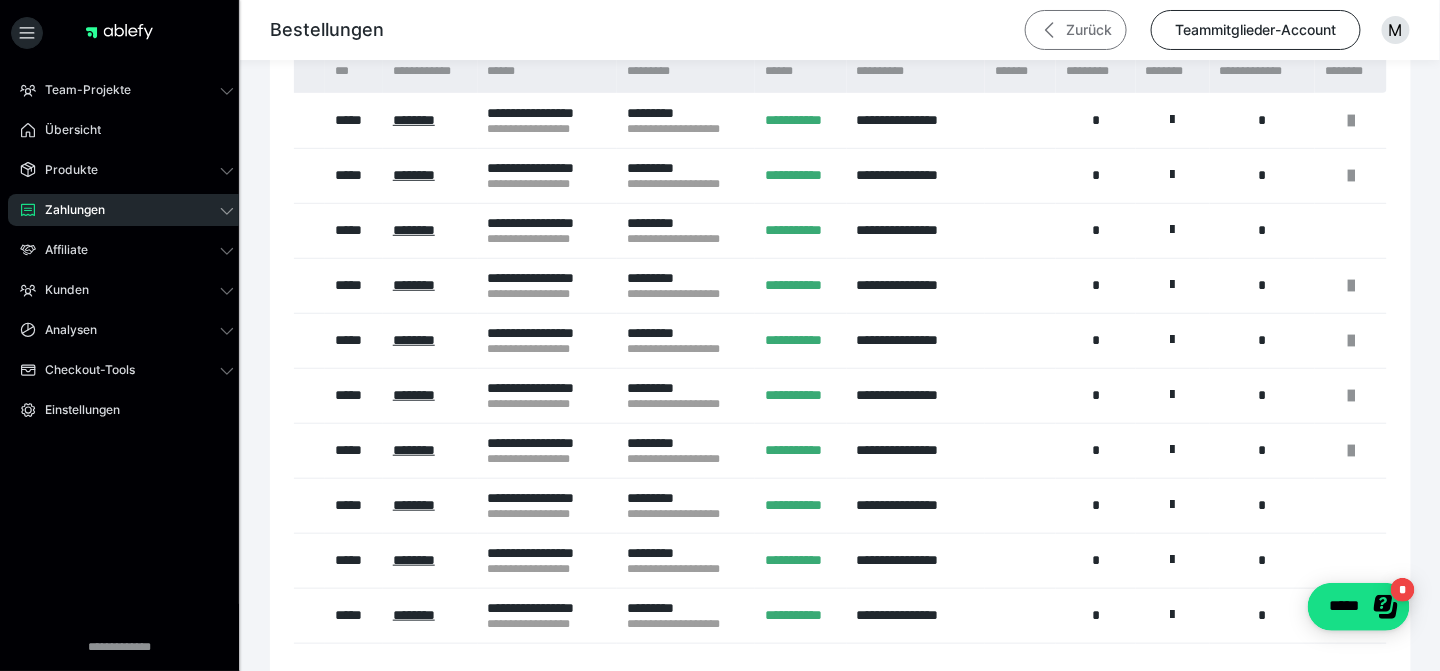 click on "Zurück" at bounding box center (1076, 30) 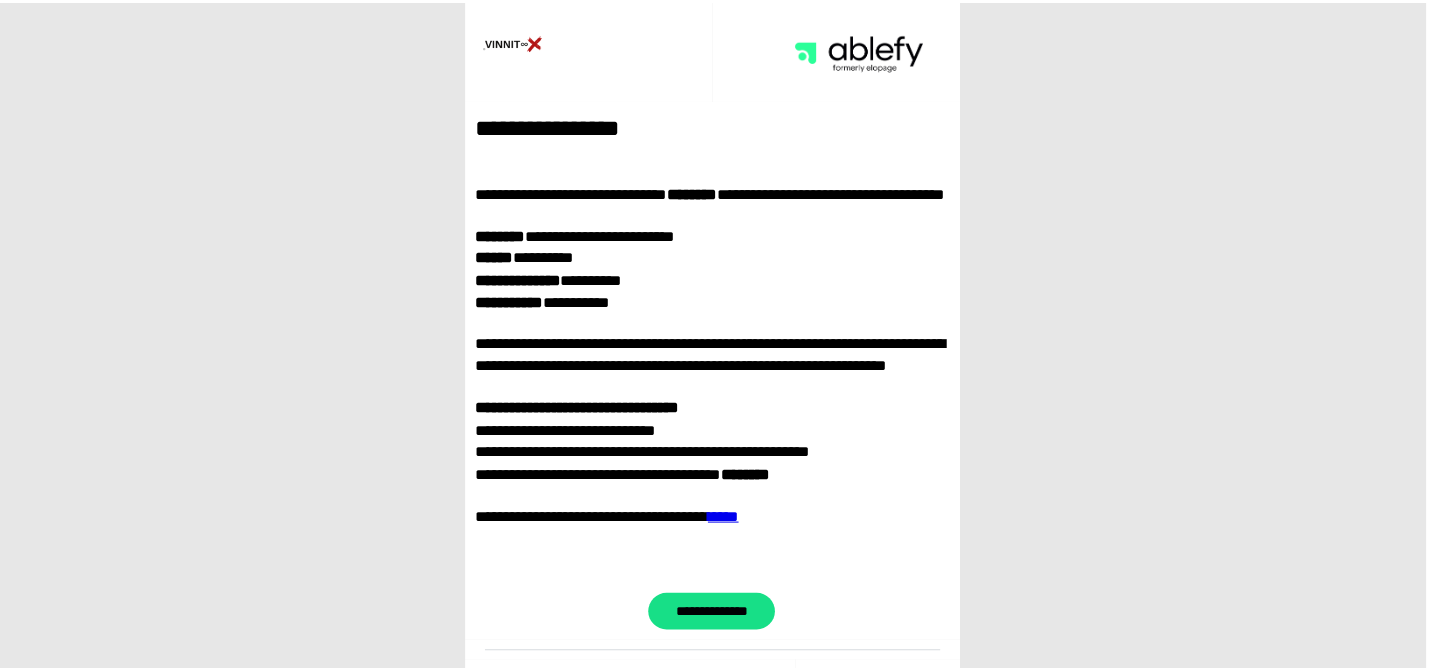 scroll, scrollTop: 0, scrollLeft: 0, axis: both 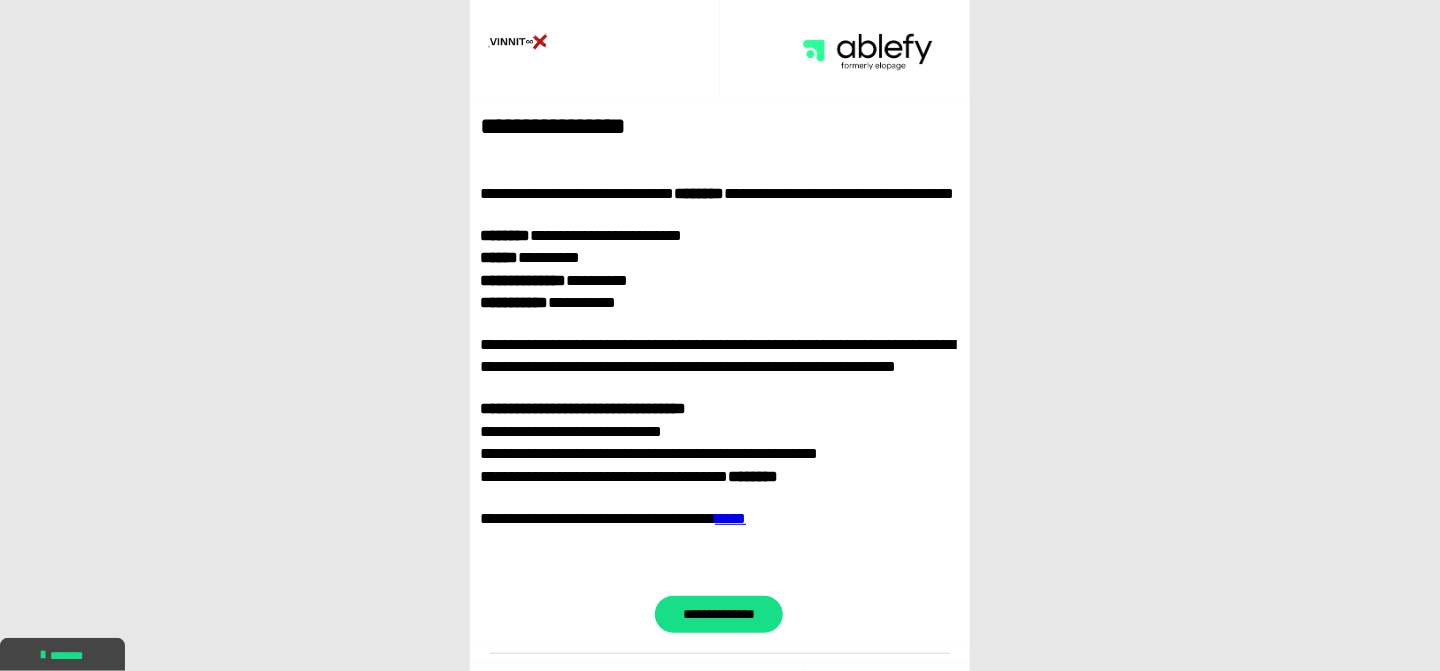 click on "**********" at bounding box center [719, 614] 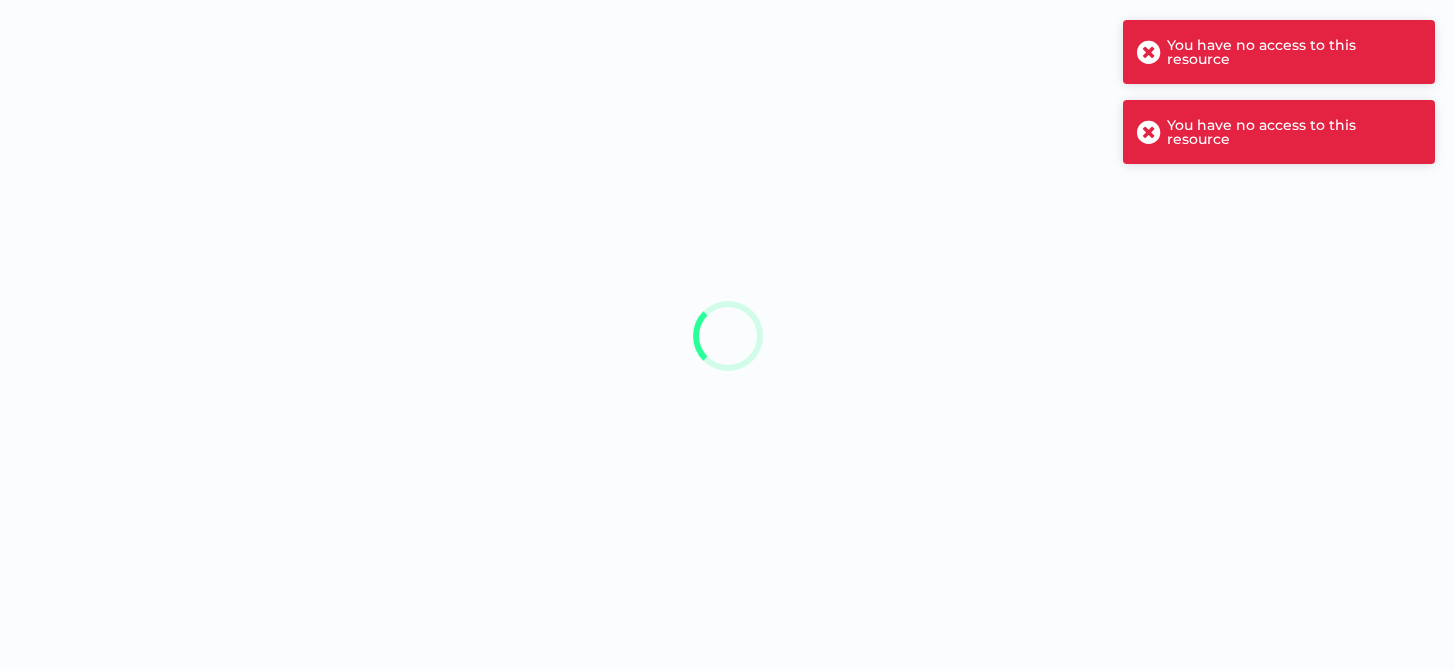 scroll, scrollTop: 0, scrollLeft: 0, axis: both 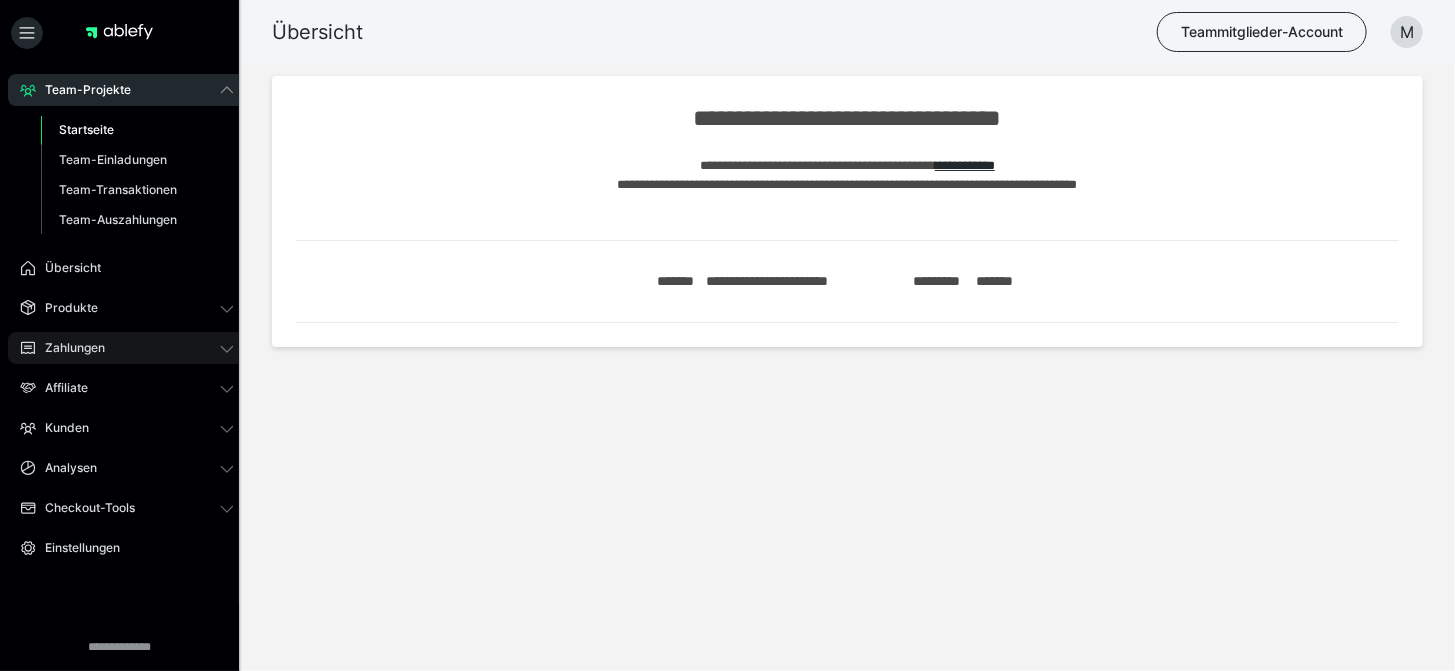 click on "Zahlungen" at bounding box center (68, 348) 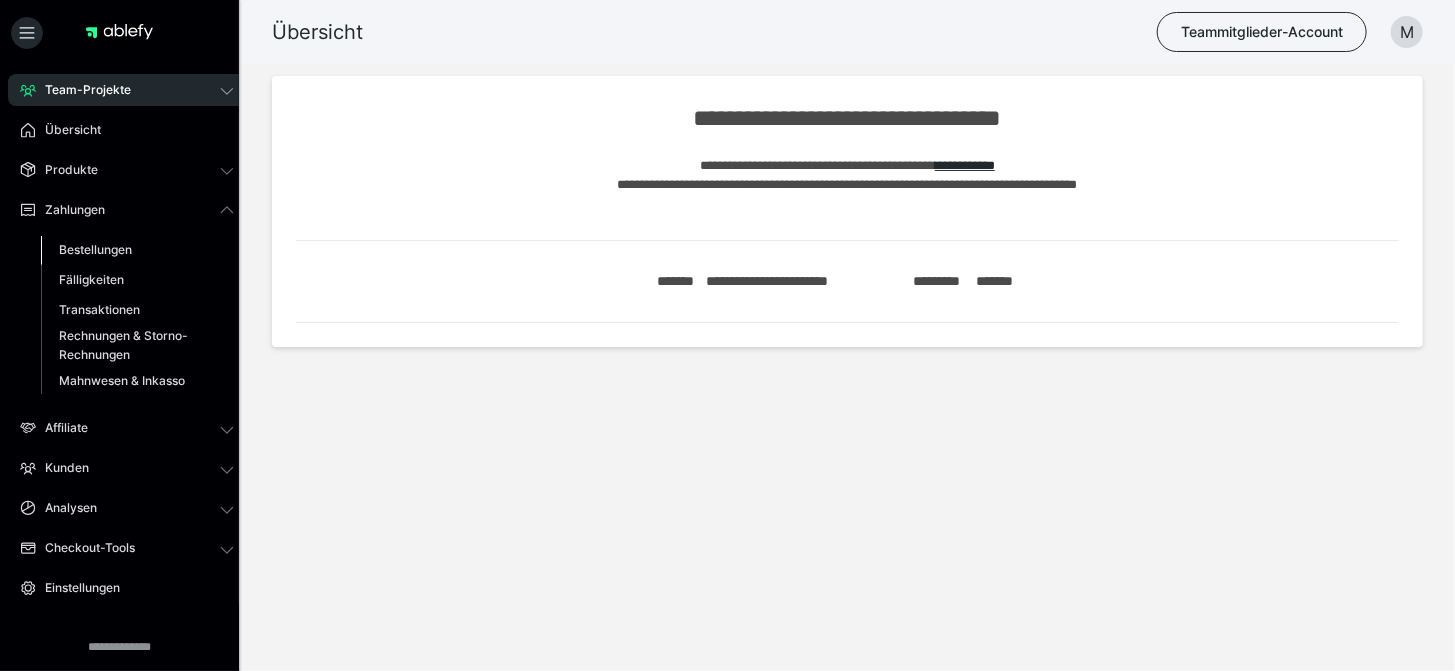 click on "Bestellungen" at bounding box center [95, 249] 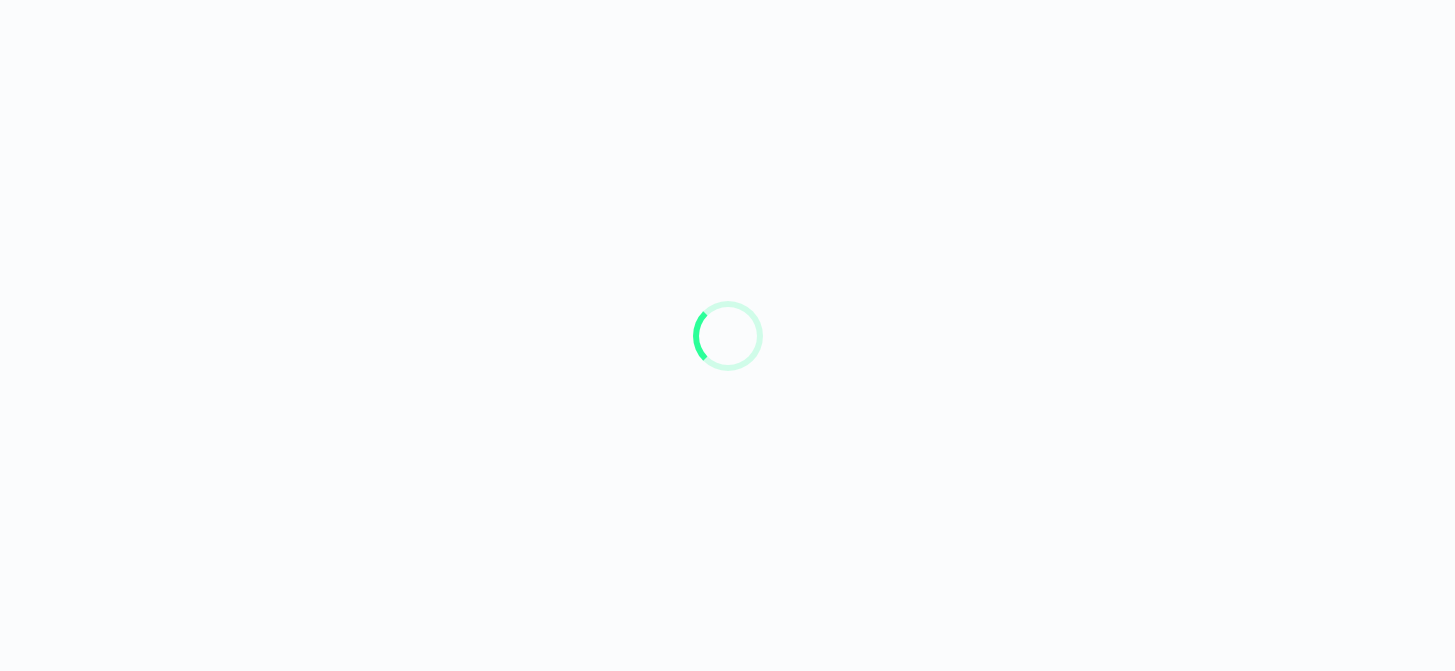 scroll, scrollTop: 0, scrollLeft: 0, axis: both 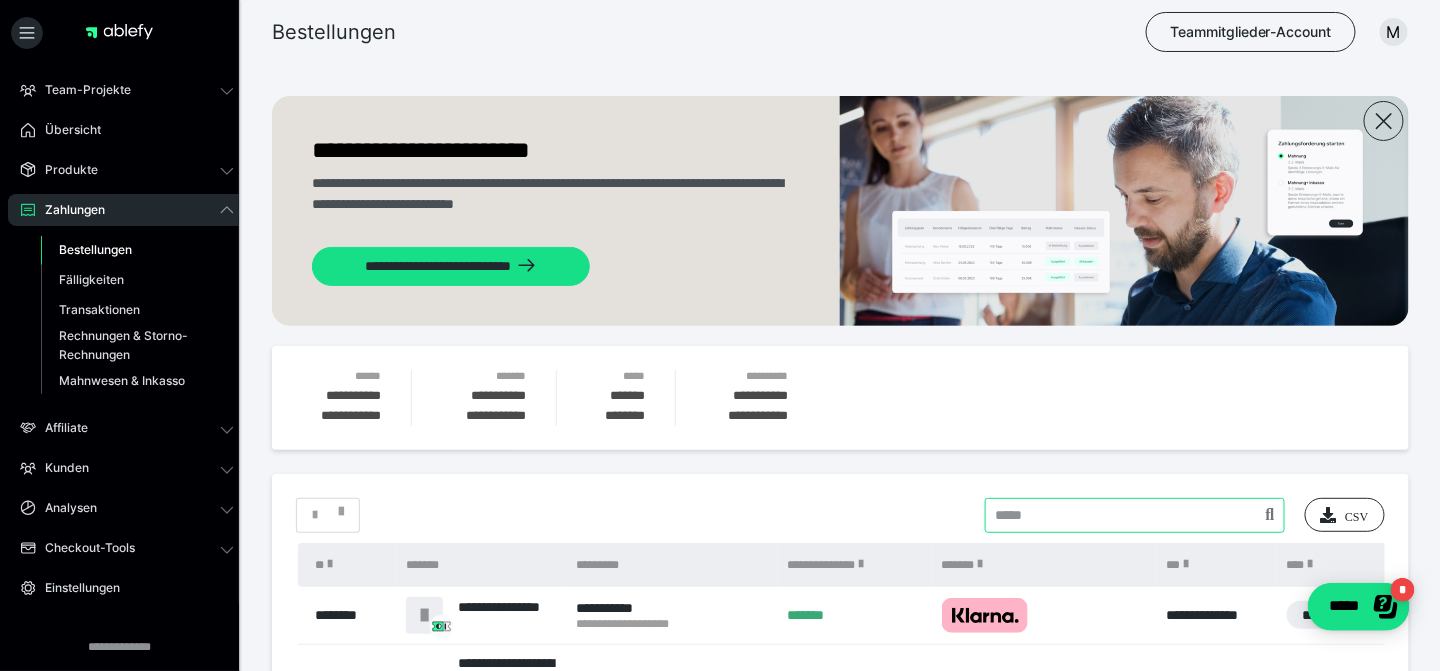 click at bounding box center [1135, 515] 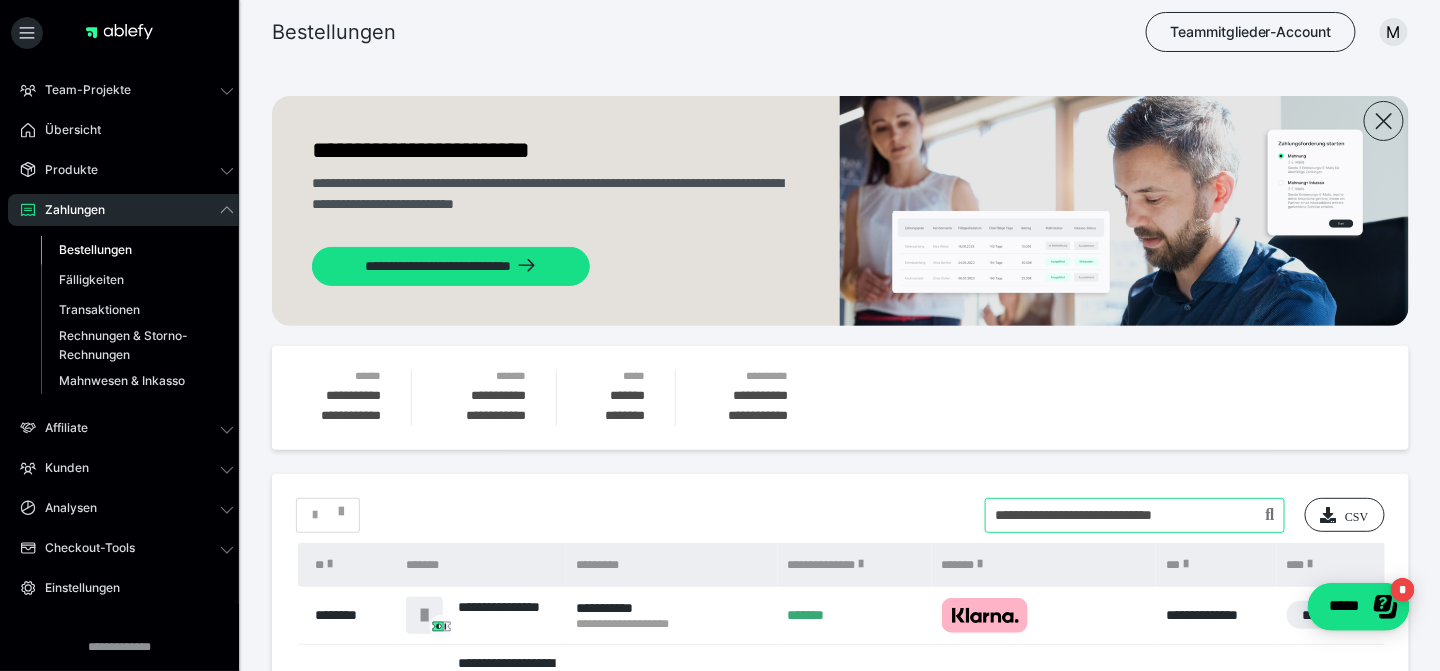 type on "**********" 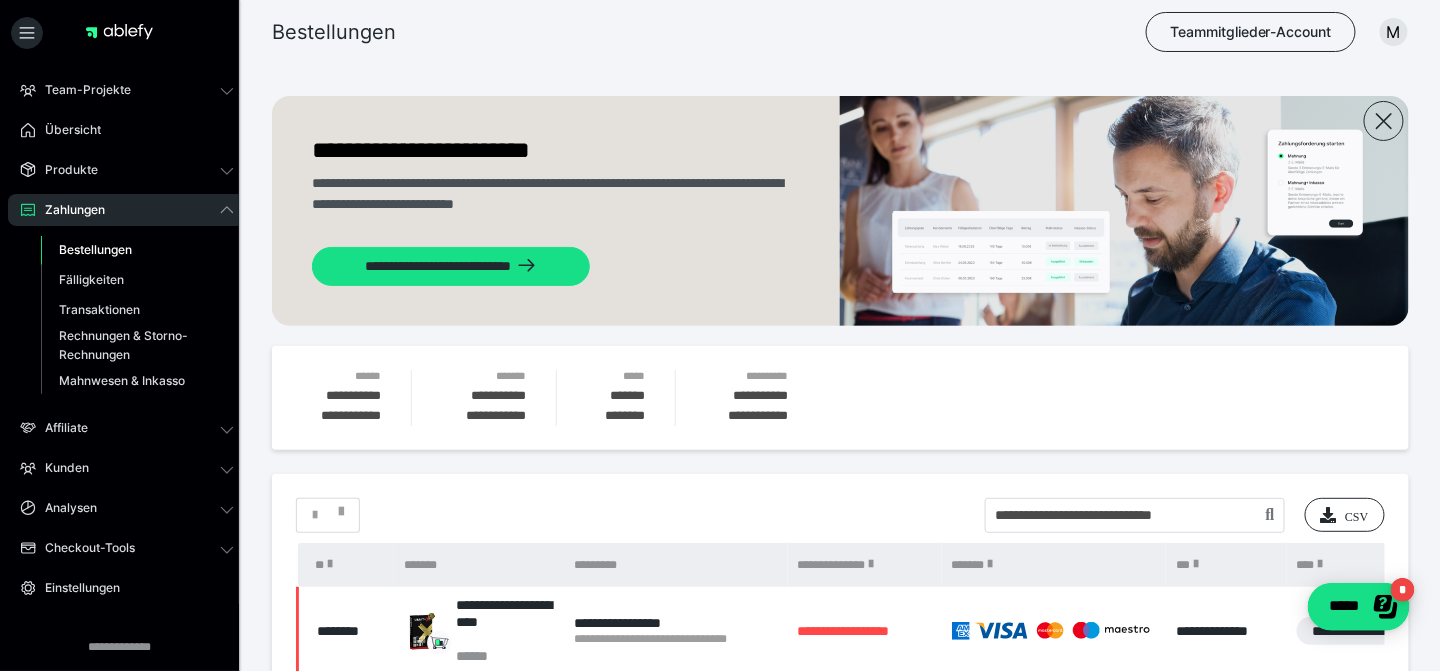 scroll, scrollTop: 158, scrollLeft: 0, axis: vertical 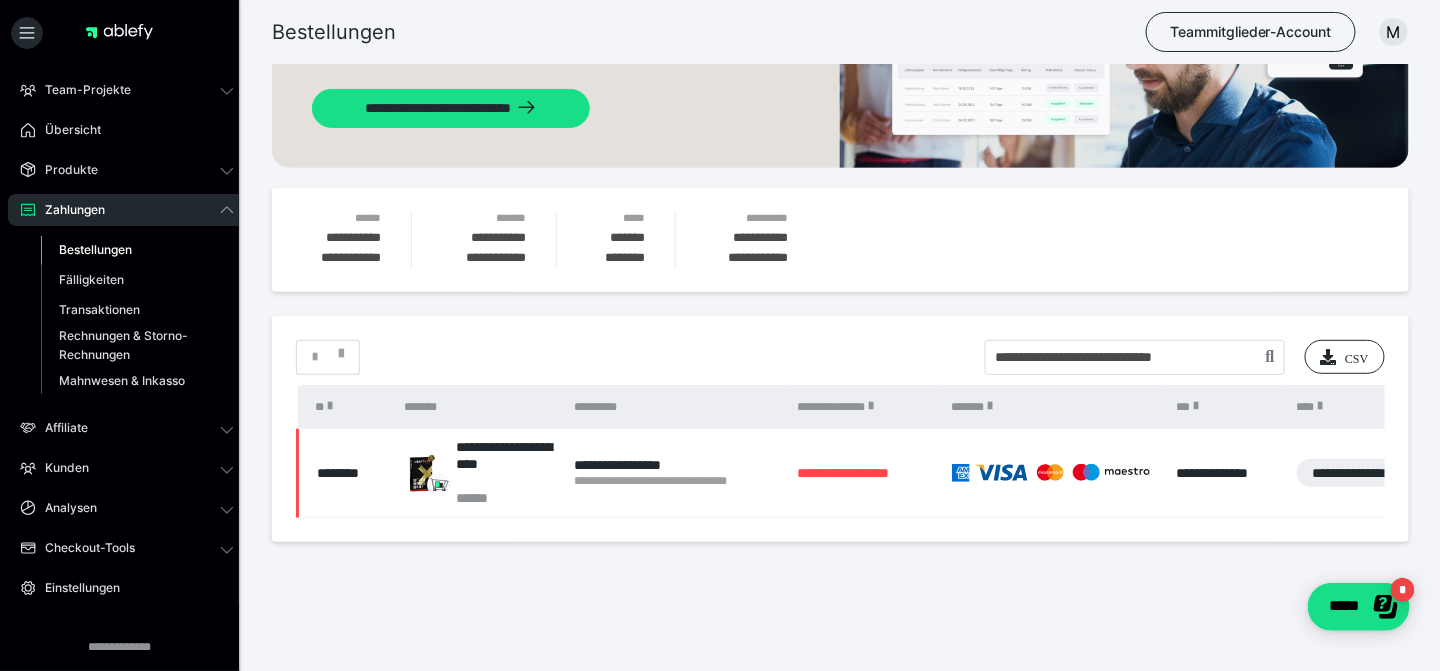 click on "********" at bounding box center [346, 473] 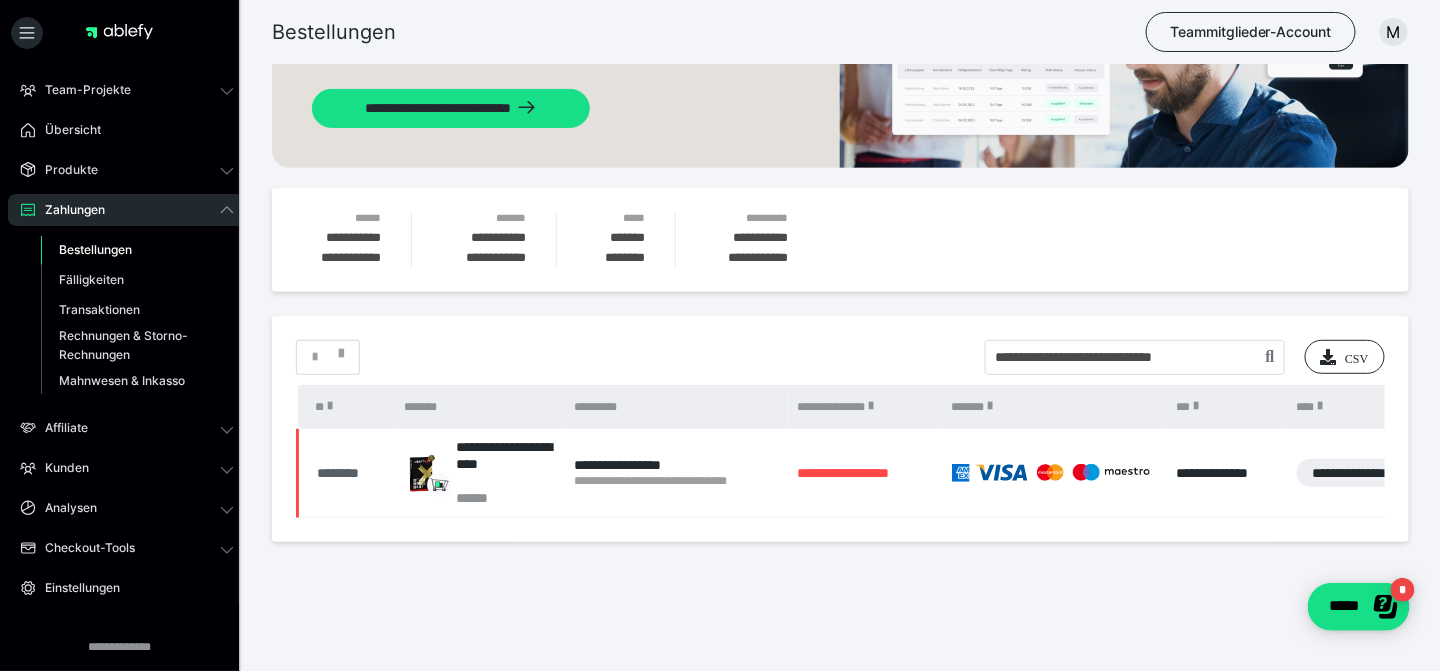 click on "********" at bounding box center (350, 473) 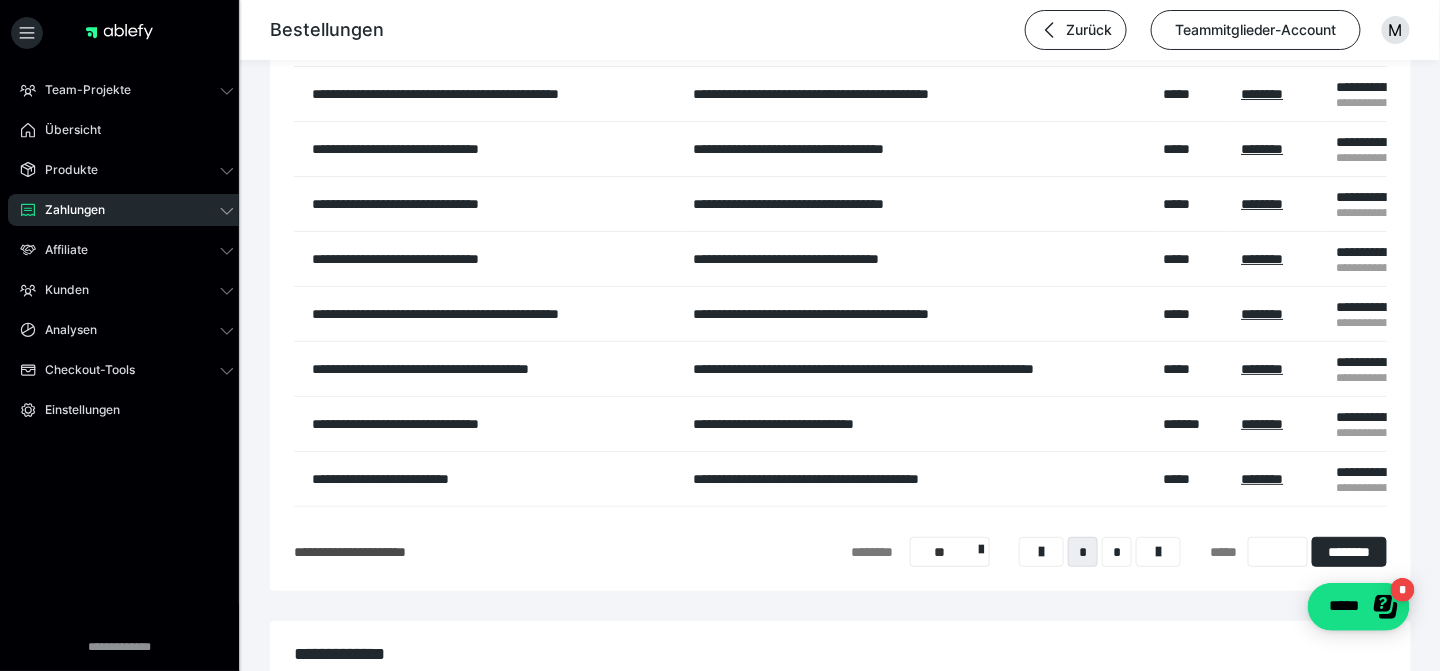 scroll, scrollTop: 4873, scrollLeft: 0, axis: vertical 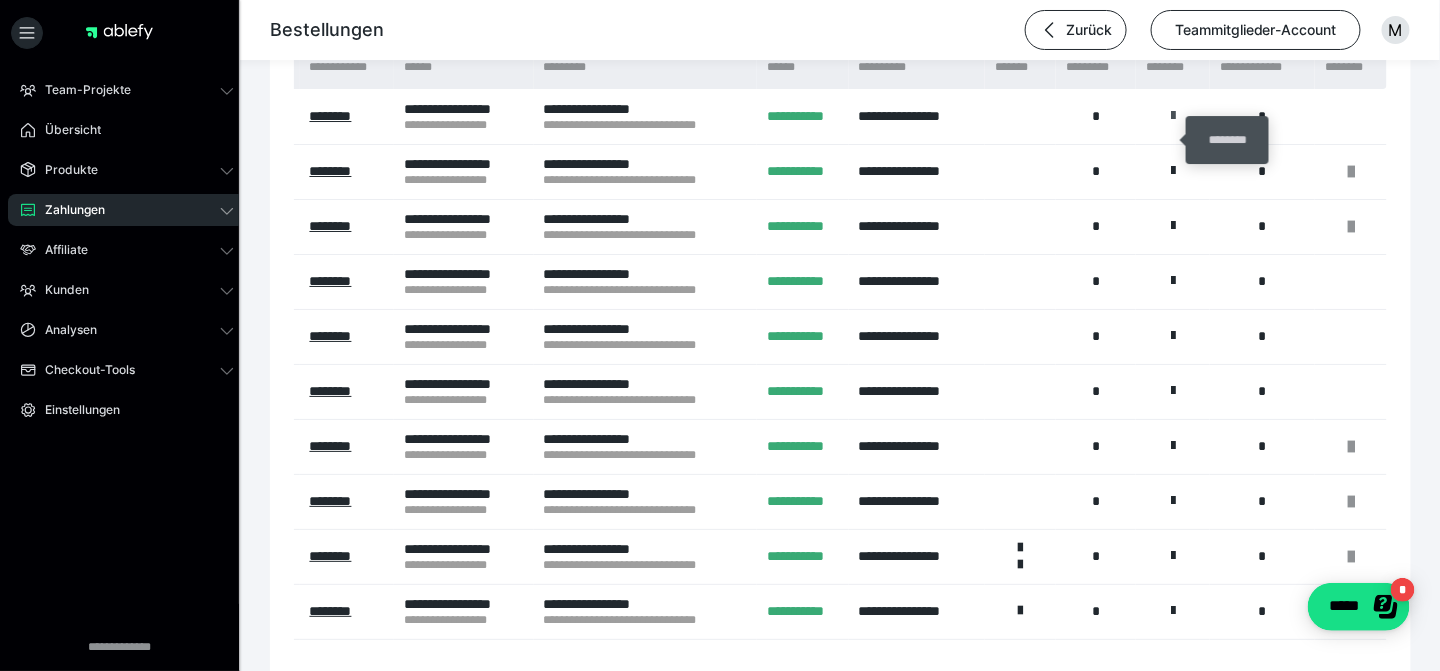 click at bounding box center [1173, 116] 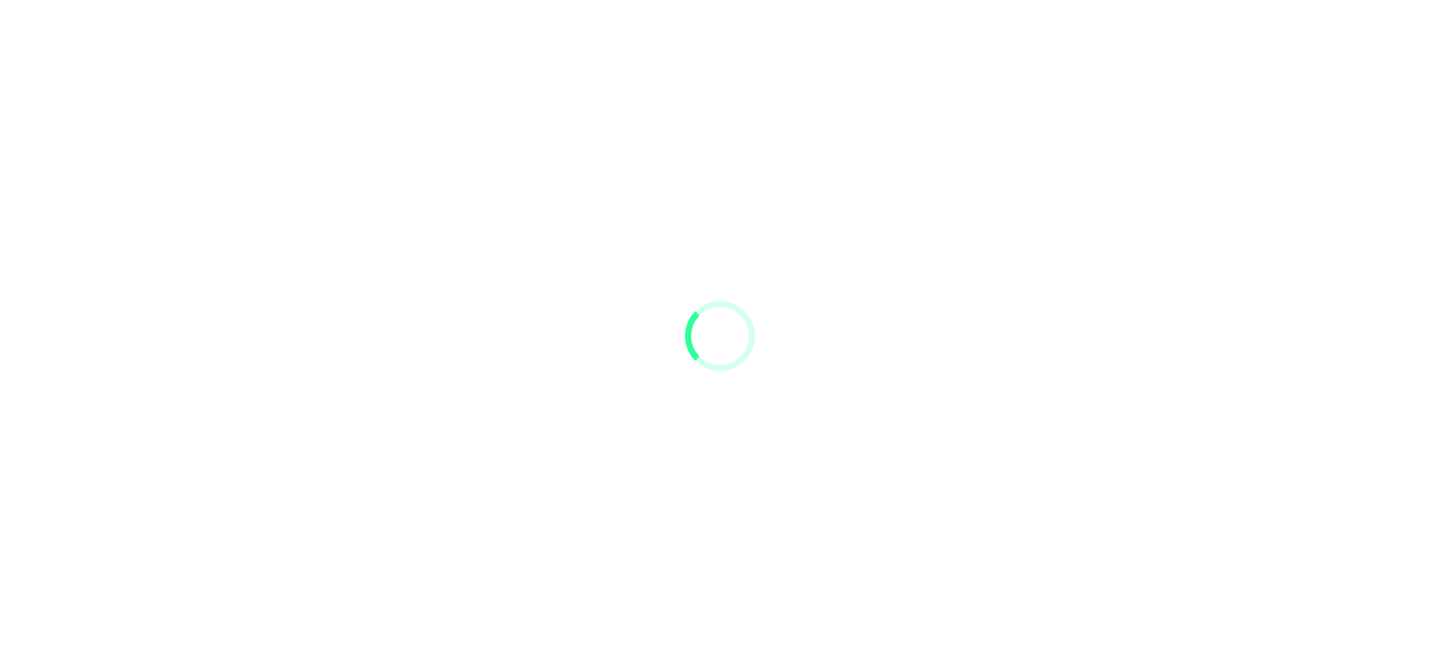 scroll, scrollTop: 0, scrollLeft: 0, axis: both 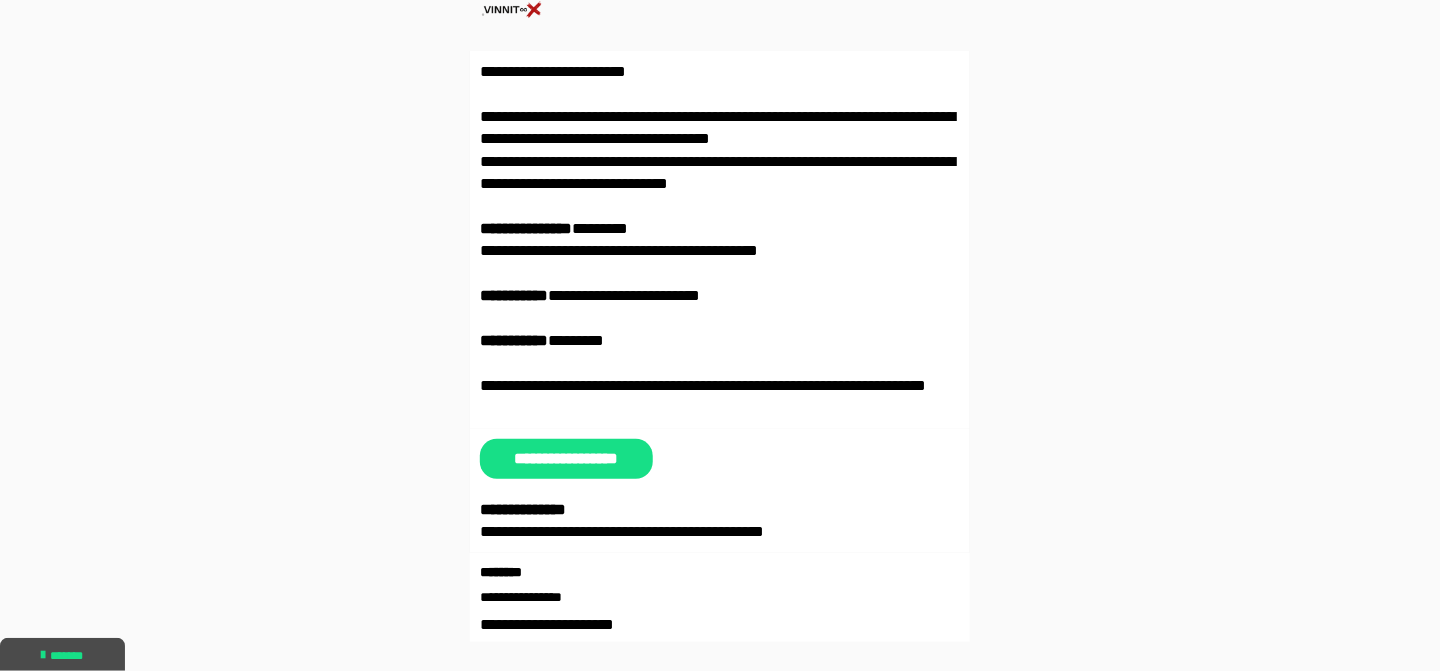 click on "**********" at bounding box center [567, 458] 